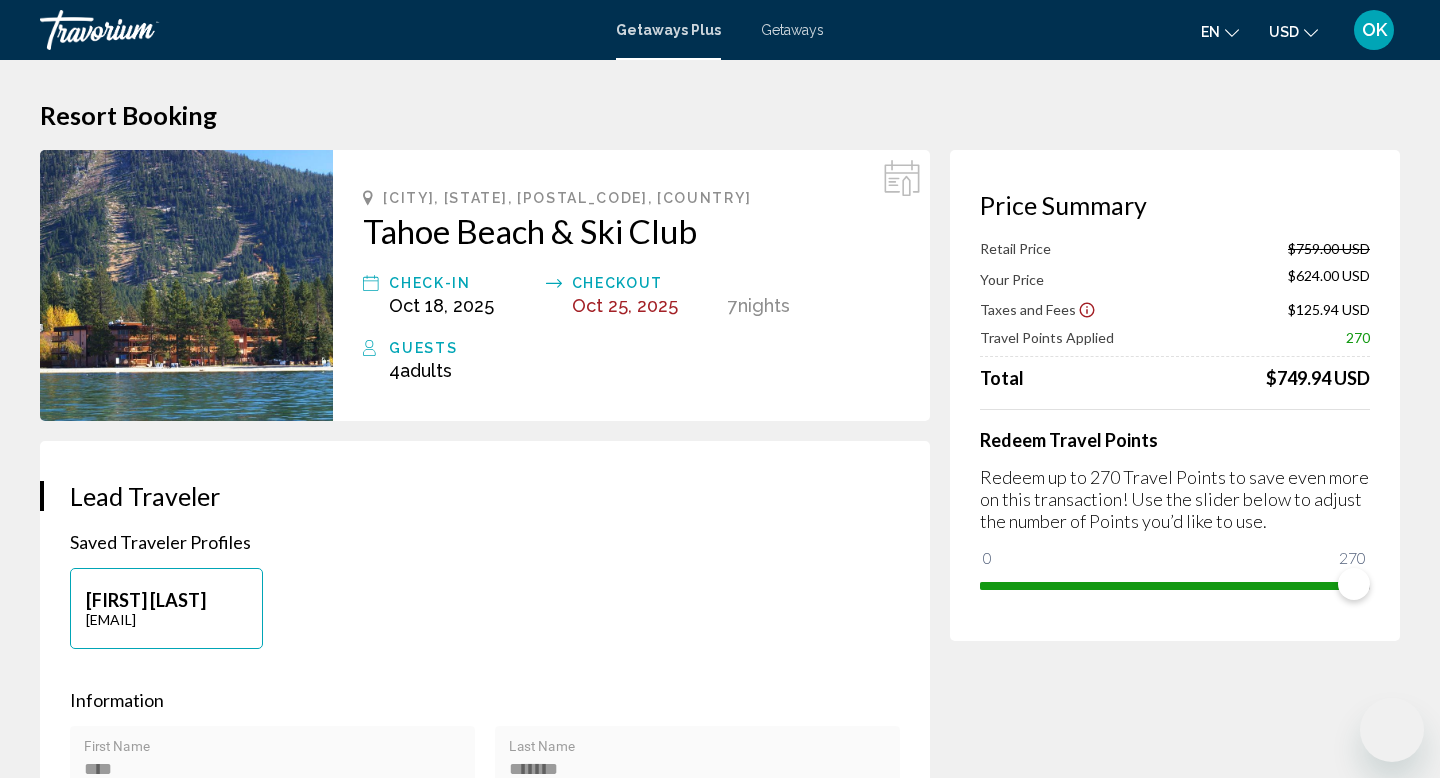 scroll, scrollTop: 0, scrollLeft: 0, axis: both 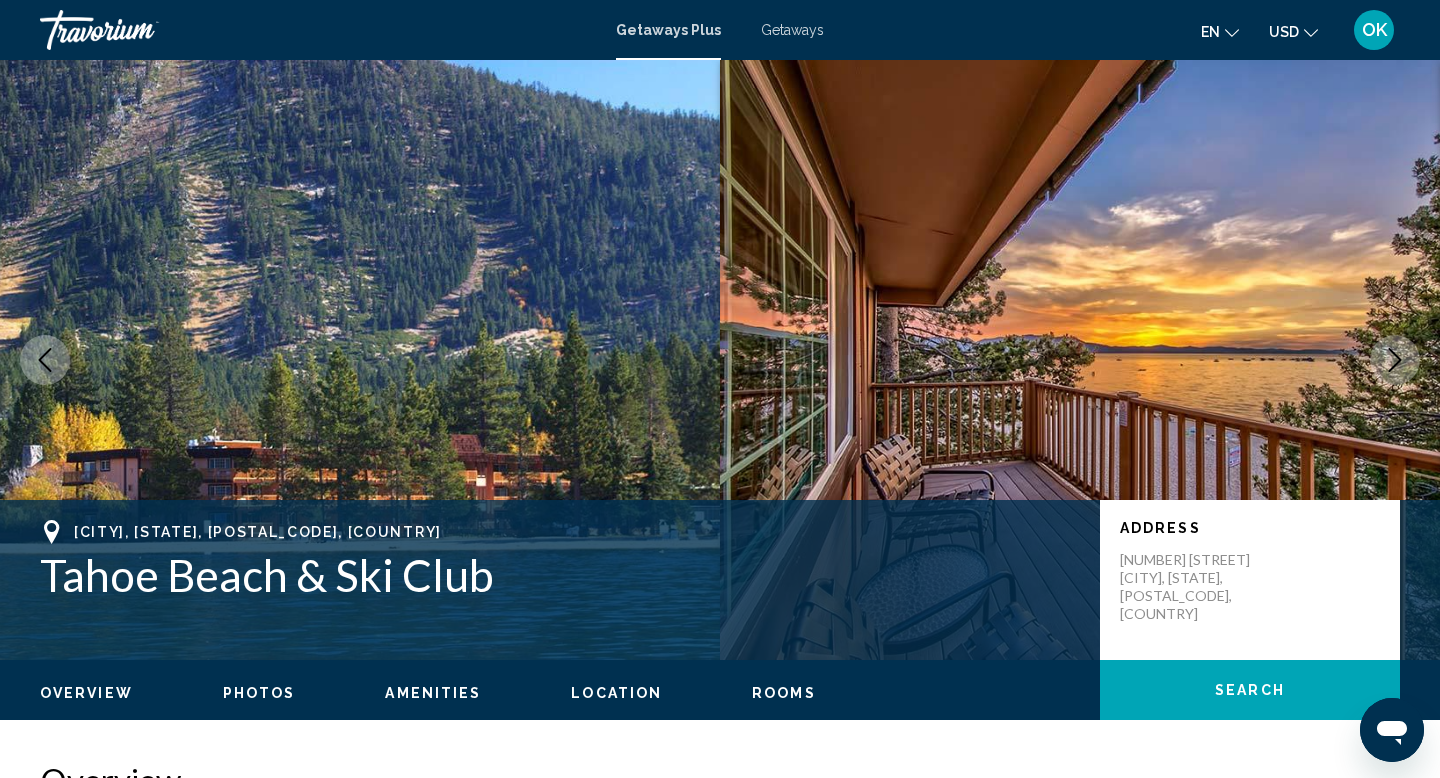 click on "Getaways" at bounding box center [792, 30] 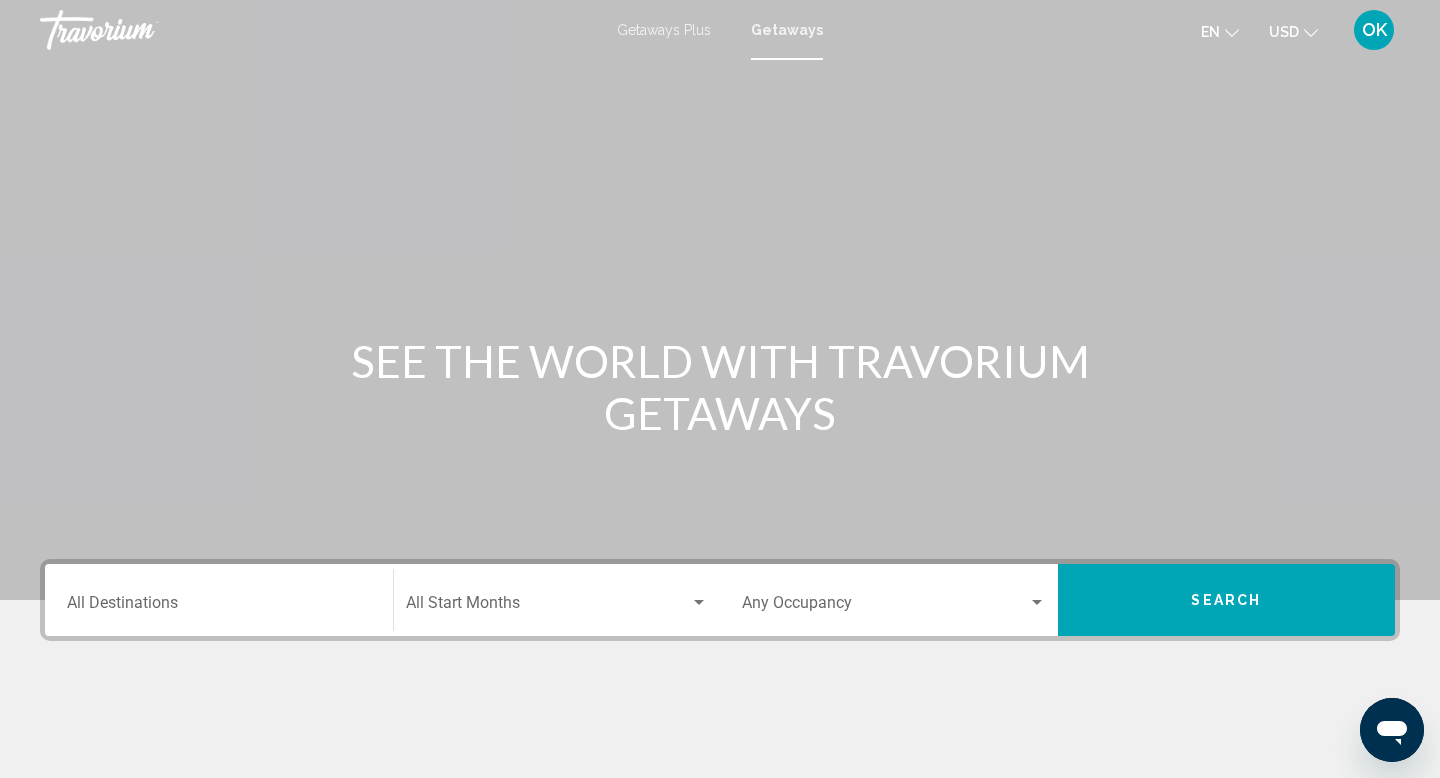 click on "Destination All Destinations" at bounding box center [219, 607] 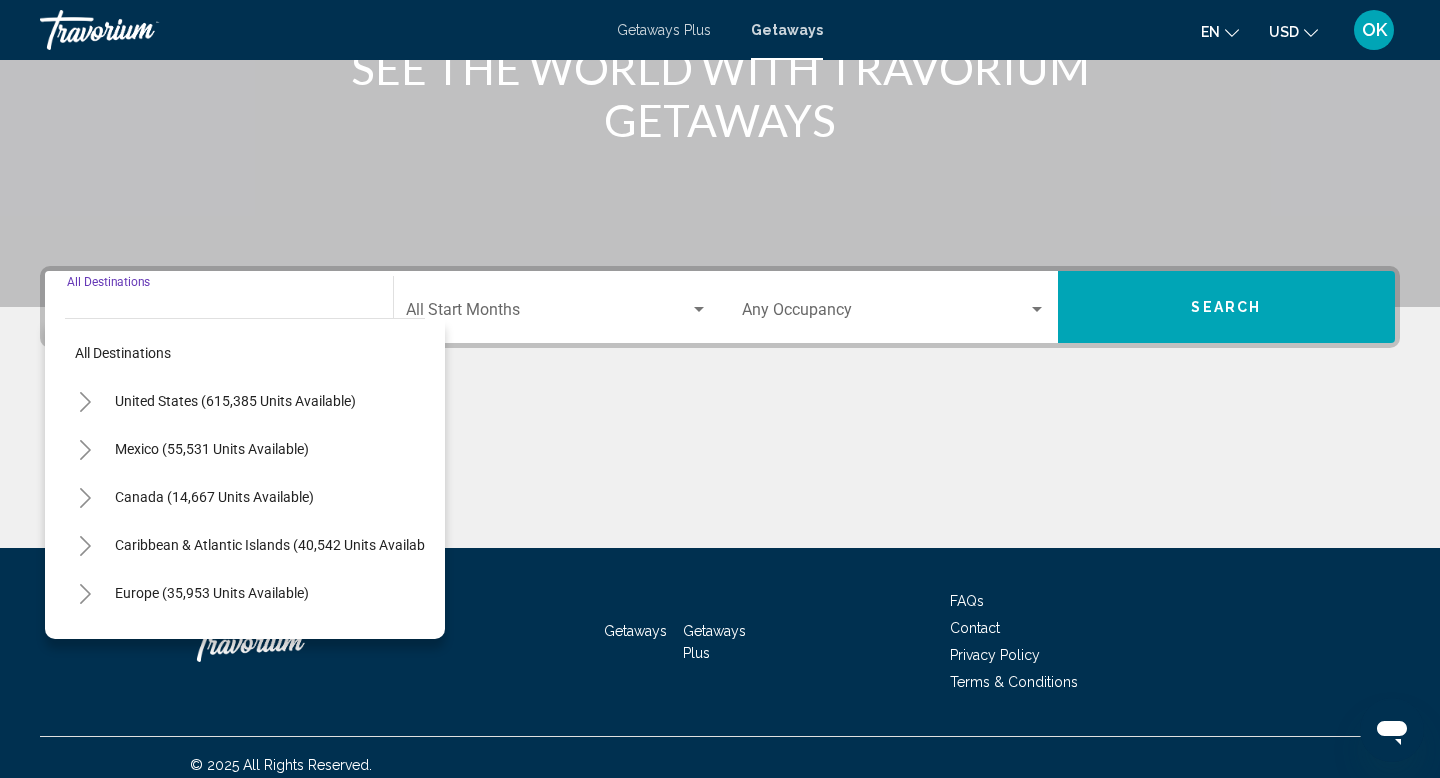 scroll, scrollTop: 308, scrollLeft: 0, axis: vertical 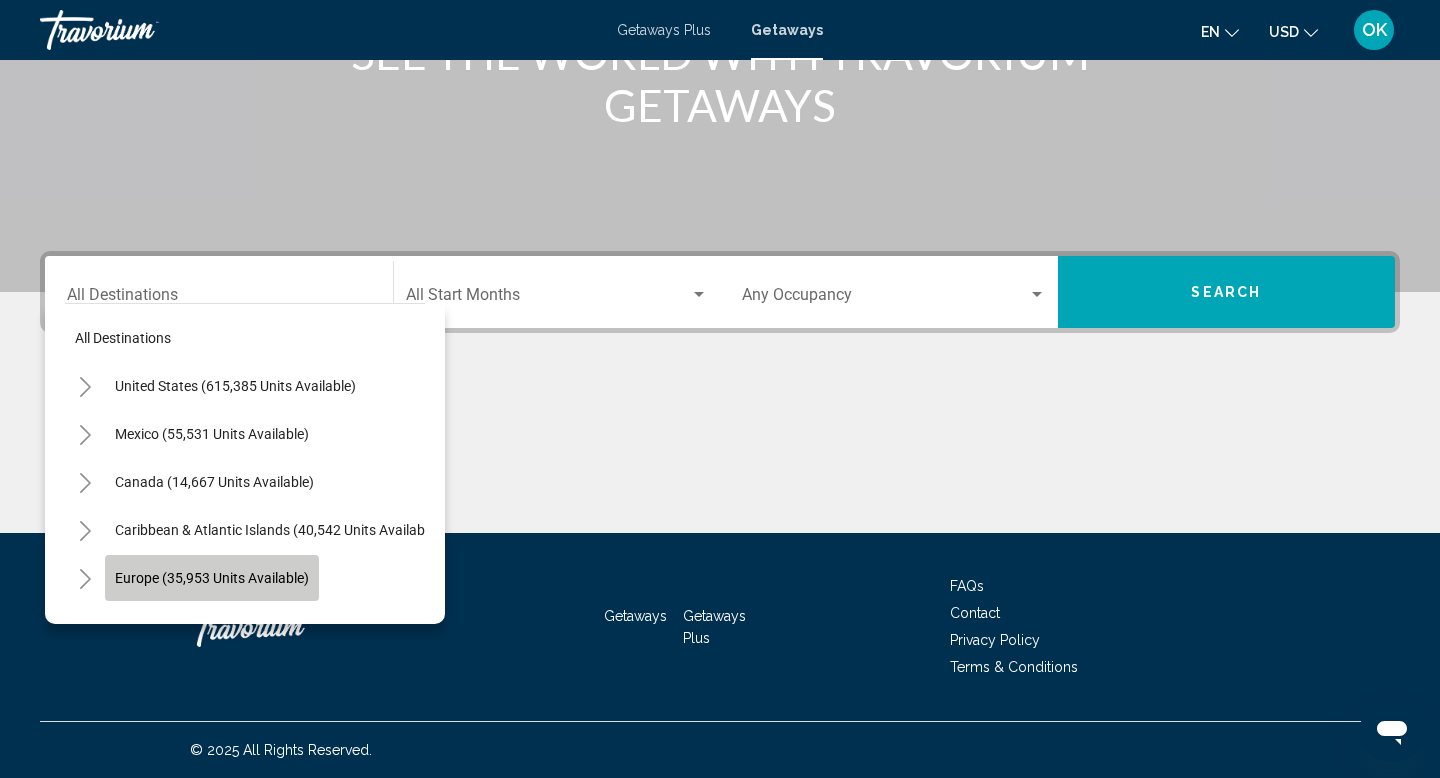 click on "Europe (35,953 units available)" 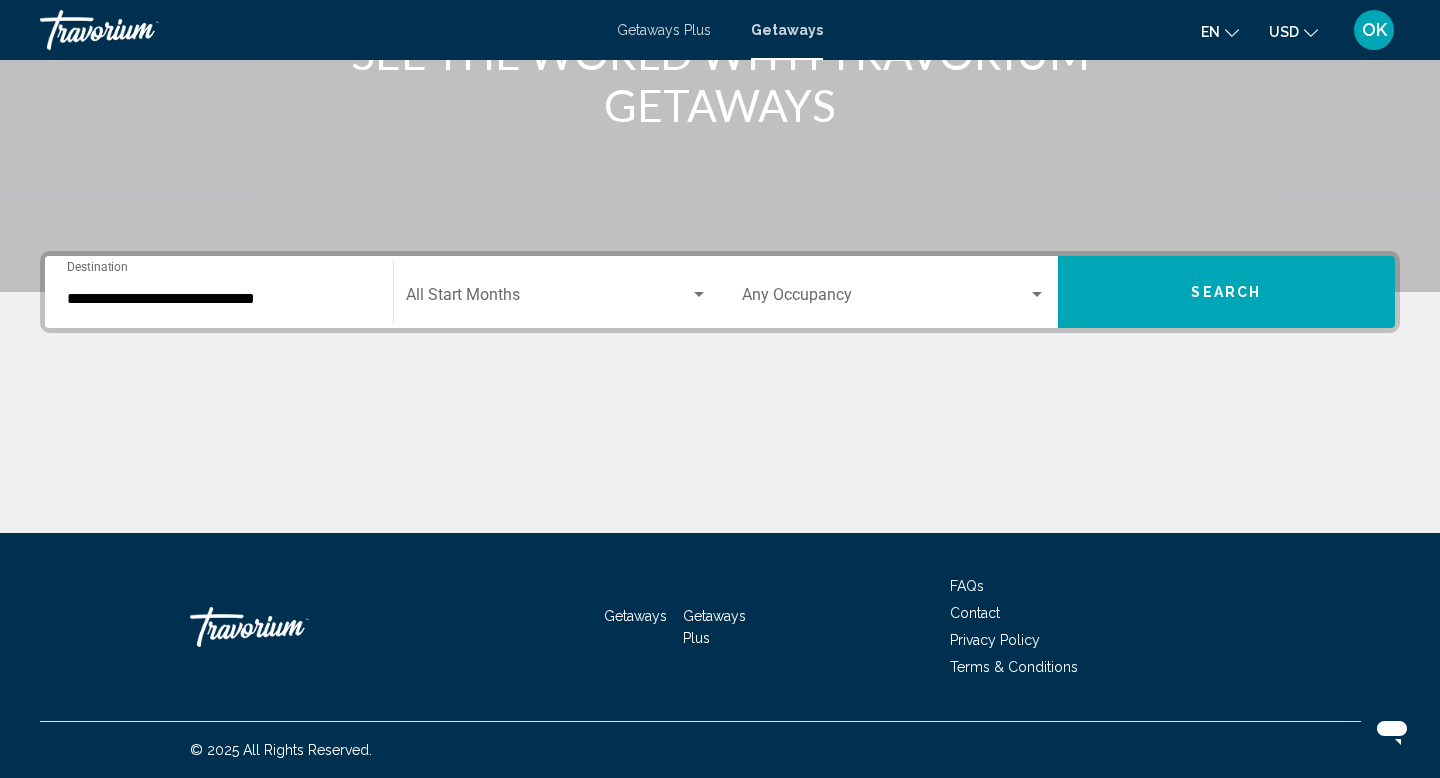 click on "Start Month All Start Months" 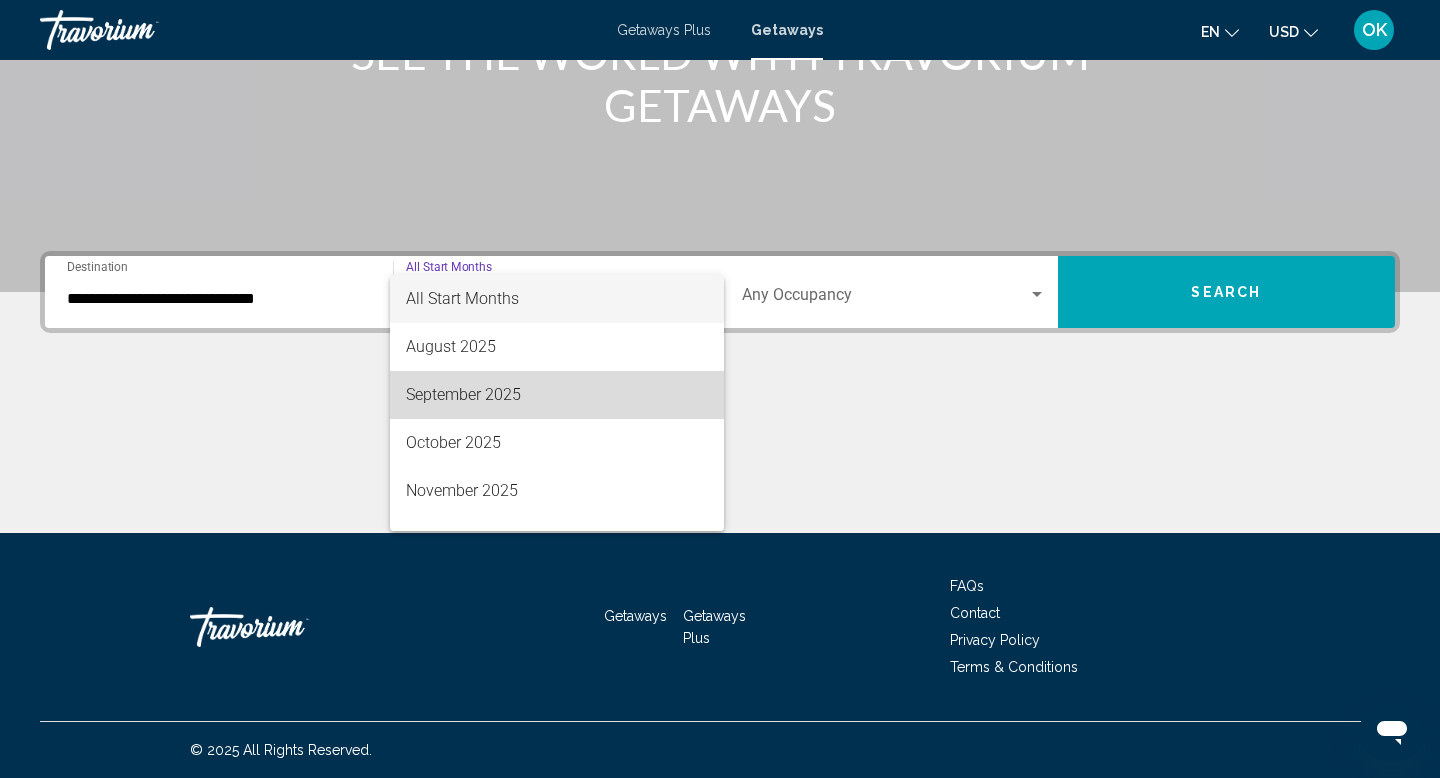 click on "September 2025" at bounding box center [557, 395] 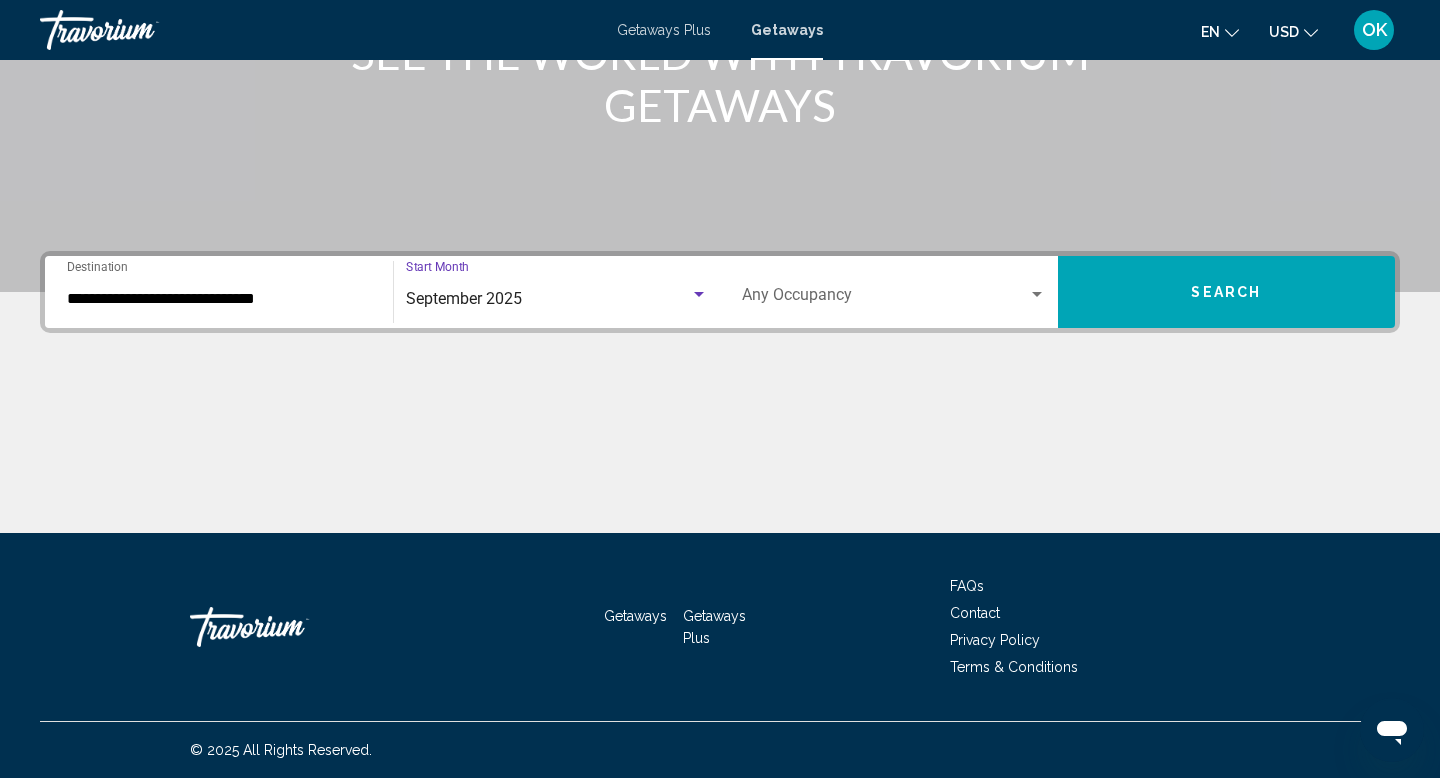 click on "September 2025" at bounding box center (548, 299) 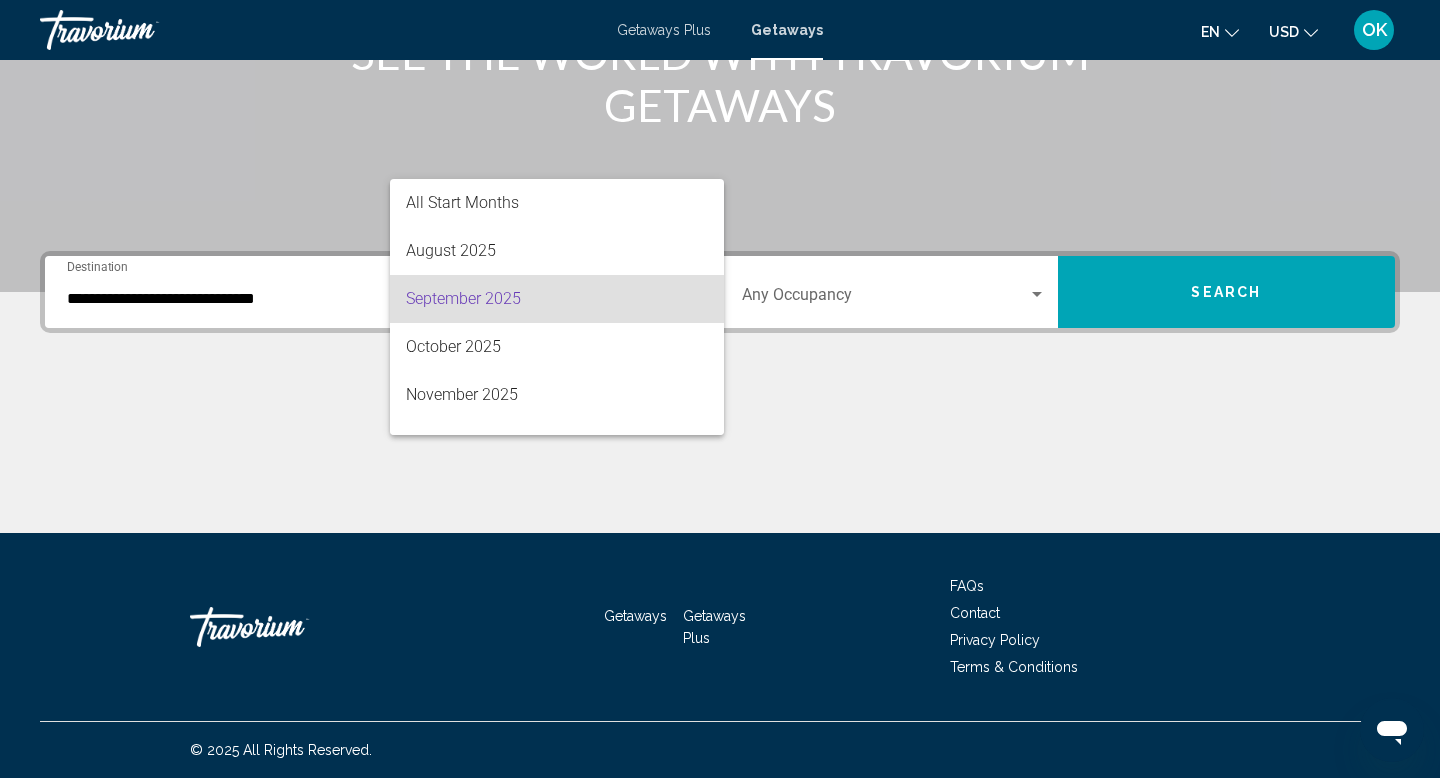 click on "September 2025" at bounding box center [557, 299] 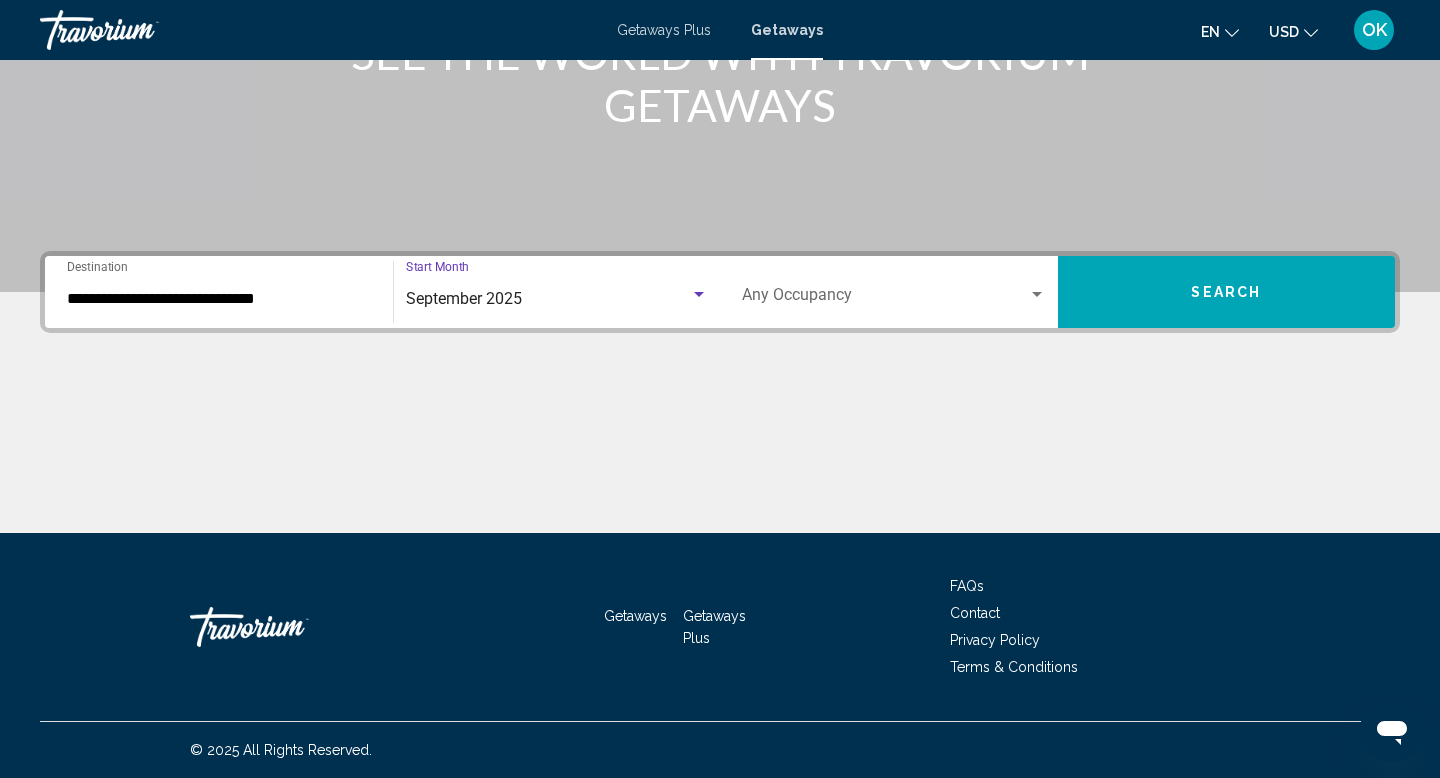 click on "Search" at bounding box center (1226, 293) 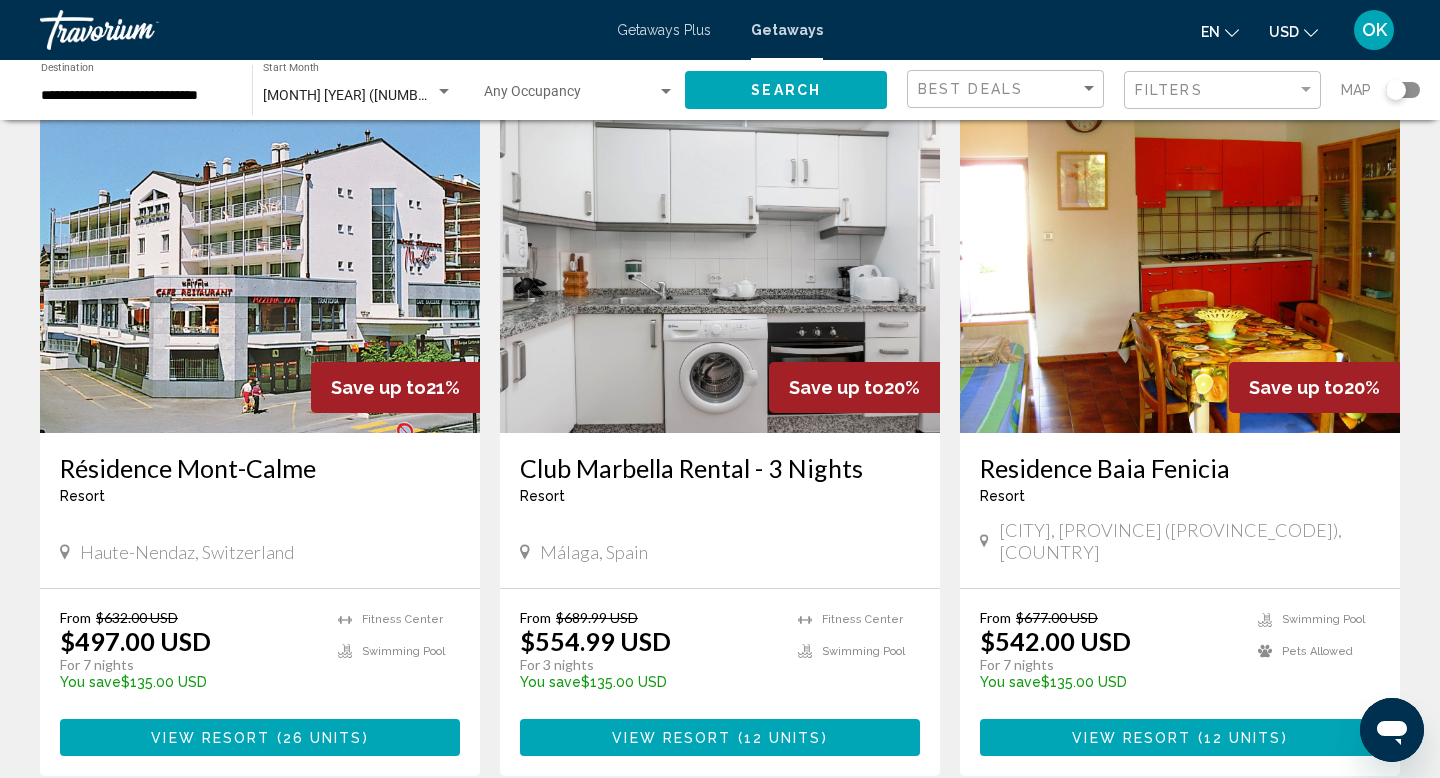 scroll, scrollTop: 98, scrollLeft: 0, axis: vertical 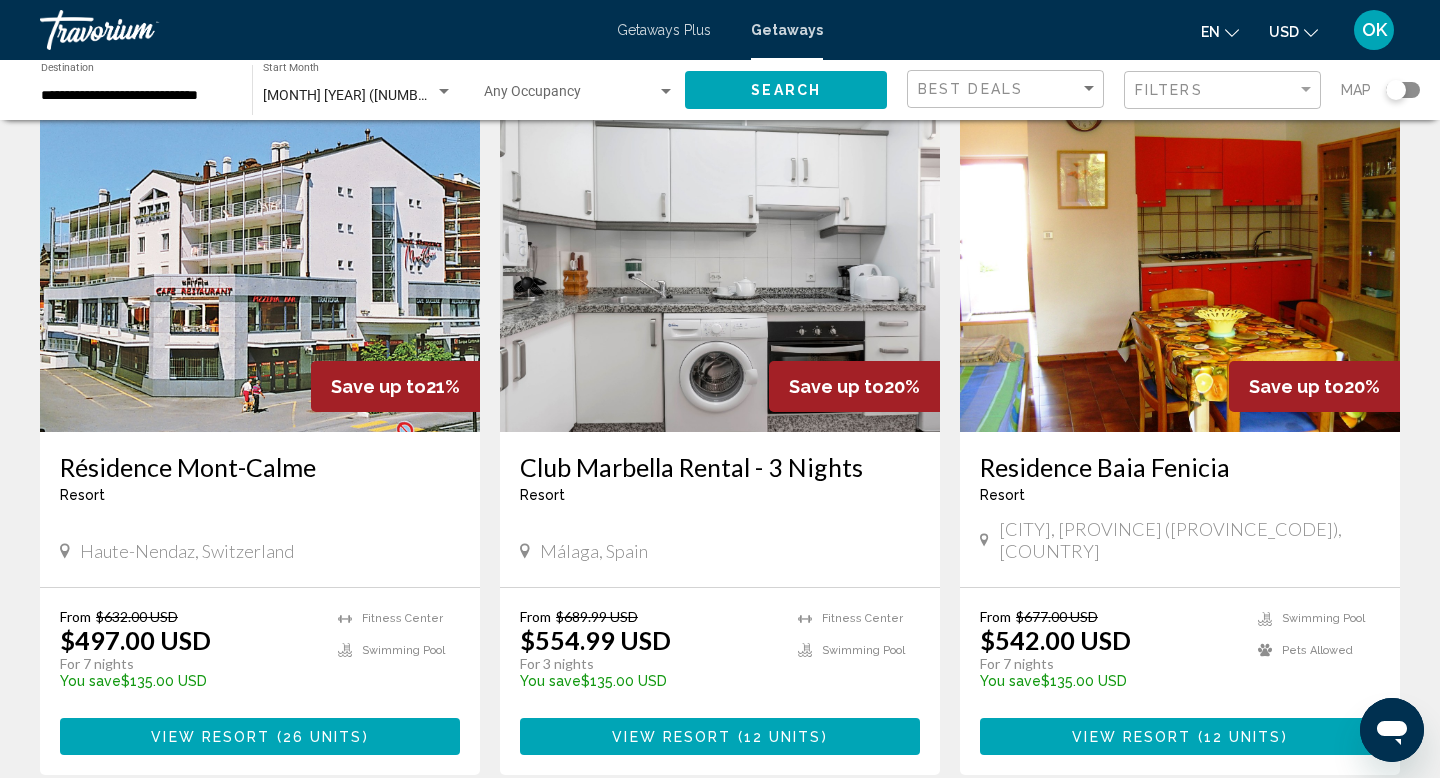 click at bounding box center (260, 272) 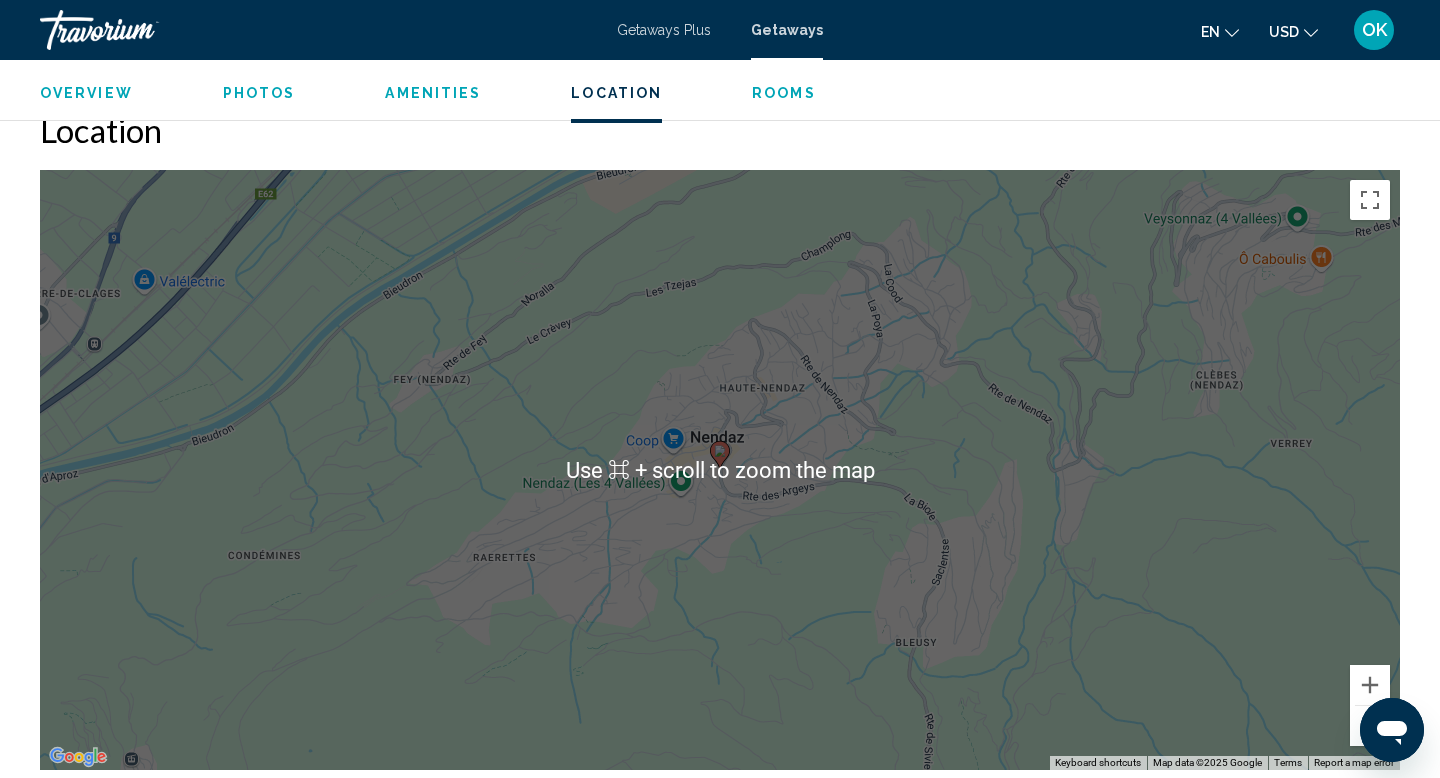 scroll, scrollTop: 3203, scrollLeft: 0, axis: vertical 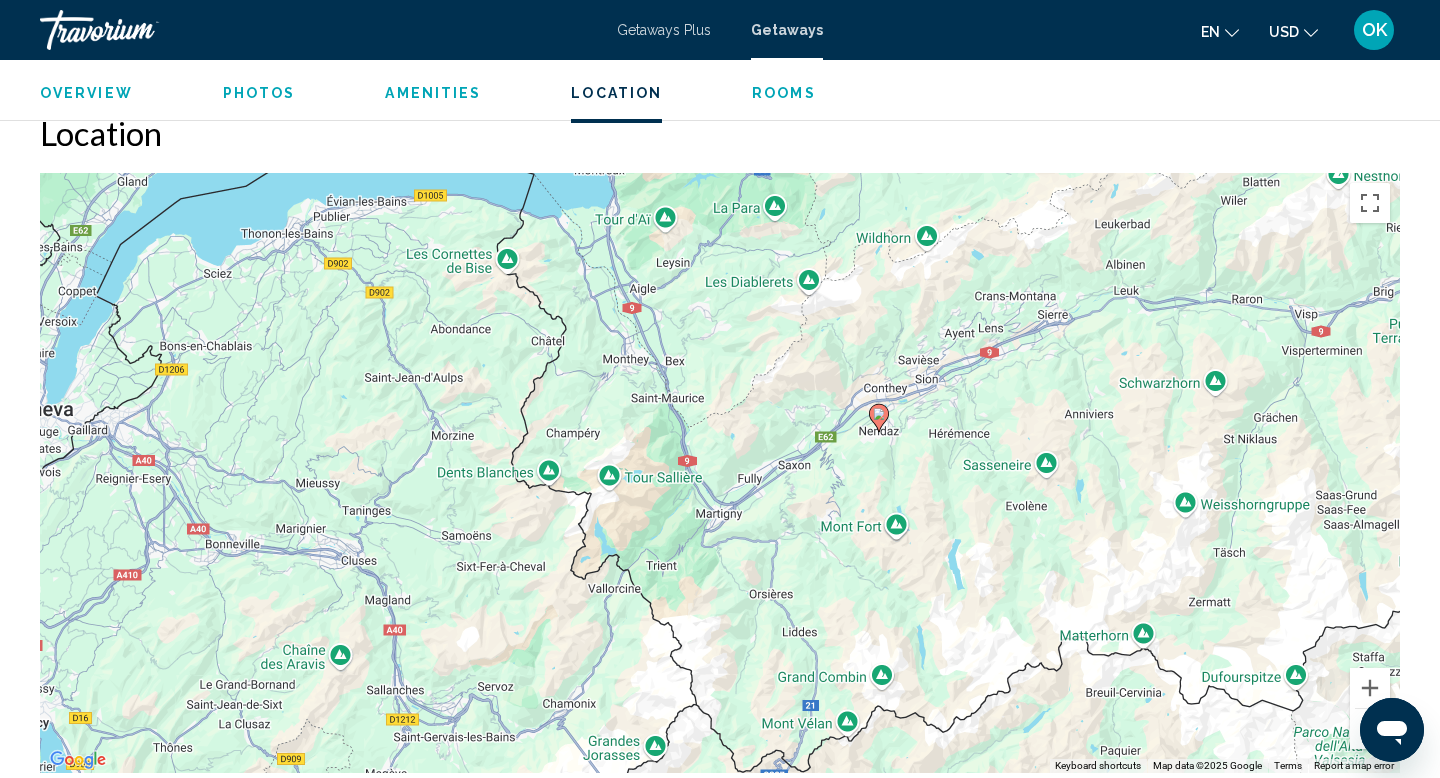 drag, startPoint x: 750, startPoint y: 515, endPoint x: 760, endPoint y: 501, distance: 17.20465 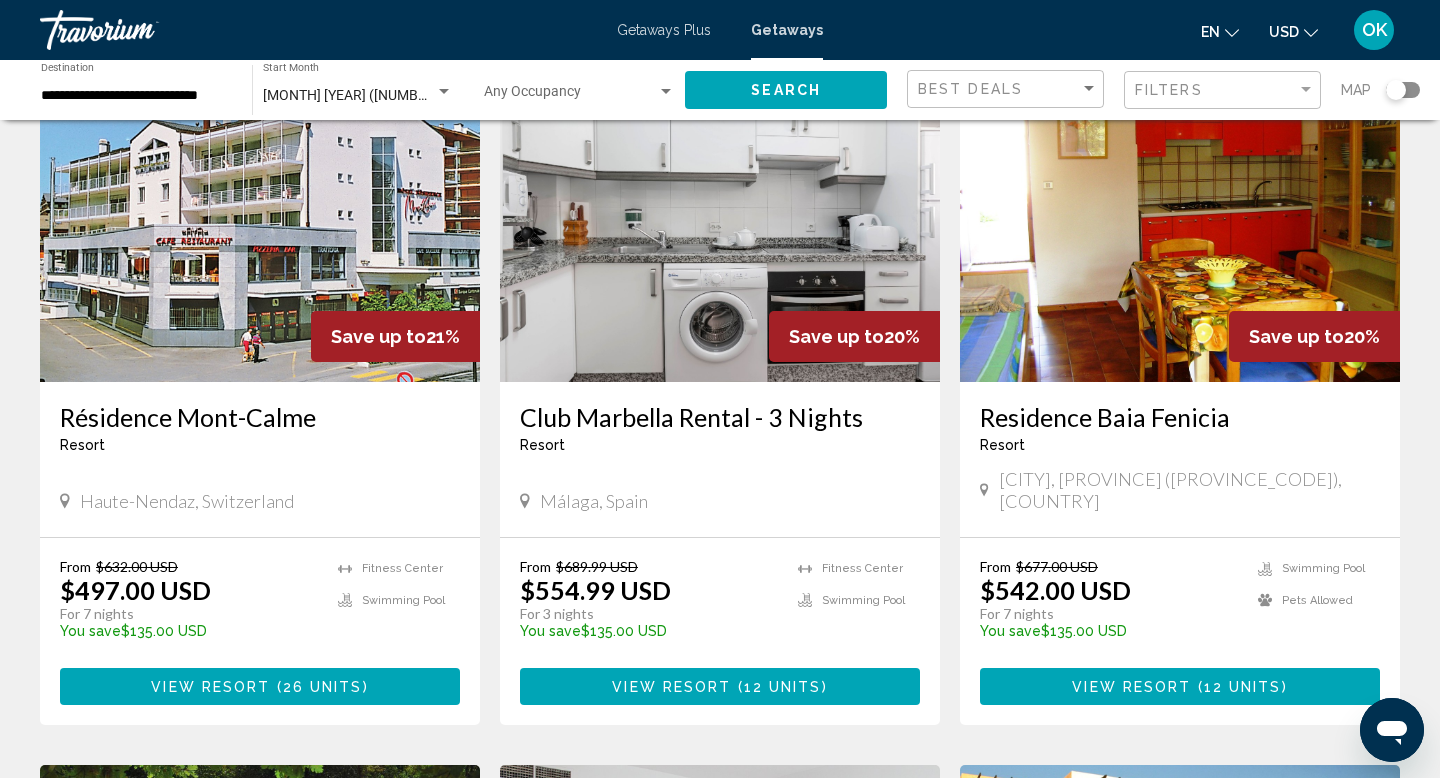 scroll, scrollTop: 151, scrollLeft: 0, axis: vertical 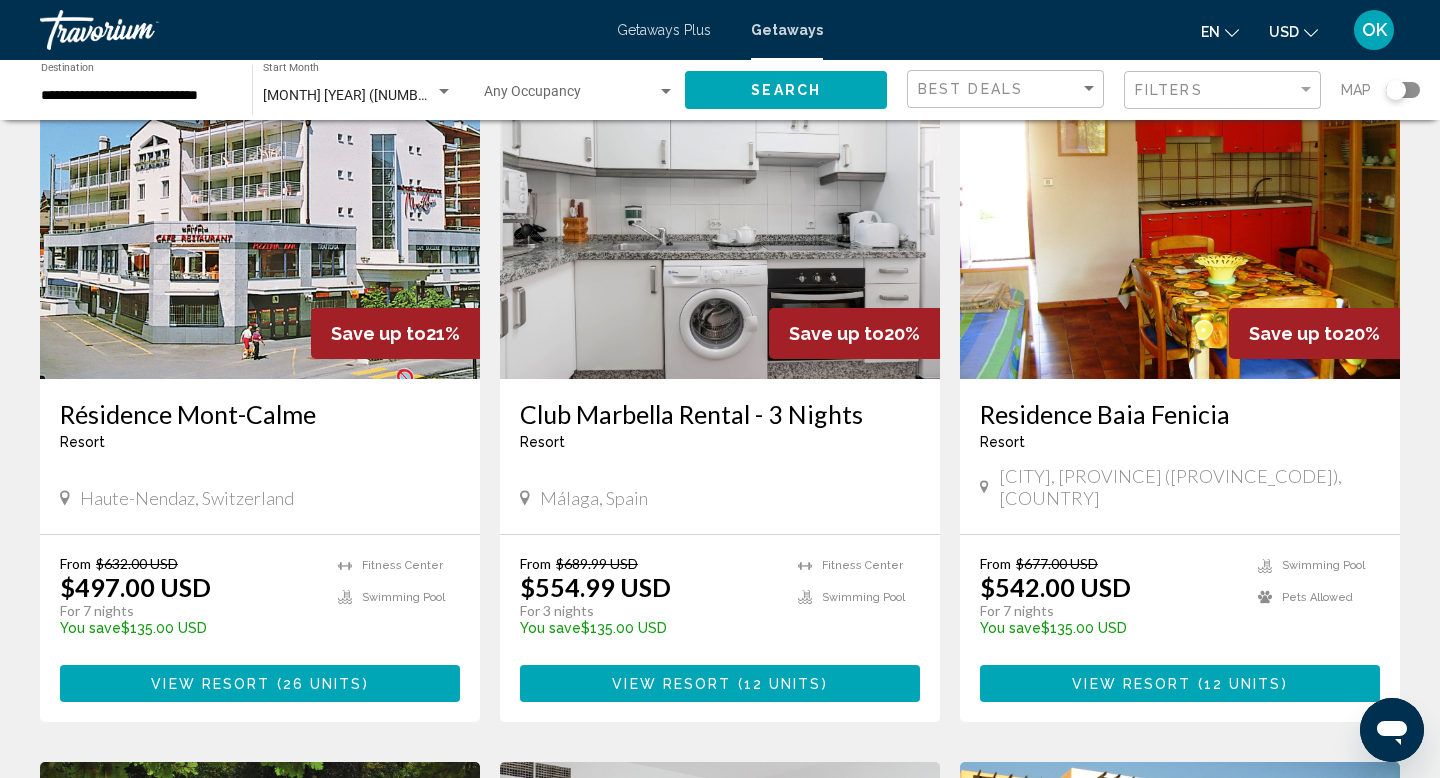 click at bounding box center (720, 219) 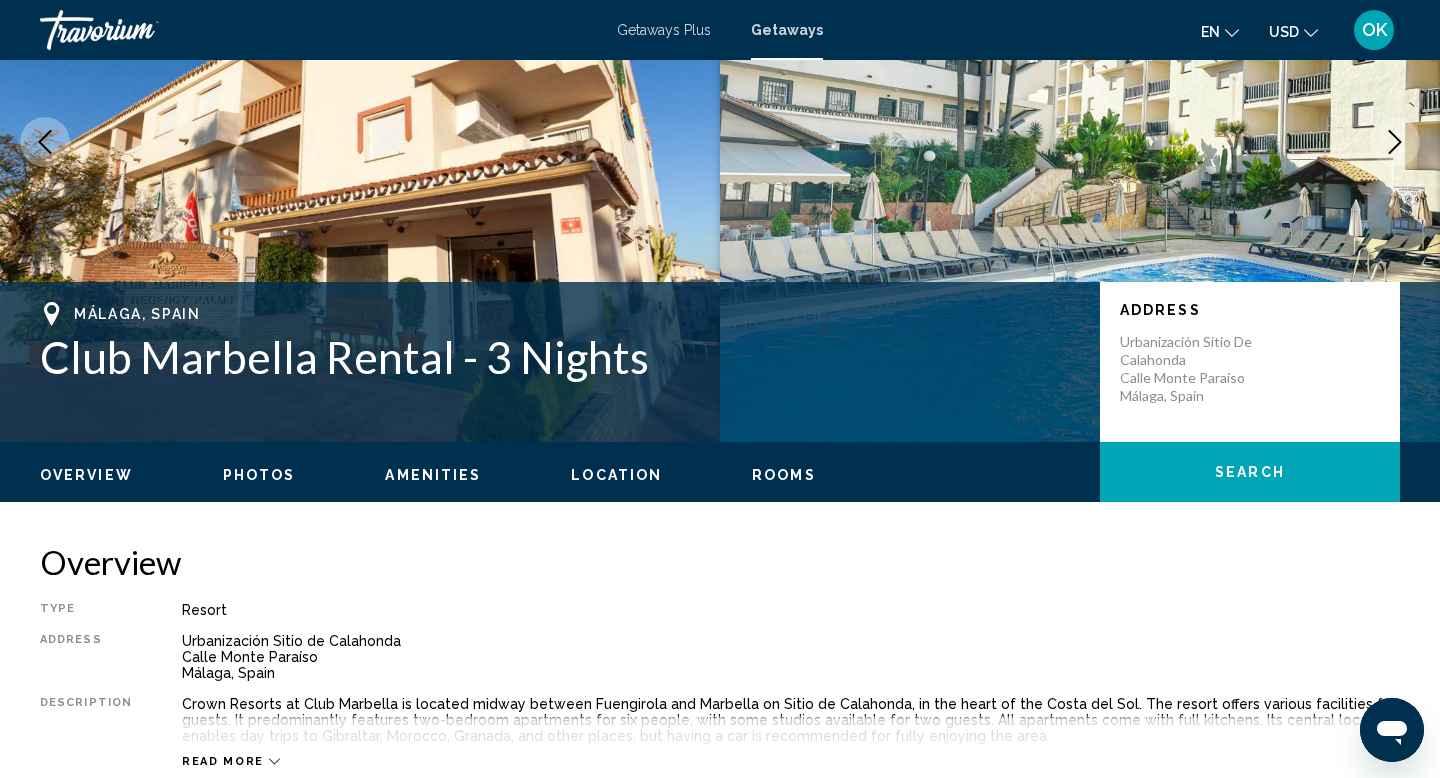 scroll, scrollTop: 0, scrollLeft: 0, axis: both 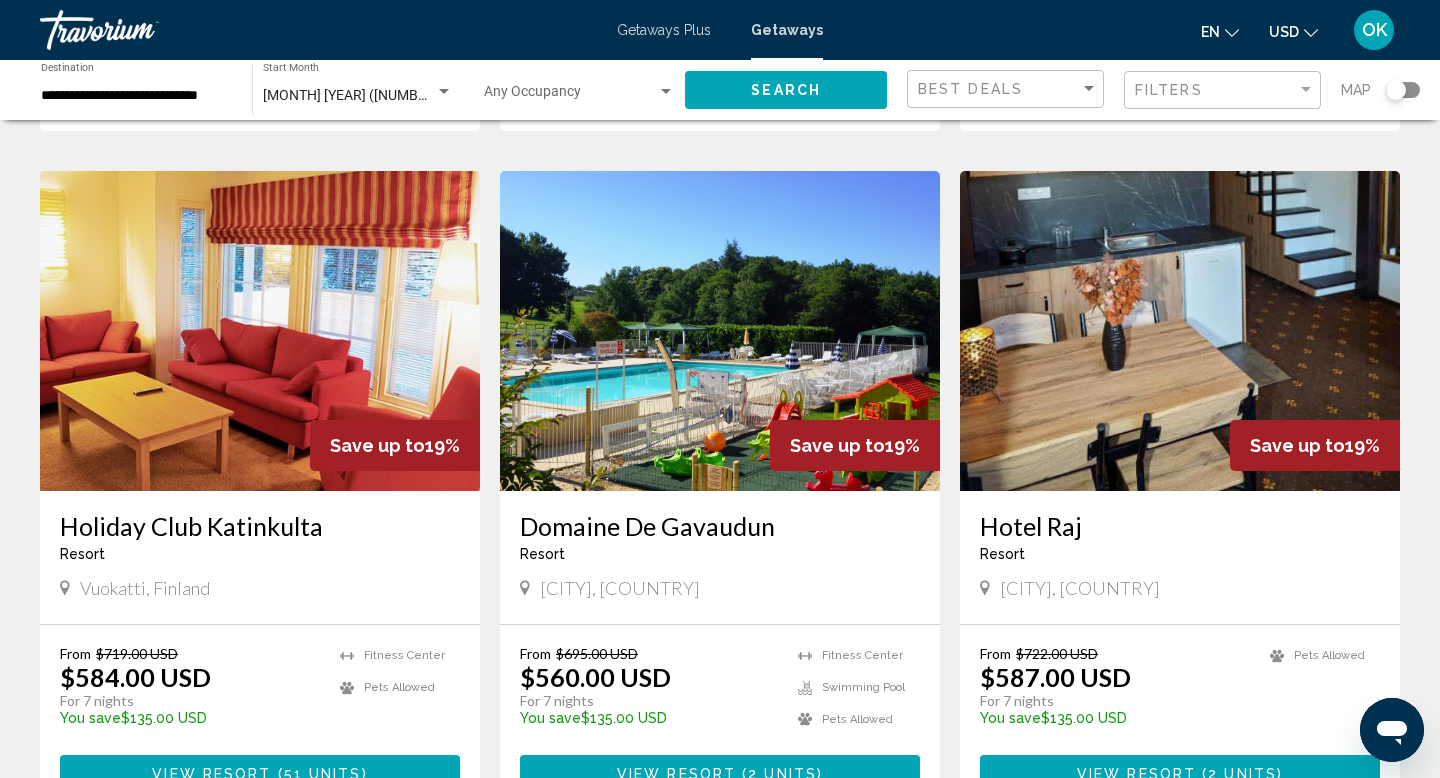 click on "Domaine De Gavaudun" at bounding box center (720, 526) 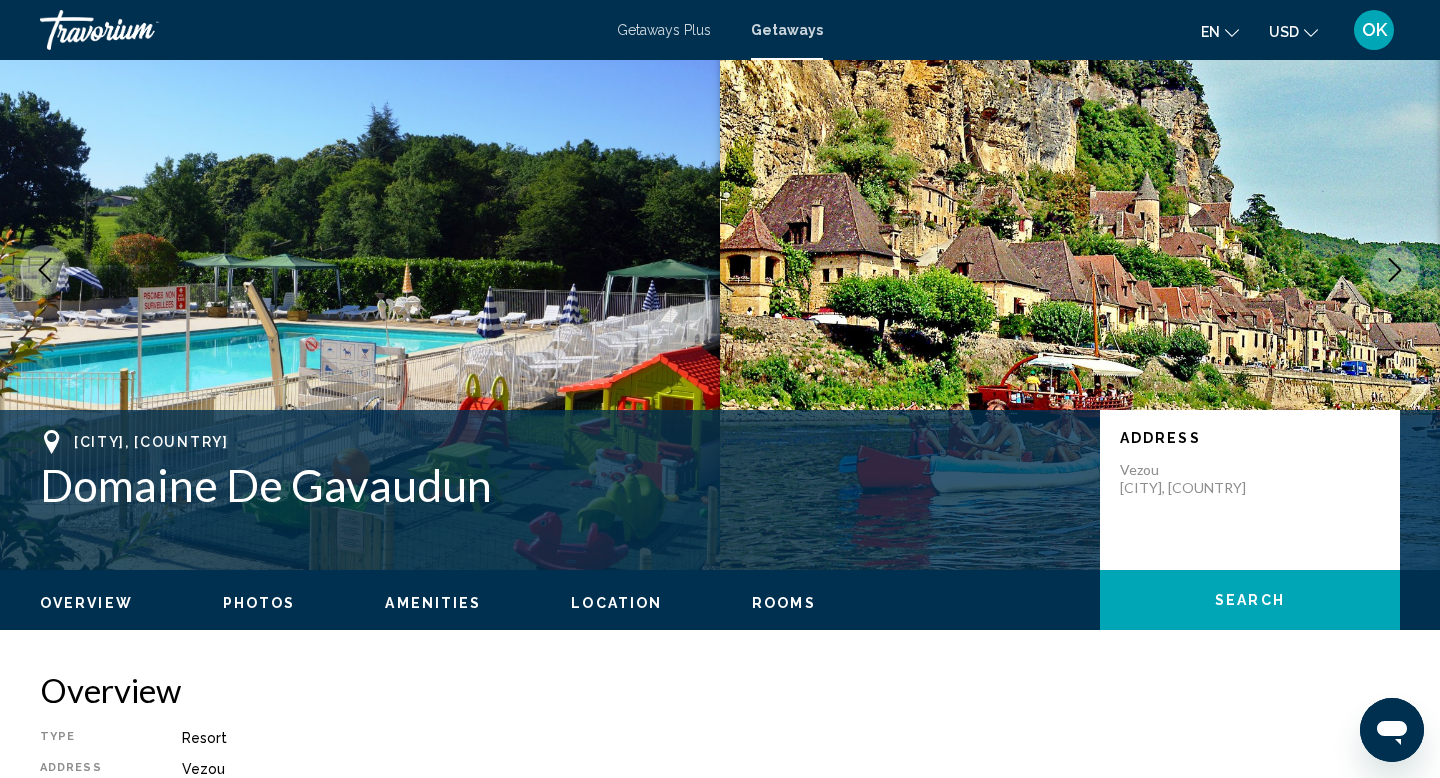 scroll, scrollTop: 0, scrollLeft: 0, axis: both 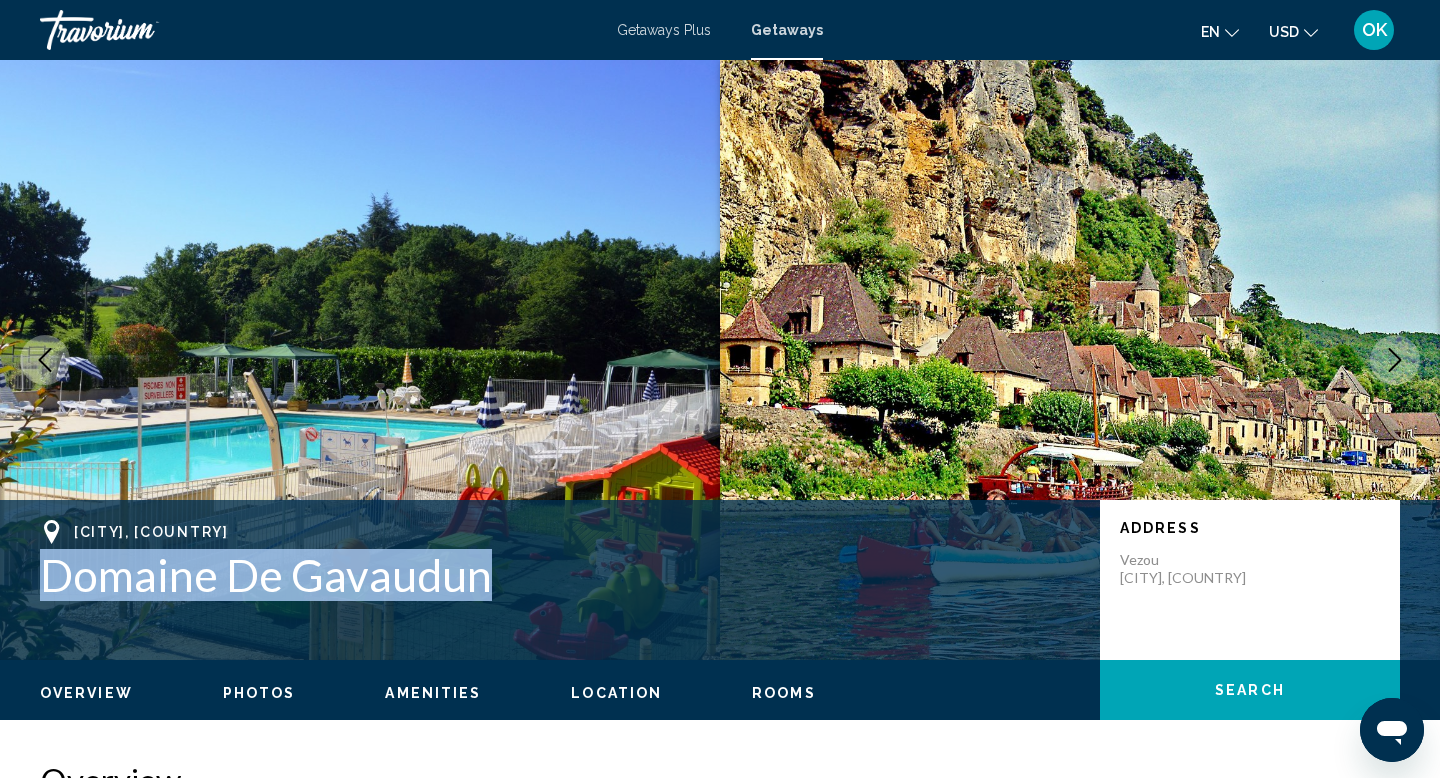 drag, startPoint x: 24, startPoint y: 566, endPoint x: 503, endPoint y: 594, distance: 479.8177 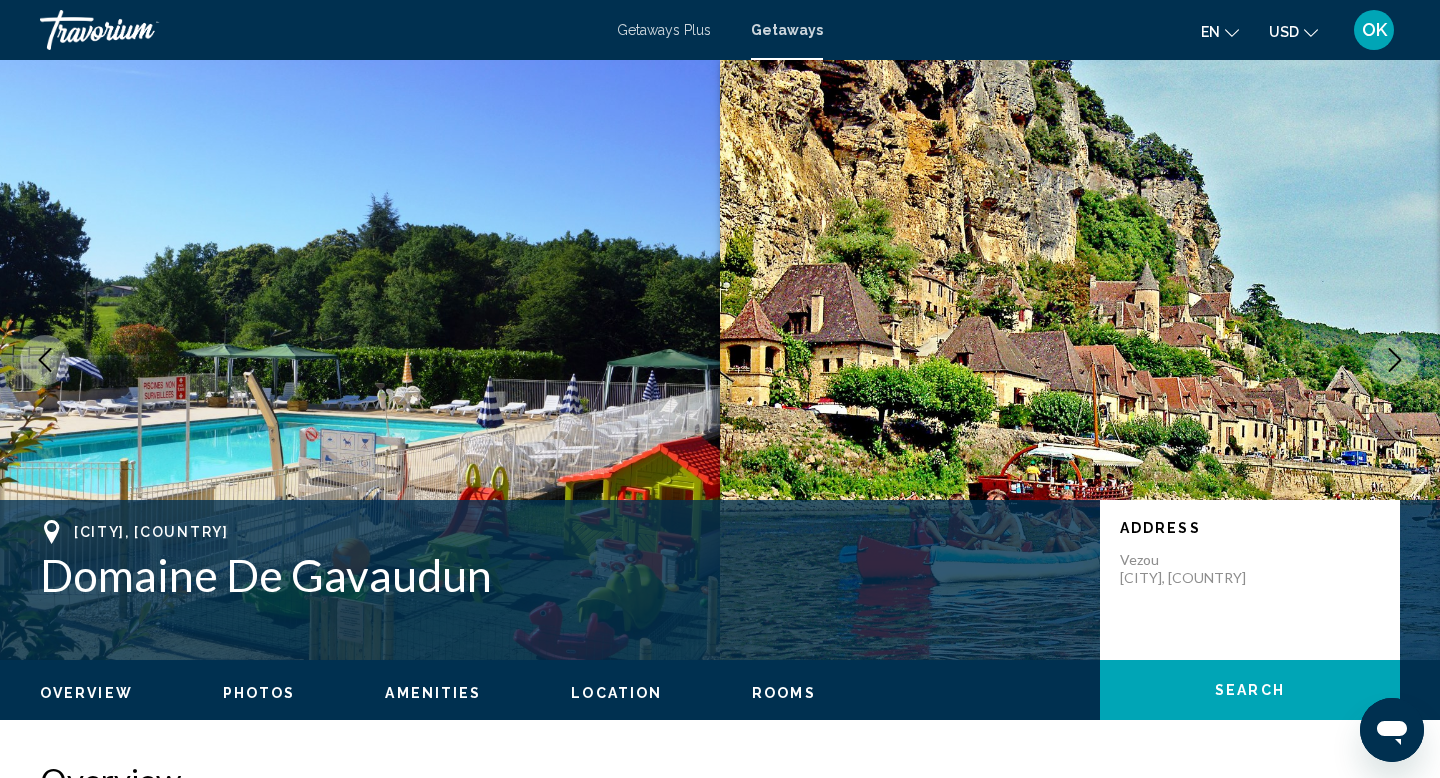 click on "Domaine De Gavaudun" at bounding box center (560, 575) 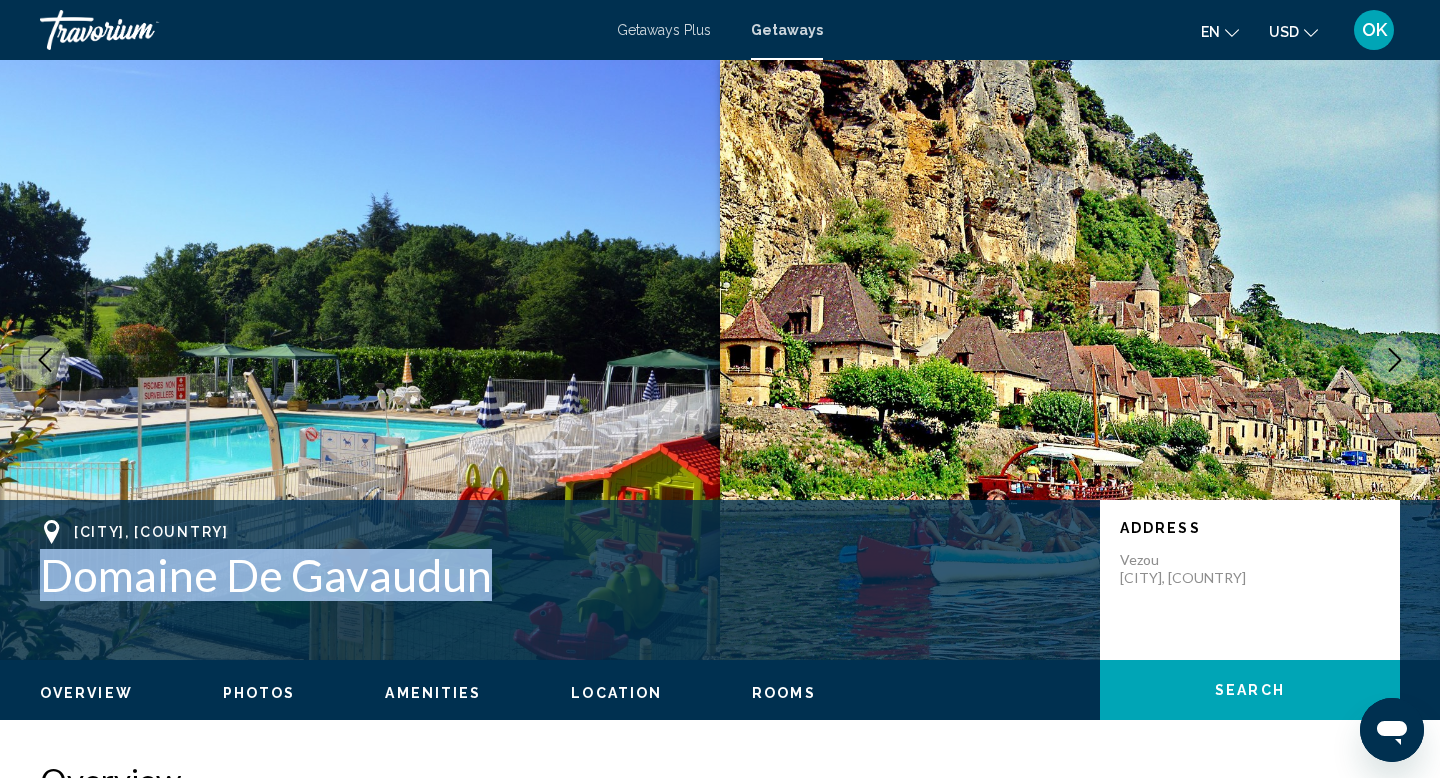 drag, startPoint x: 494, startPoint y: 590, endPoint x: 40, endPoint y: 564, distance: 454.7439 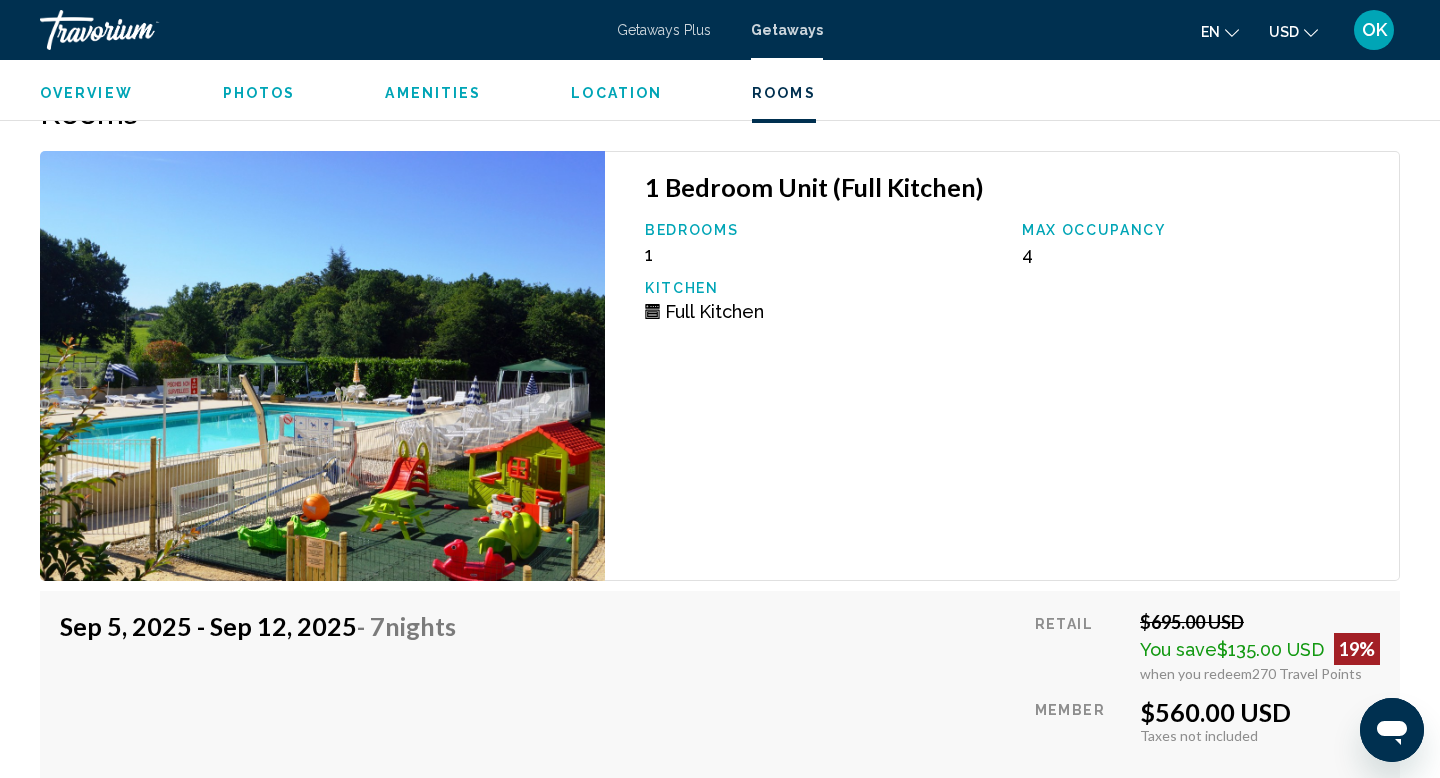 scroll, scrollTop: 3670, scrollLeft: 0, axis: vertical 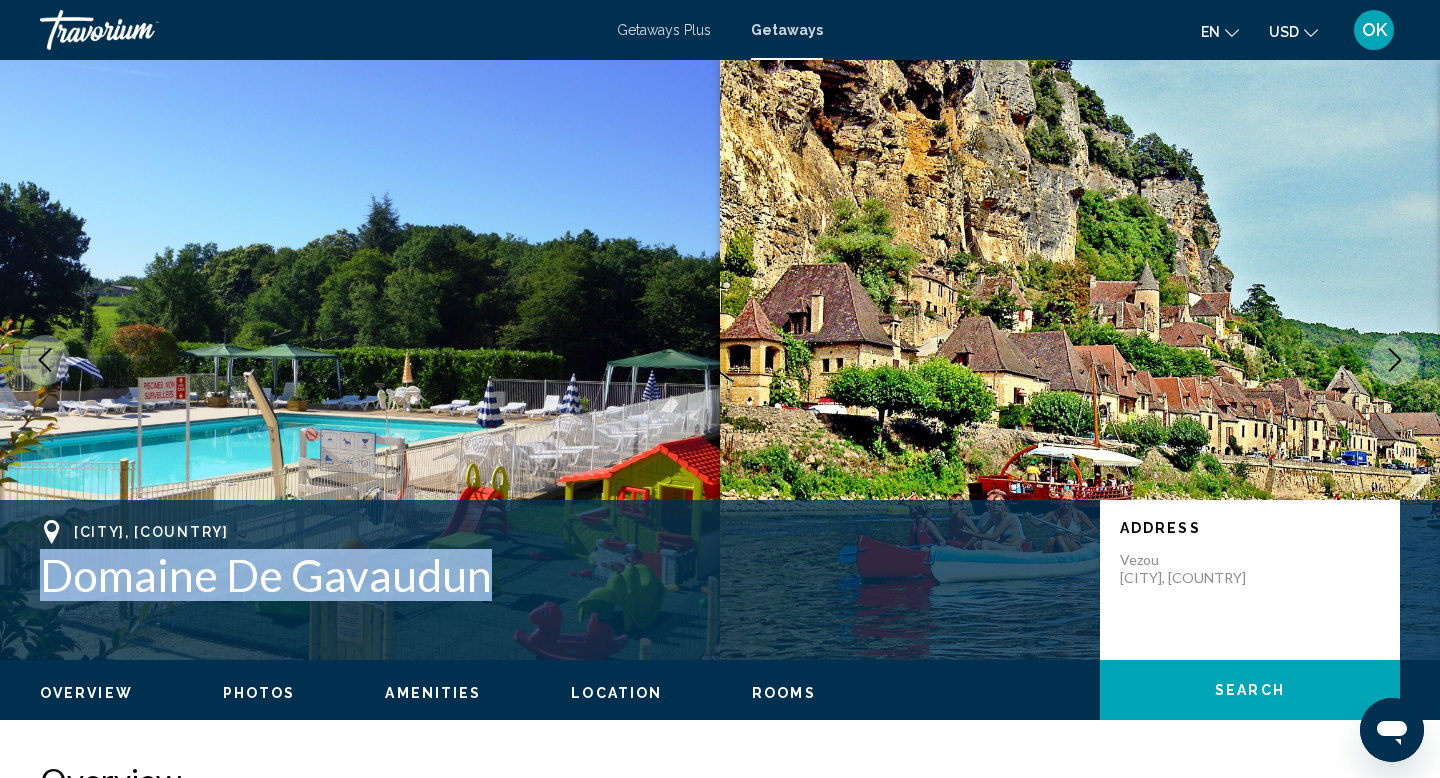 click on "Getaways Plus" at bounding box center [664, 30] 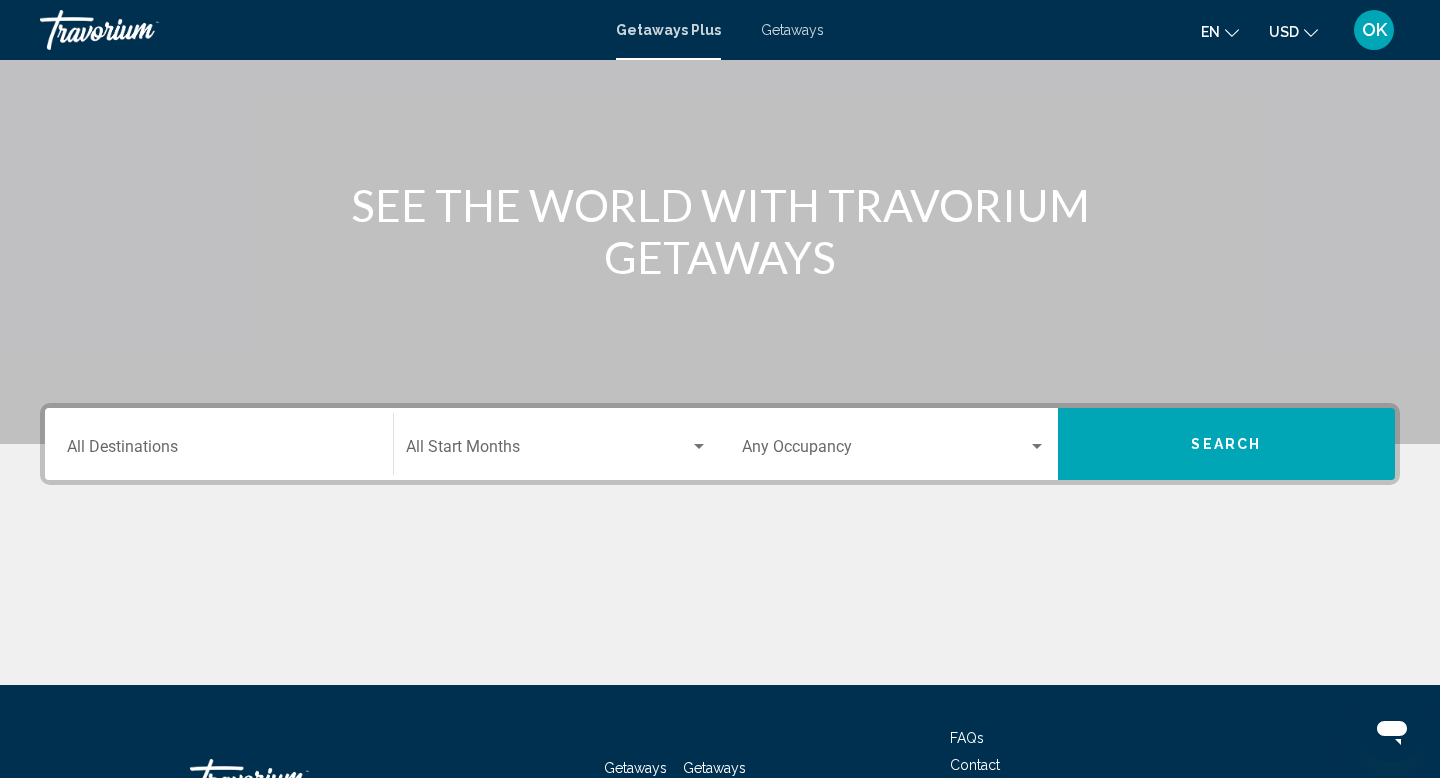 scroll, scrollTop: 169, scrollLeft: 0, axis: vertical 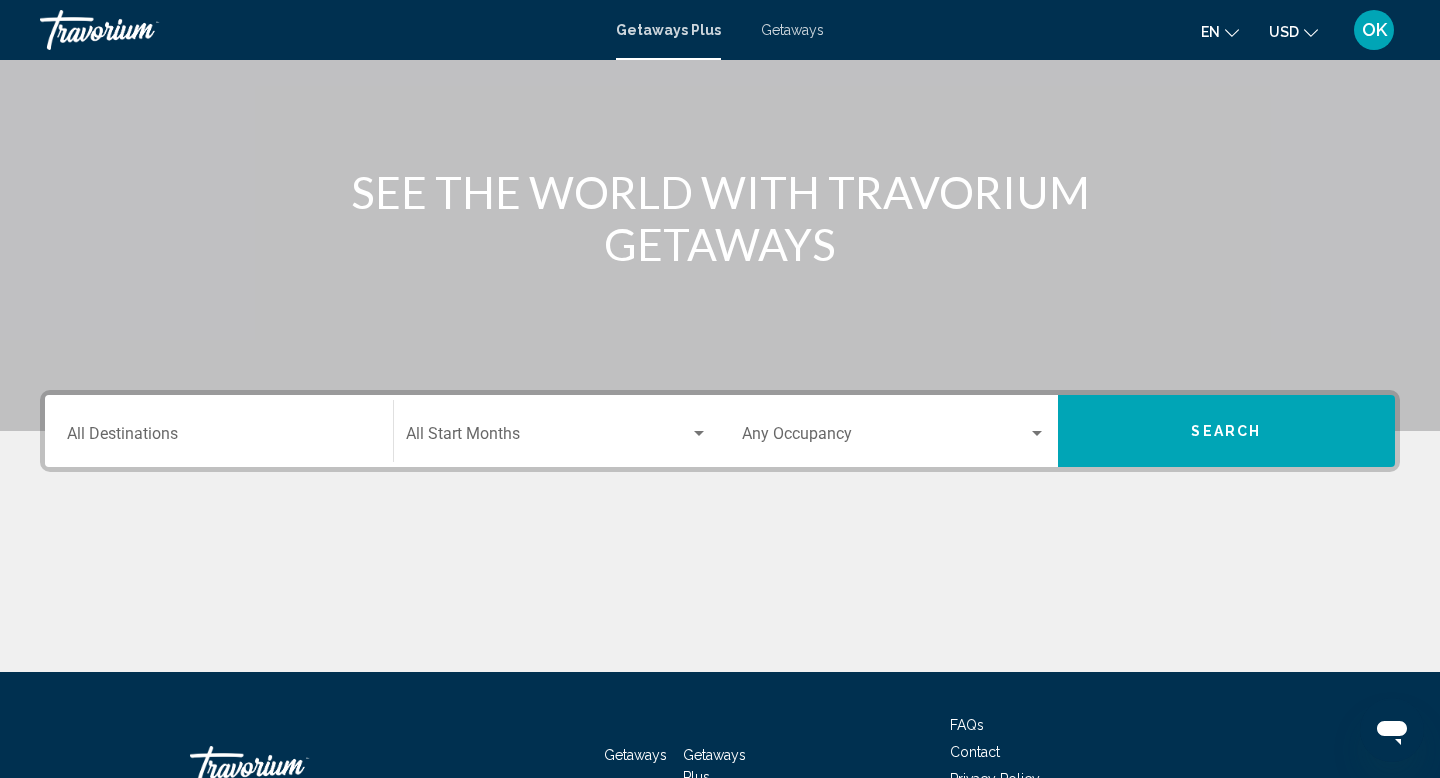 click on "Destination All Destinations" at bounding box center [219, 431] 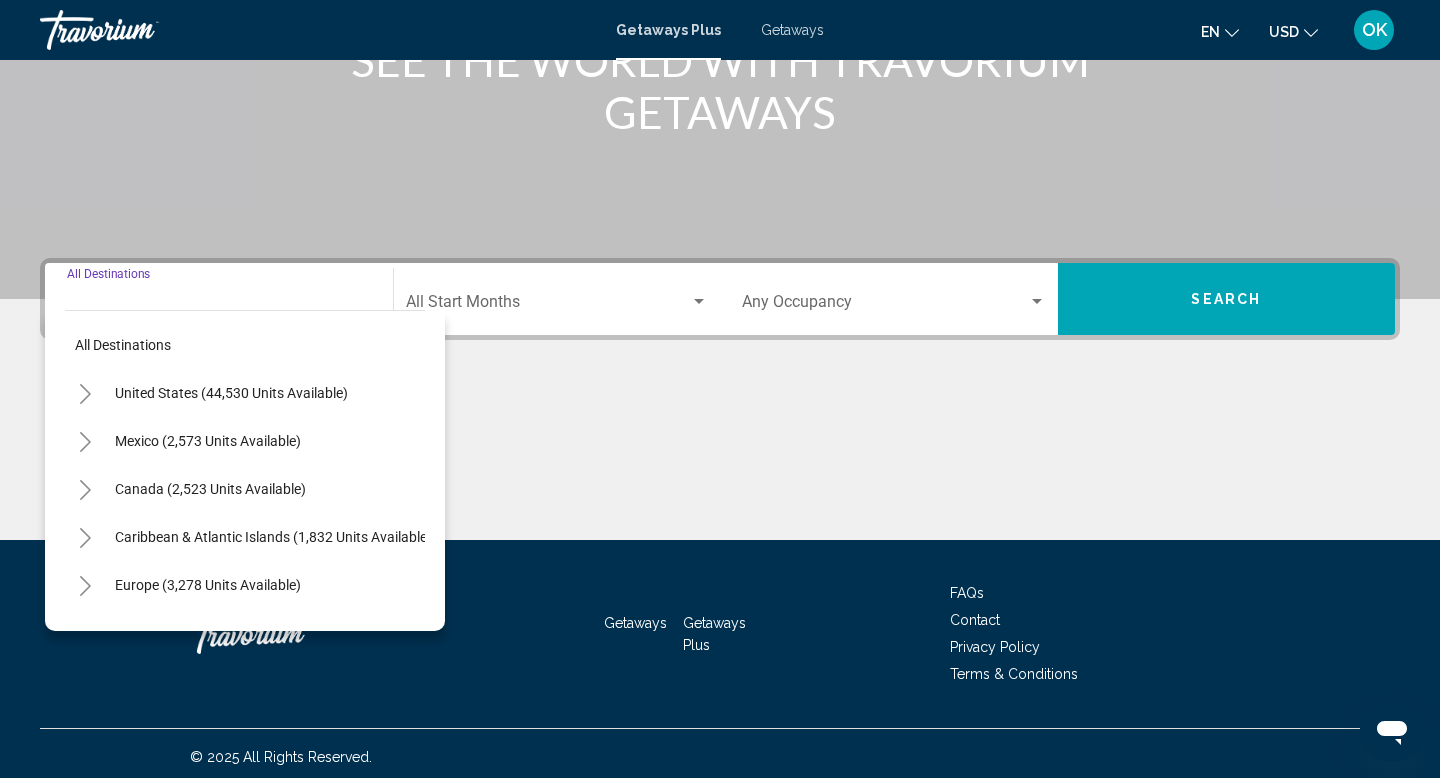 scroll, scrollTop: 308, scrollLeft: 0, axis: vertical 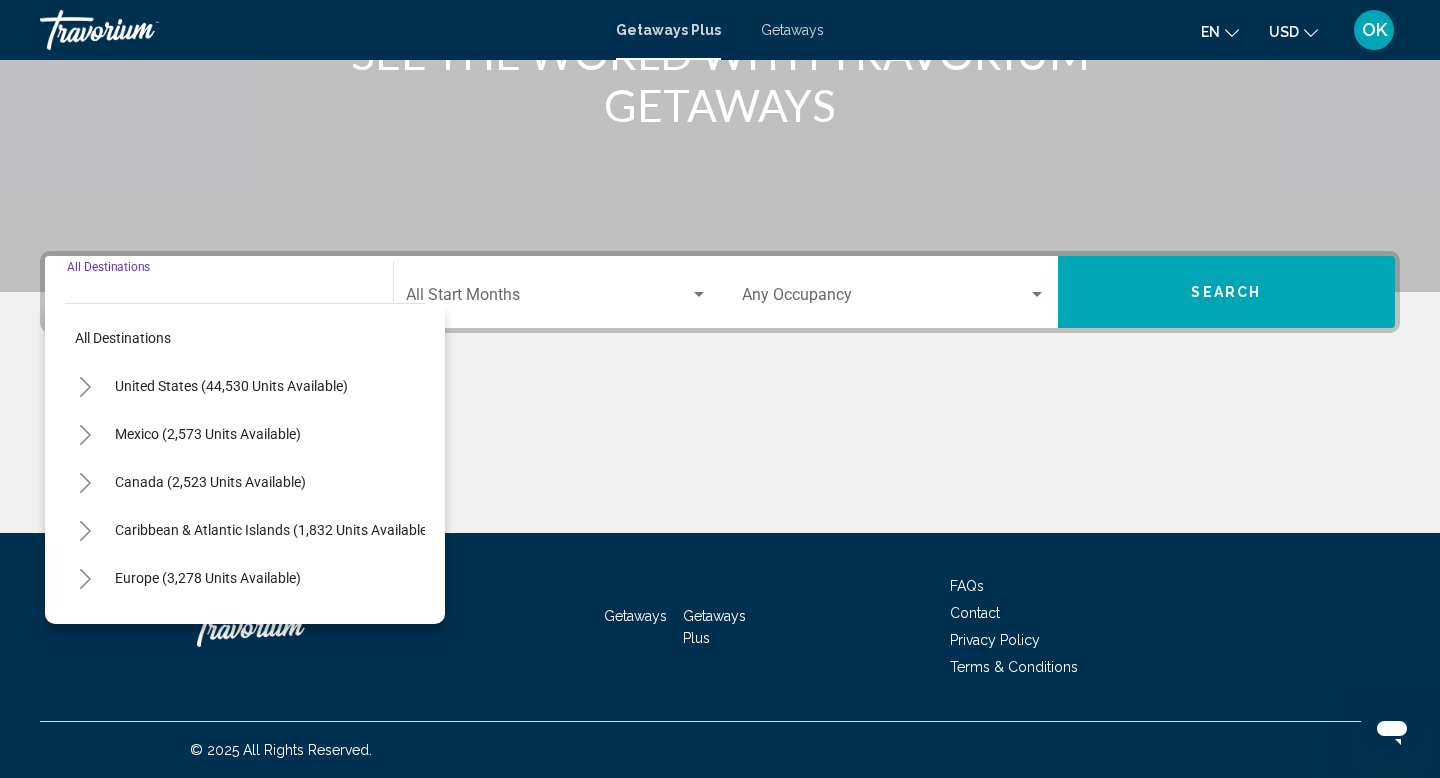 click 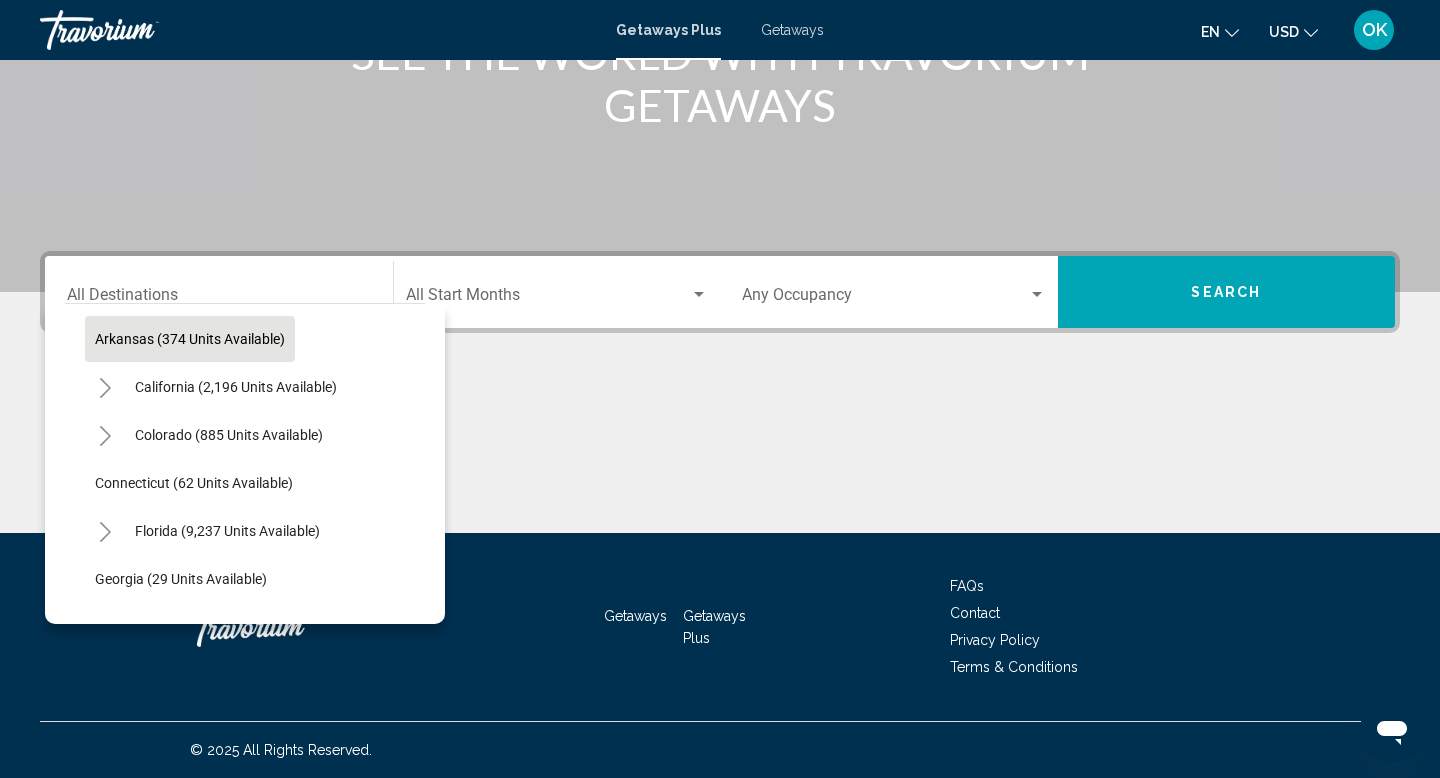 scroll, scrollTop: 178, scrollLeft: 0, axis: vertical 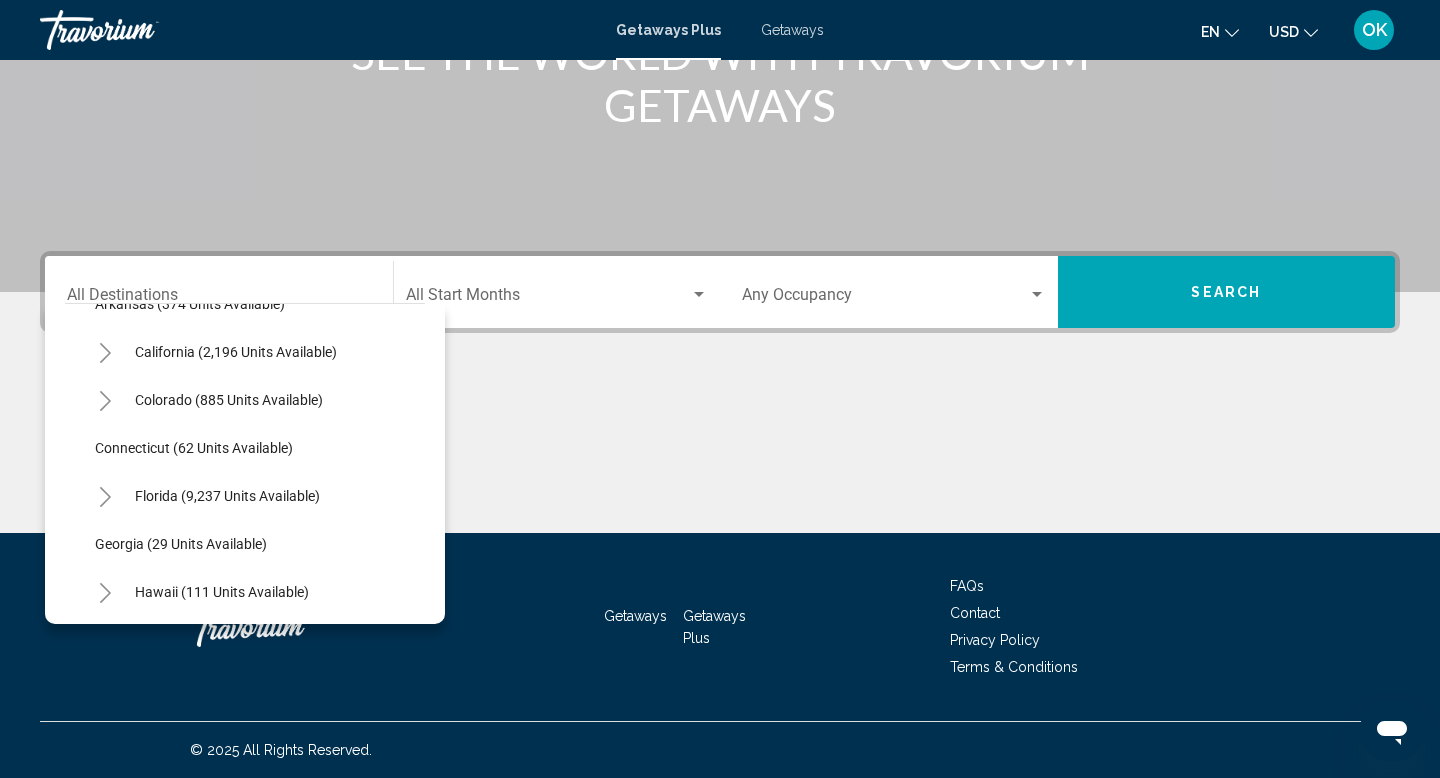 click 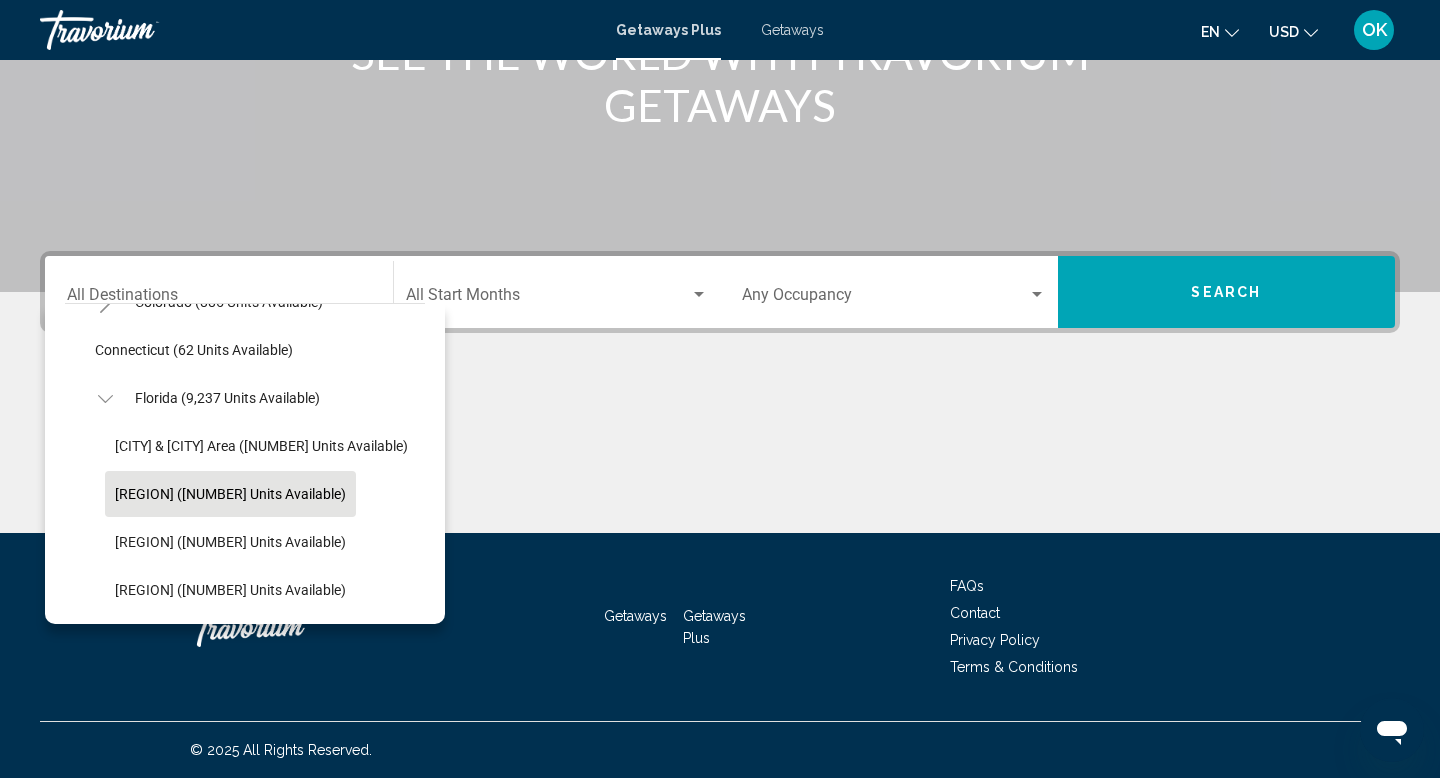 scroll, scrollTop: 340, scrollLeft: 0, axis: vertical 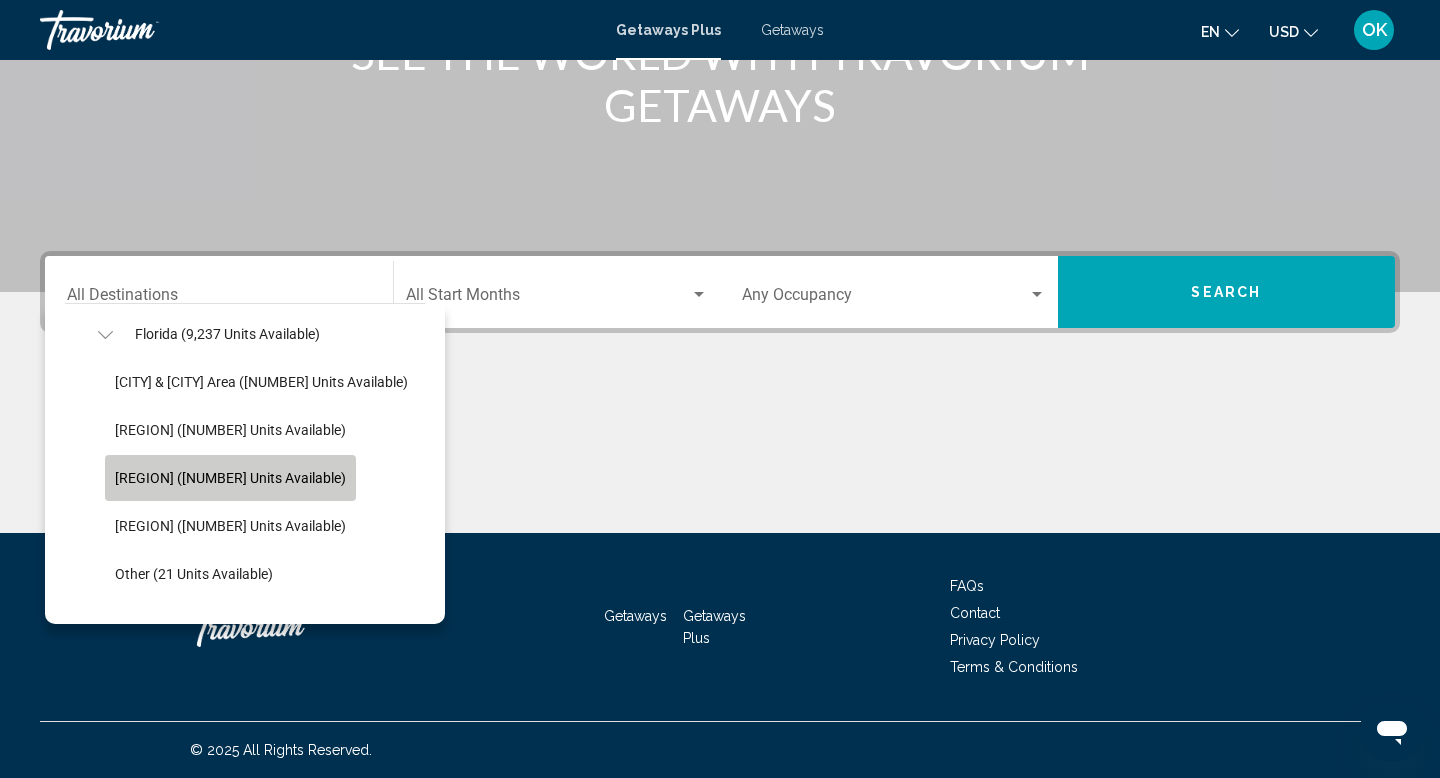 click on "[REGION] ([NUMBER] units available)" 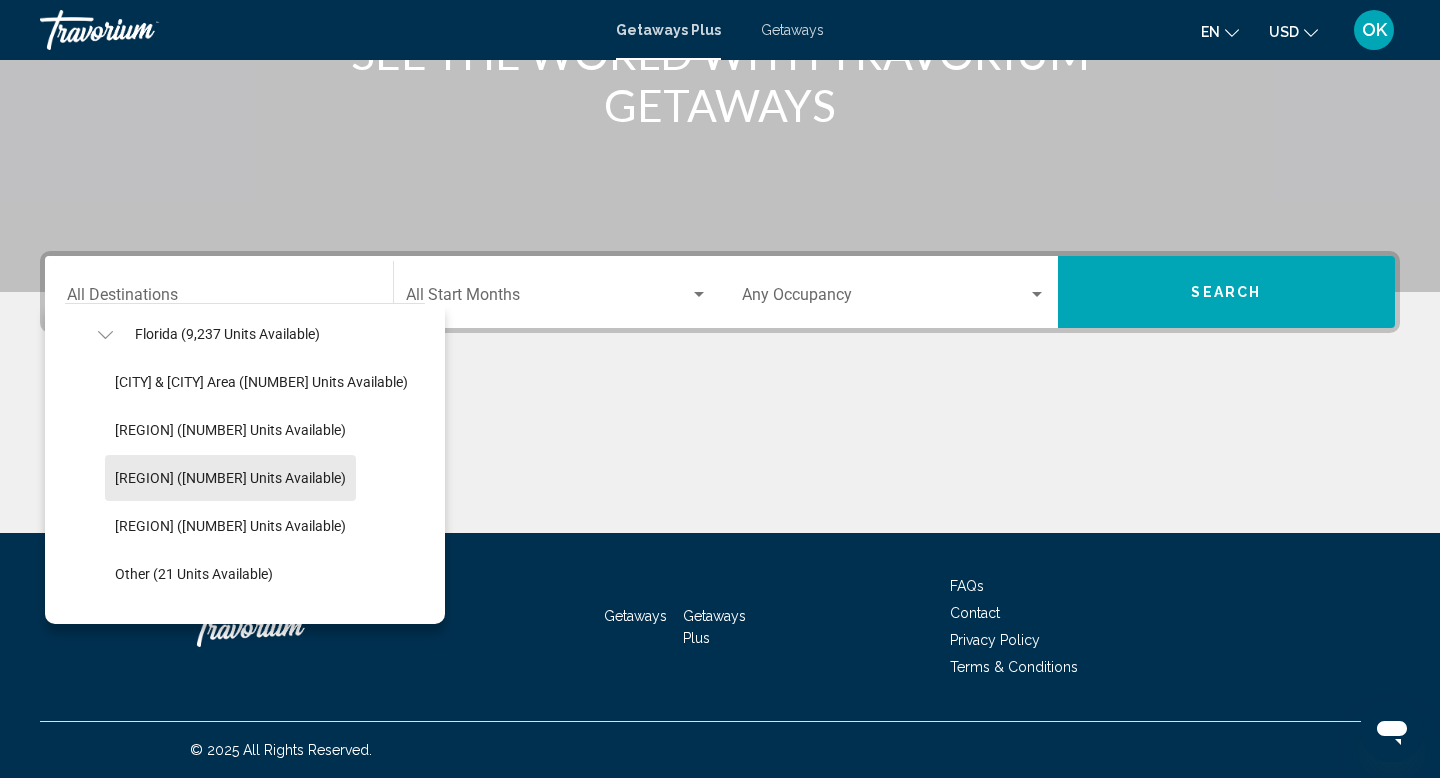 type on "**********" 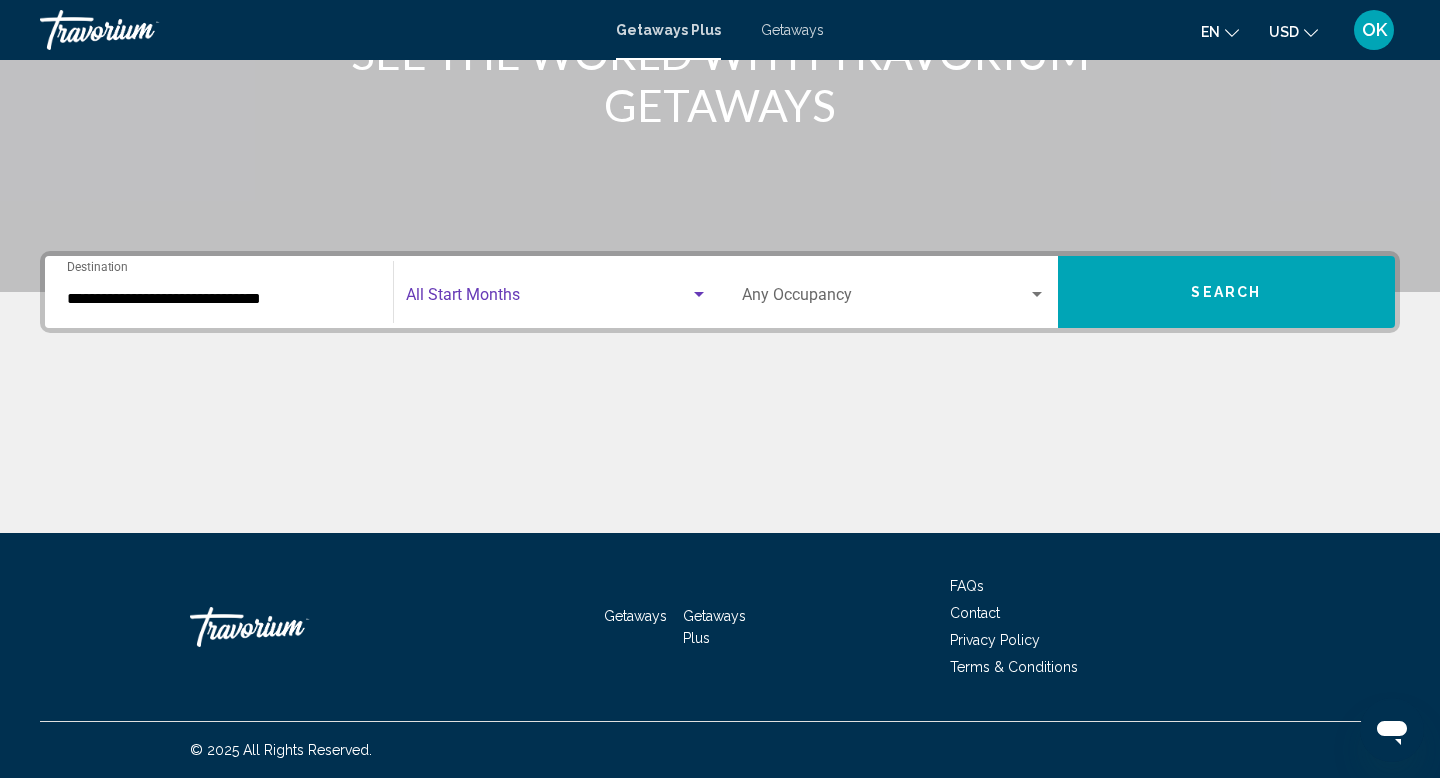 click at bounding box center [548, 299] 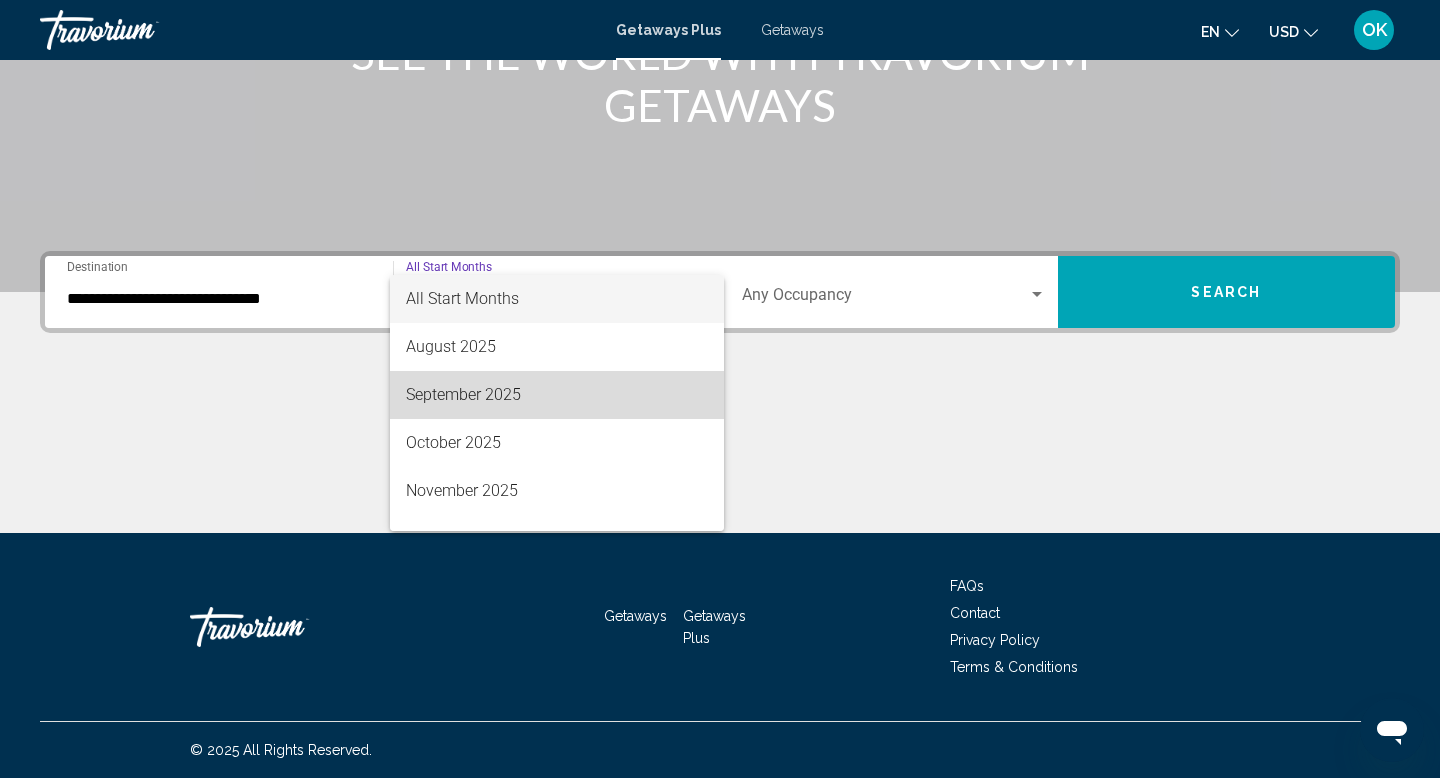 click on "September 2025" at bounding box center (557, 395) 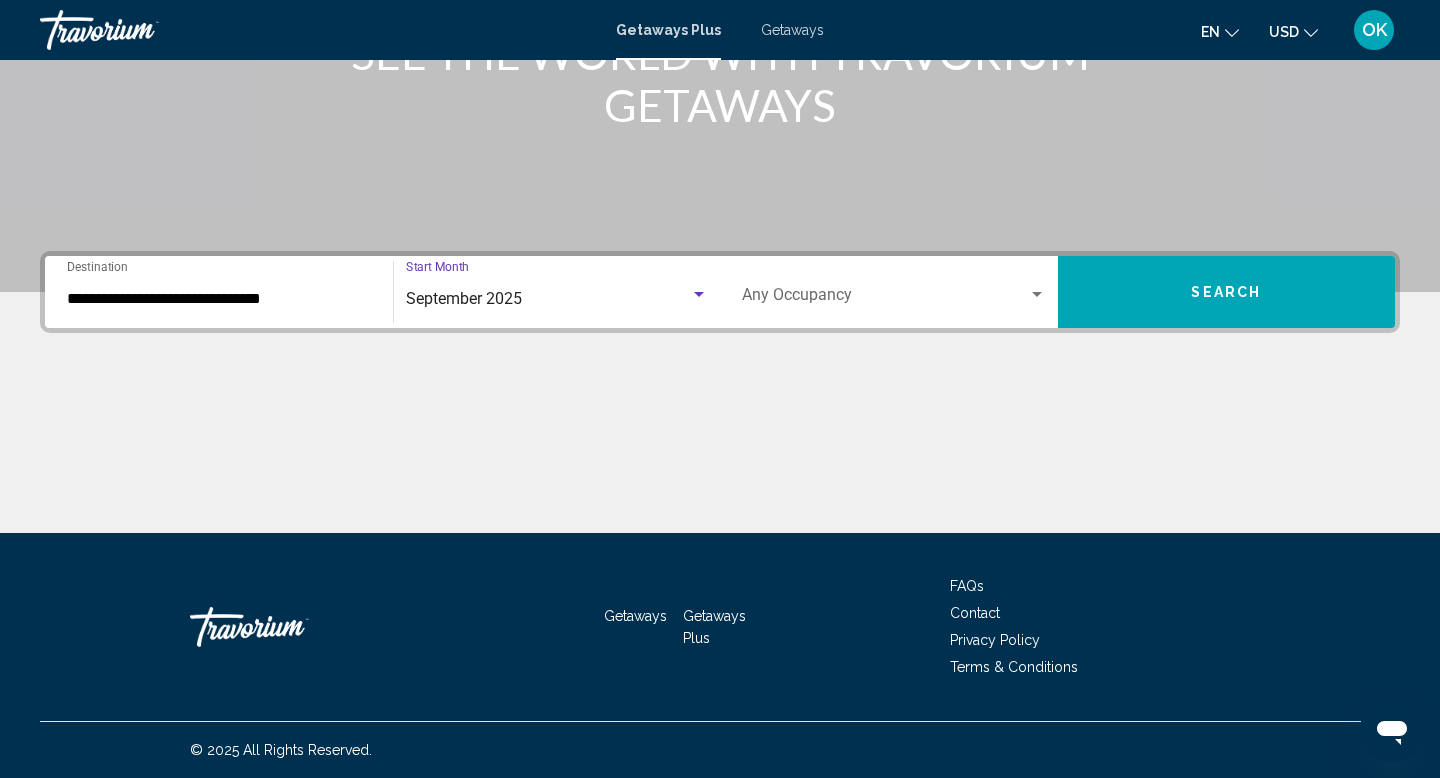 click on "Search" at bounding box center (1226, 293) 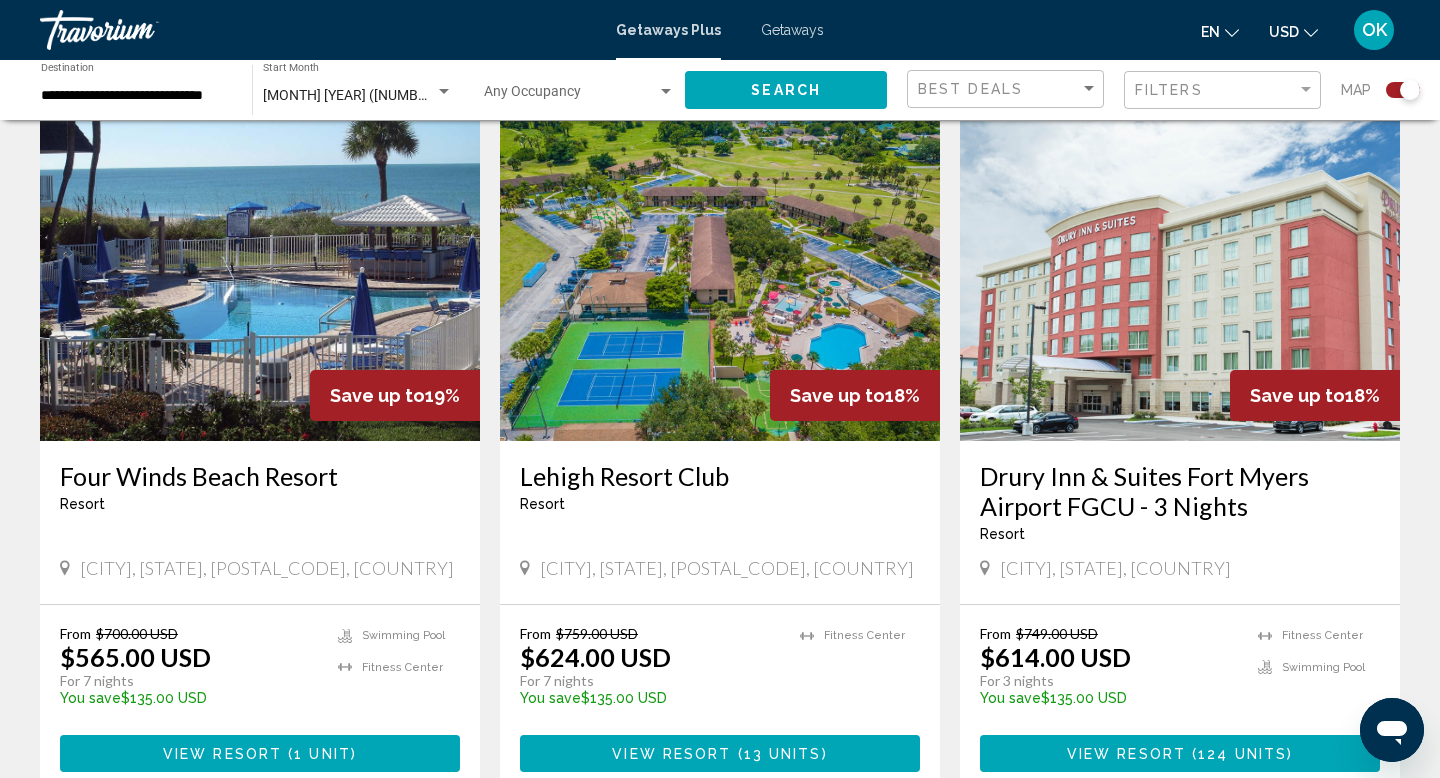 scroll, scrollTop: 713, scrollLeft: 0, axis: vertical 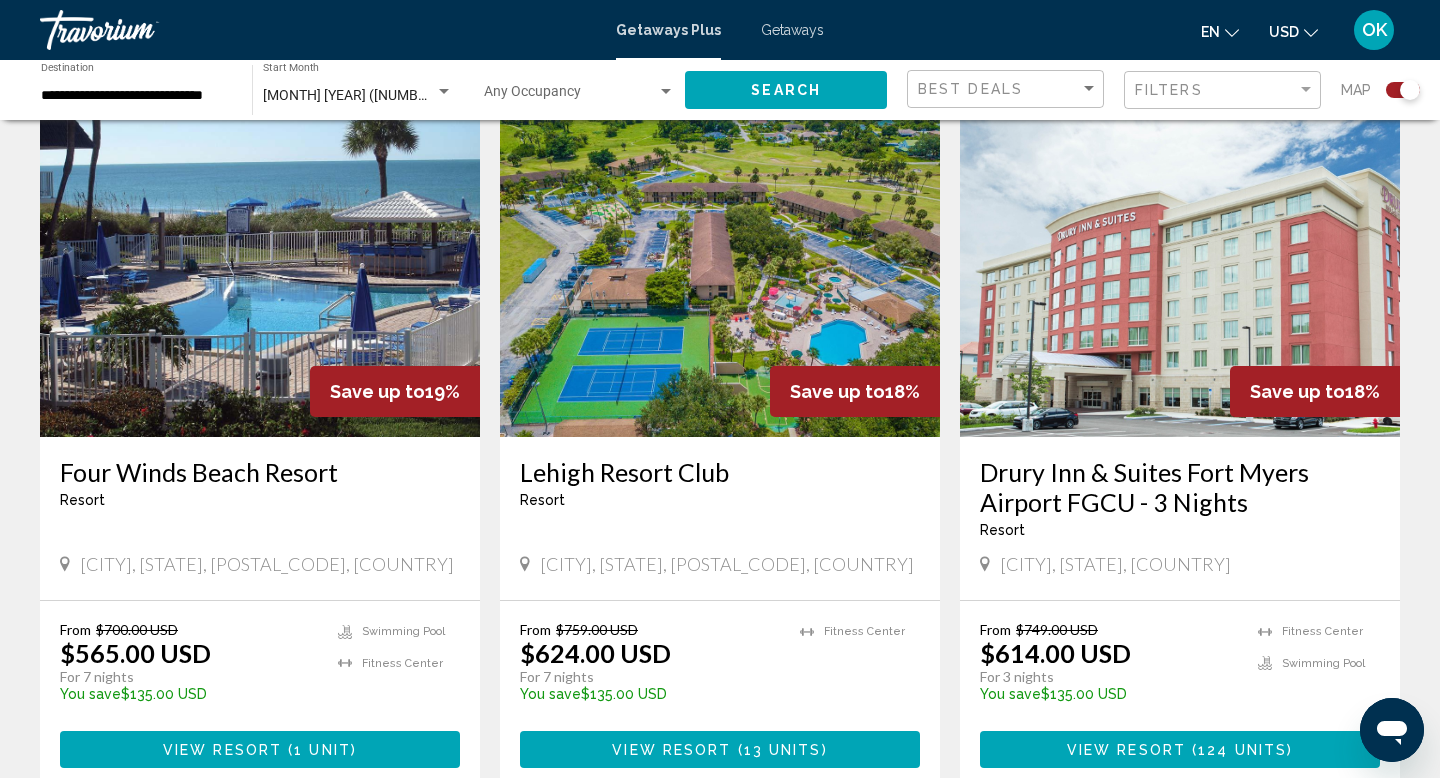 click at bounding box center [260, 277] 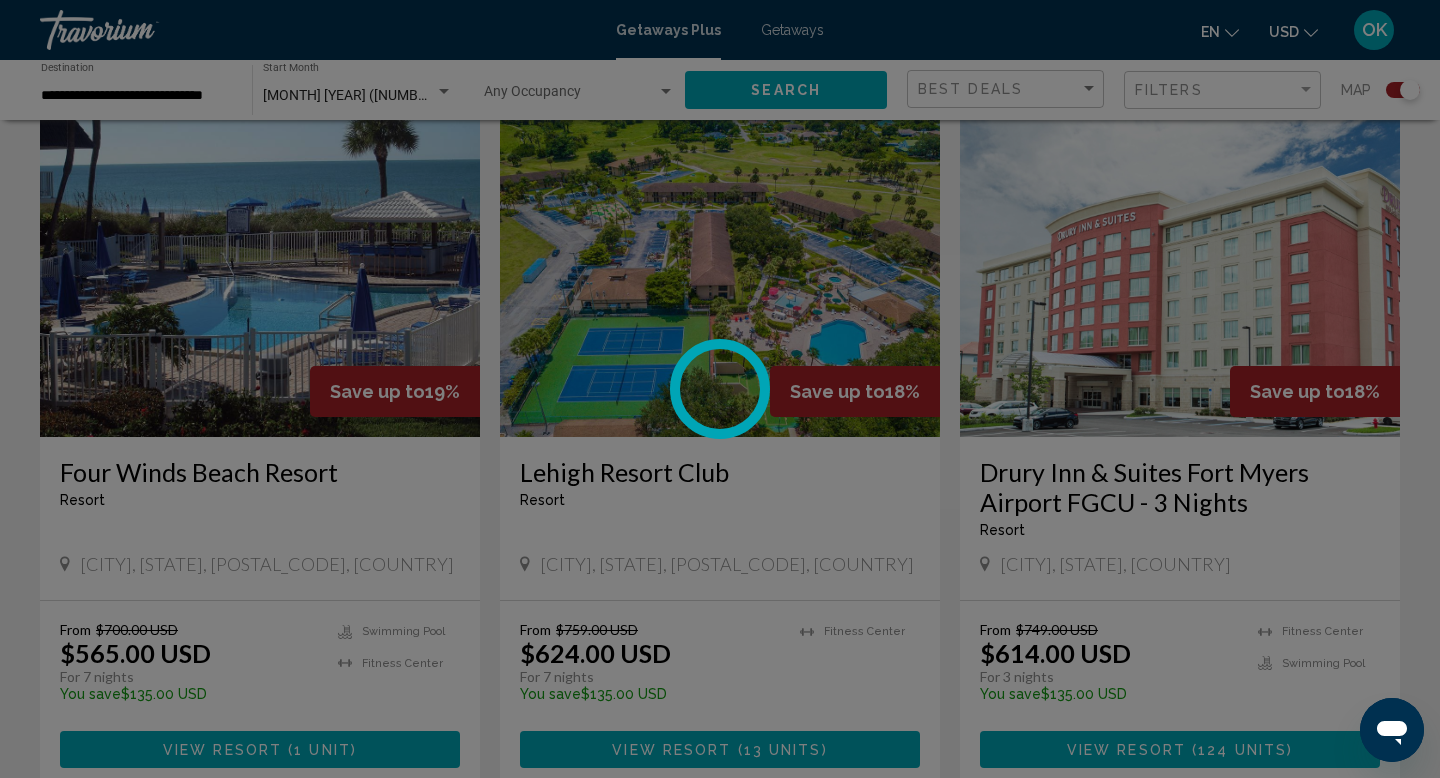 scroll, scrollTop: 0, scrollLeft: 0, axis: both 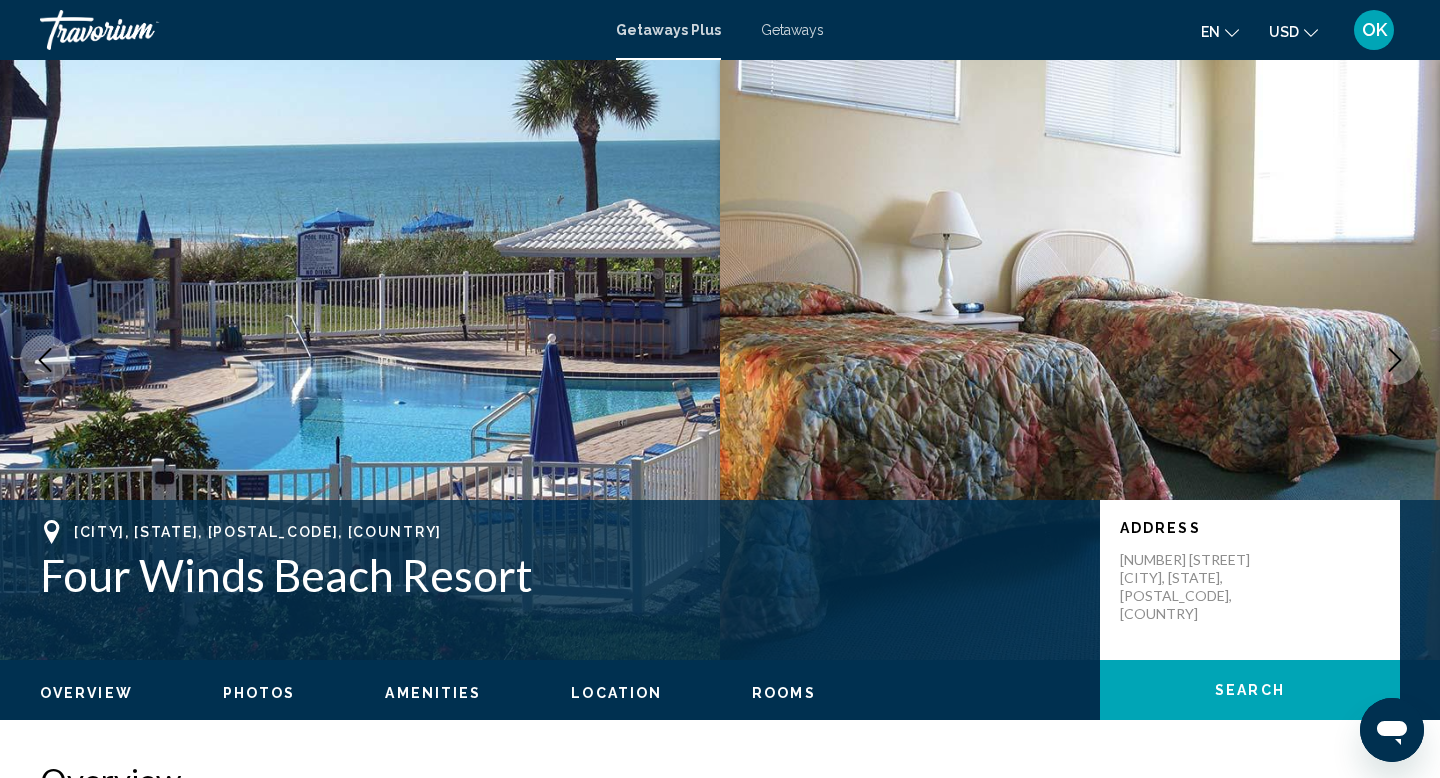 click 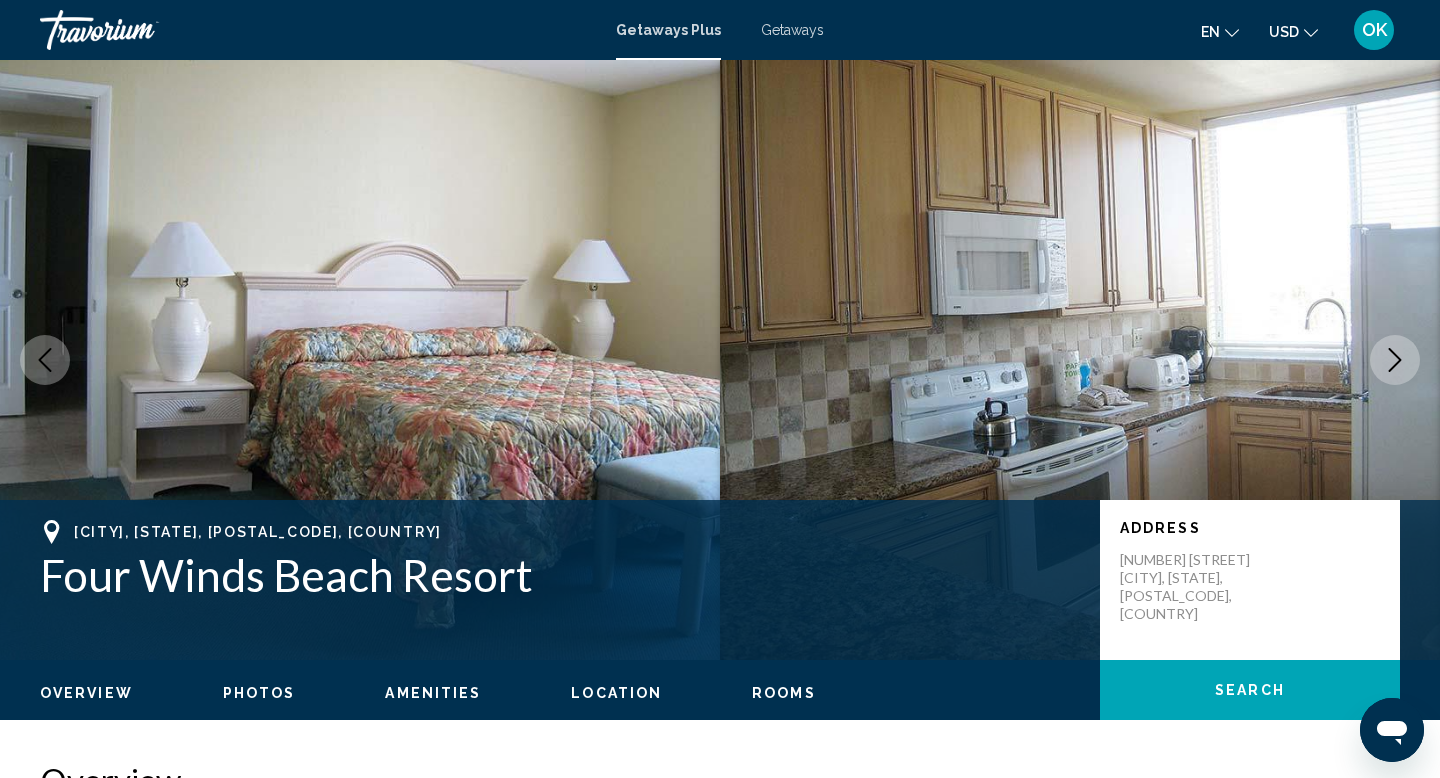 click 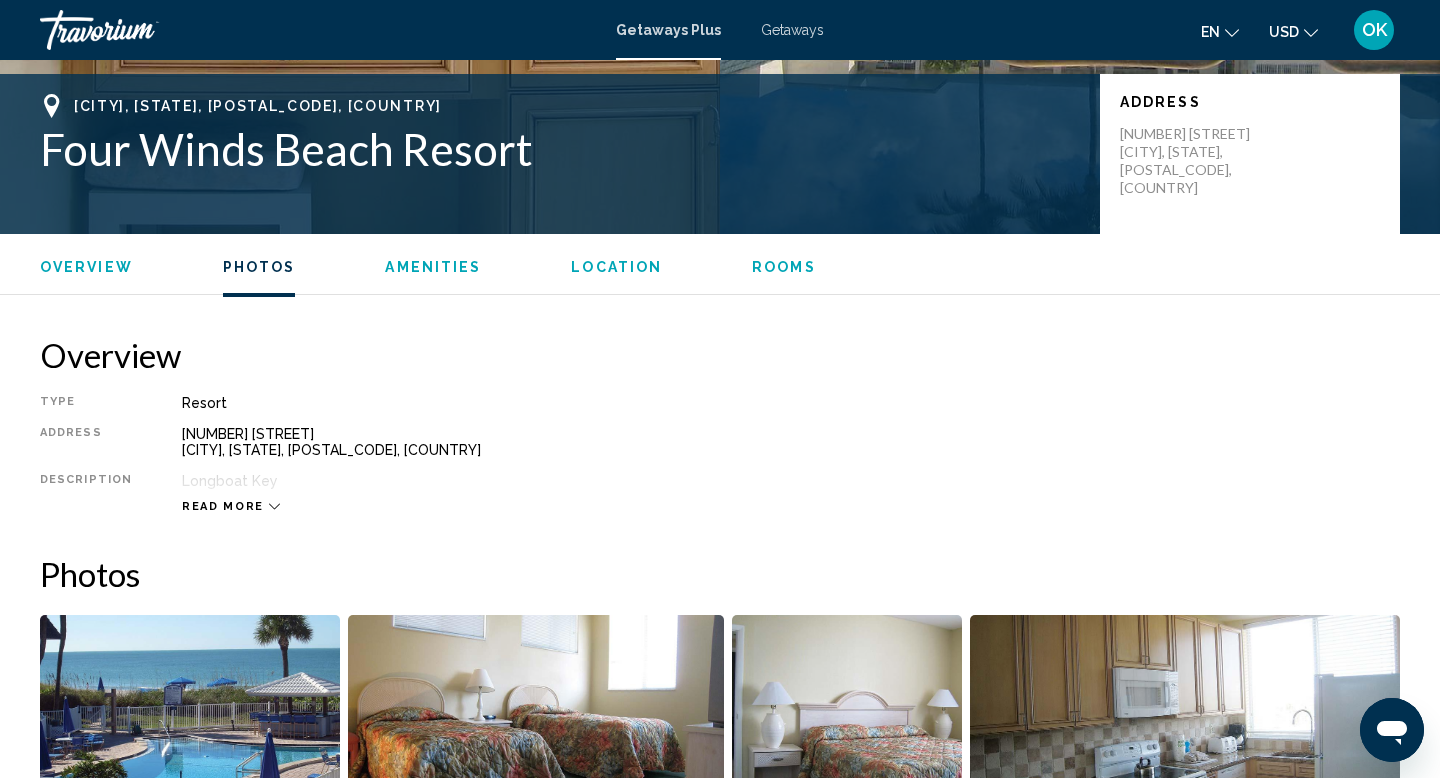 scroll, scrollTop: 0, scrollLeft: 0, axis: both 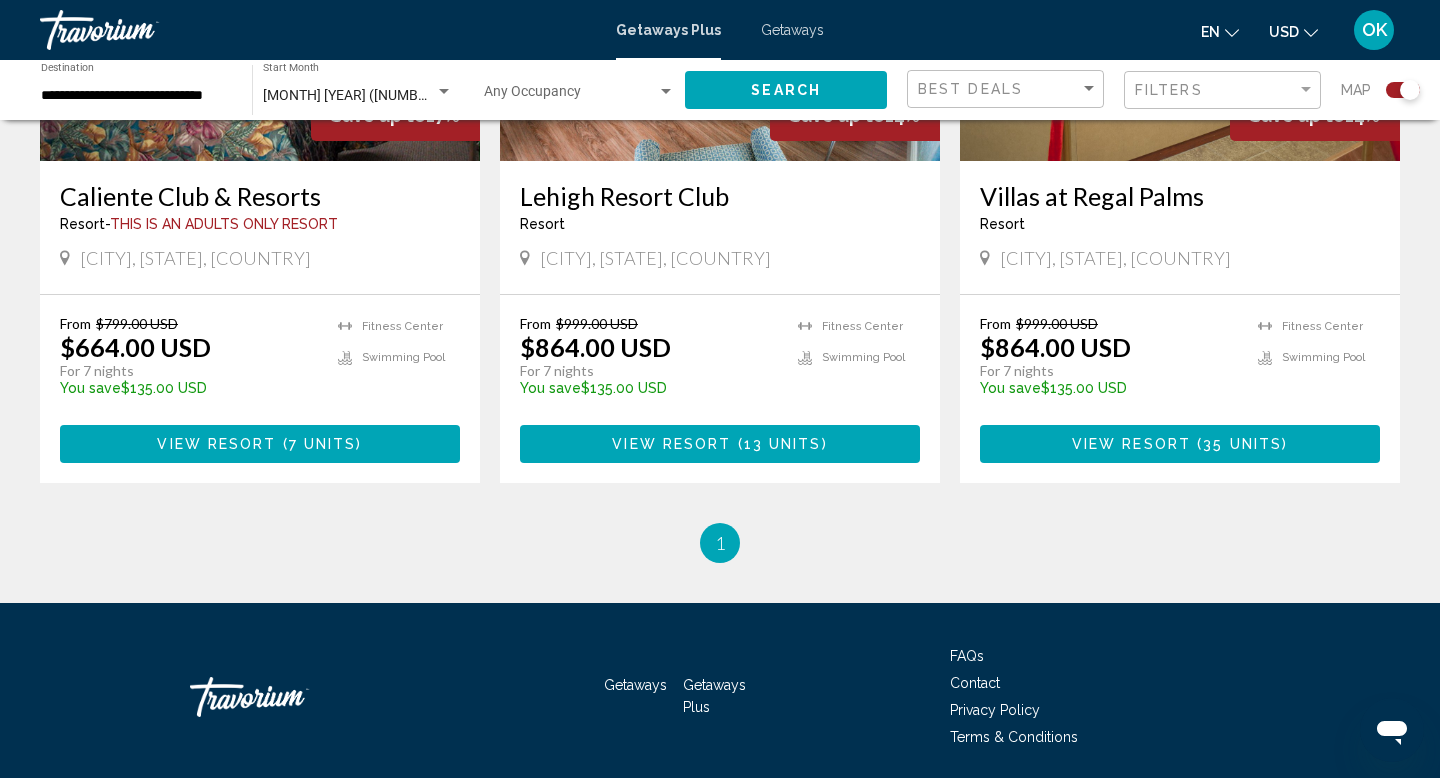 click on "1" at bounding box center [720, 543] 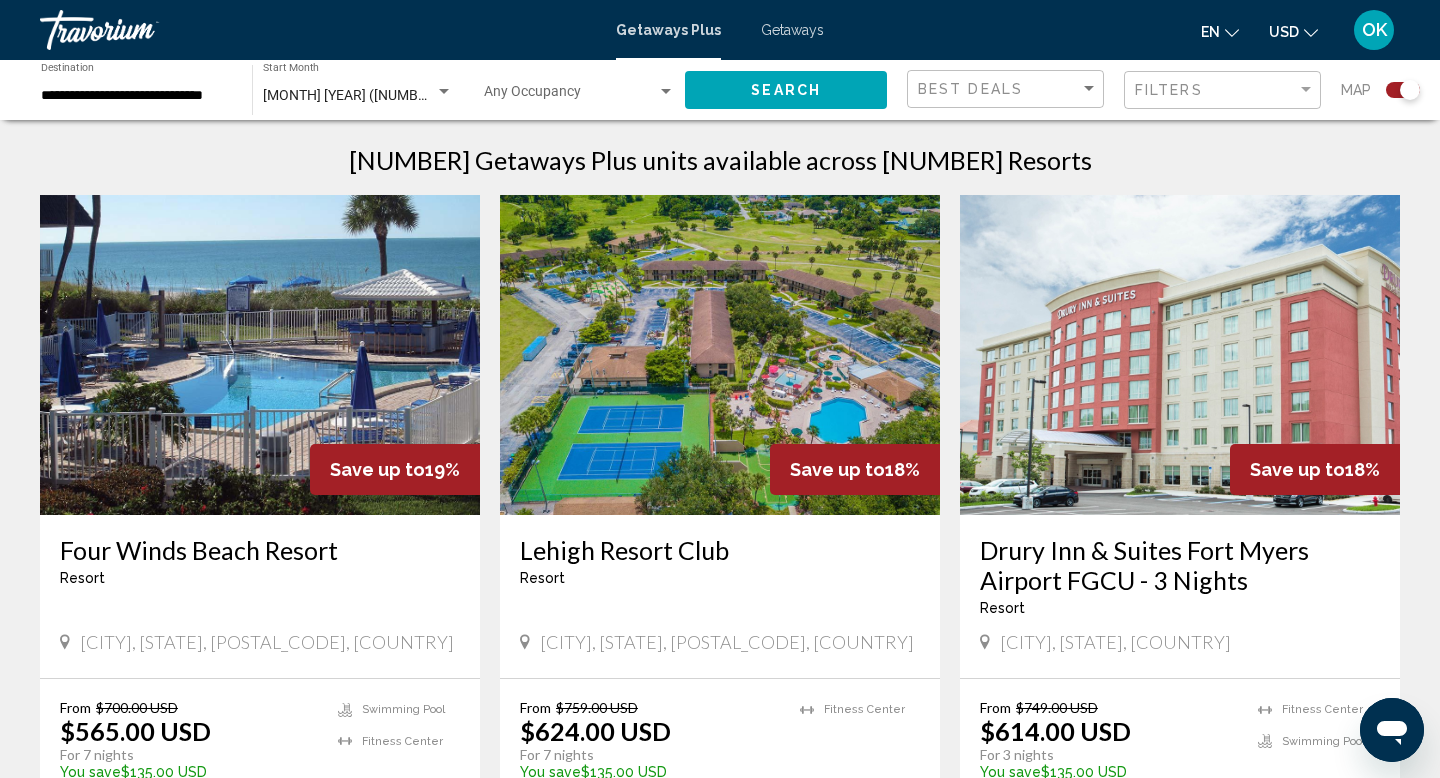 scroll, scrollTop: 473, scrollLeft: 0, axis: vertical 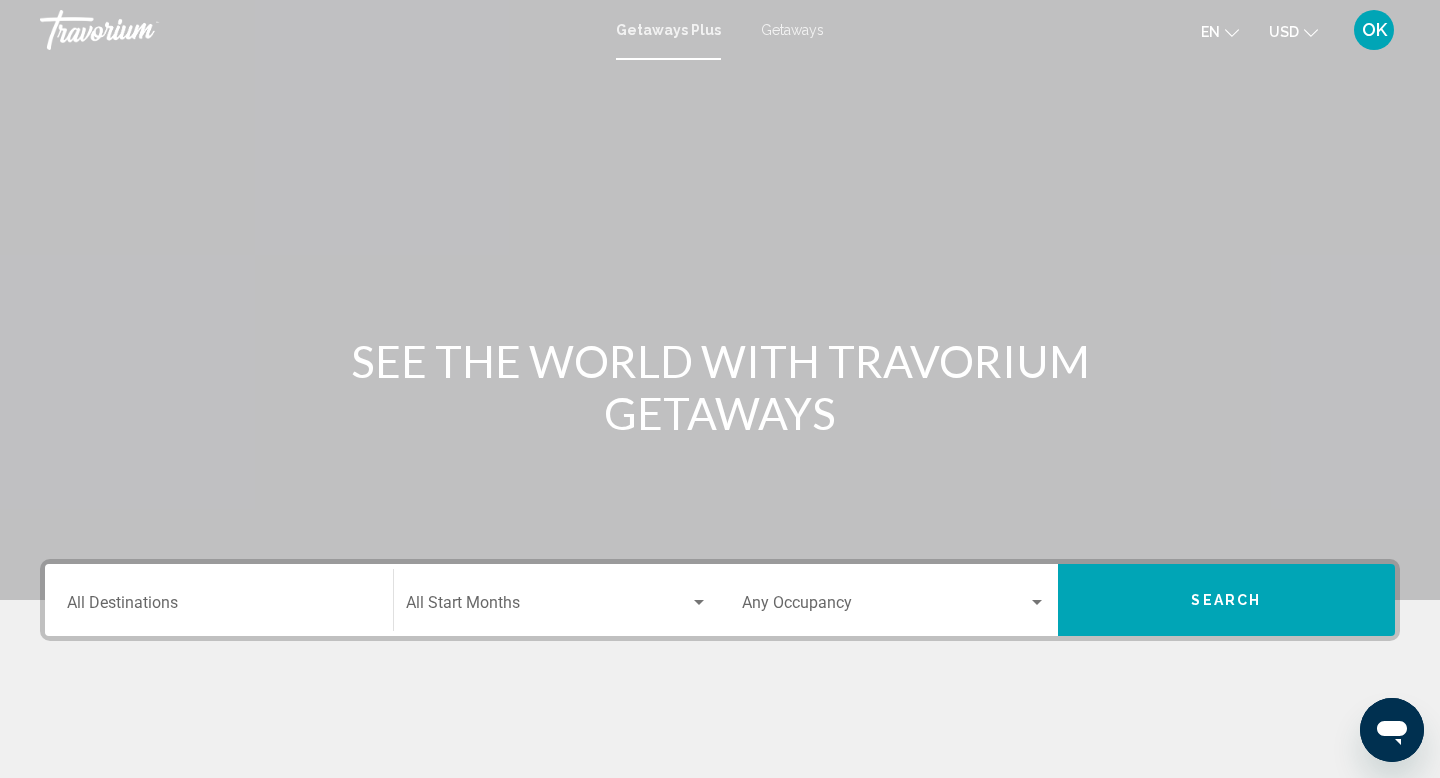 click on "Destination All Destinations" at bounding box center [219, 600] 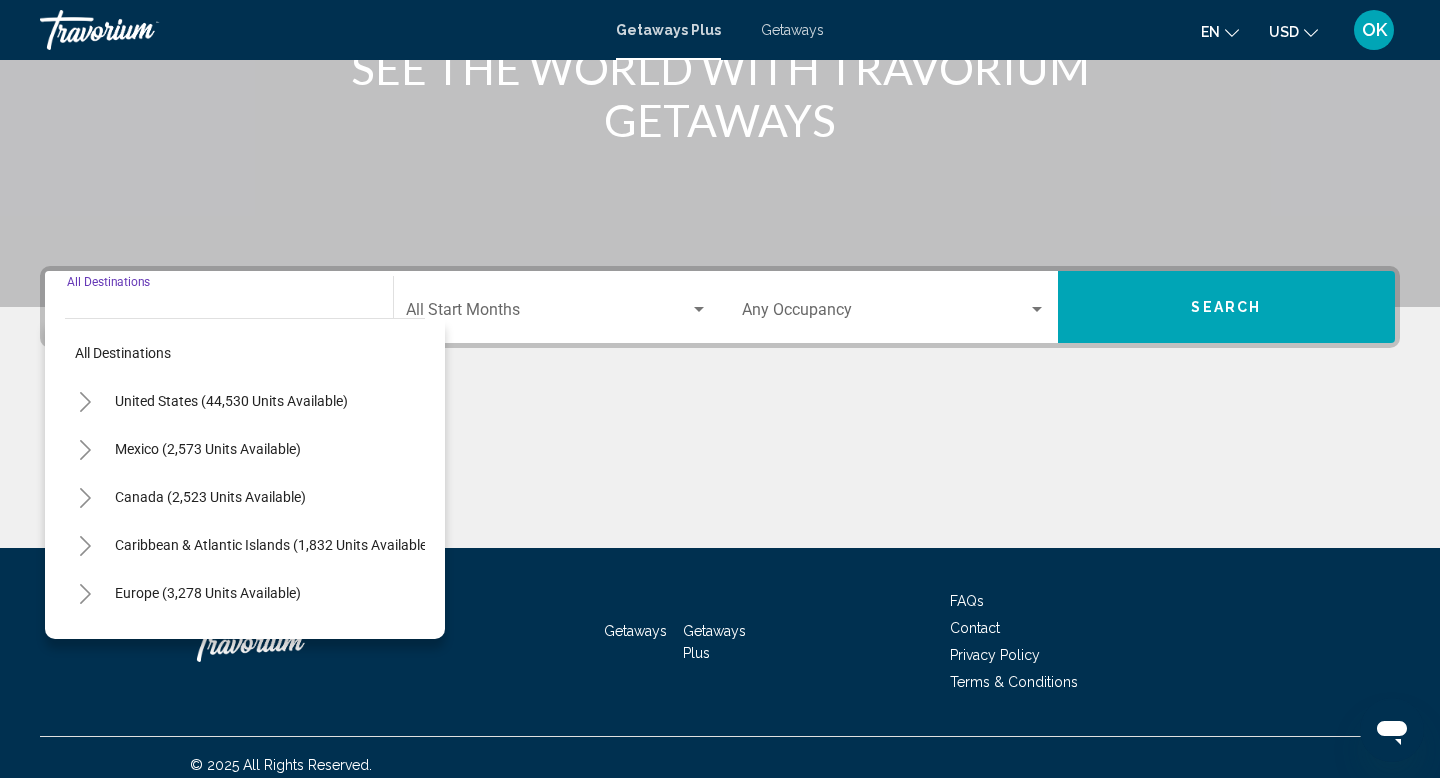 scroll, scrollTop: 308, scrollLeft: 0, axis: vertical 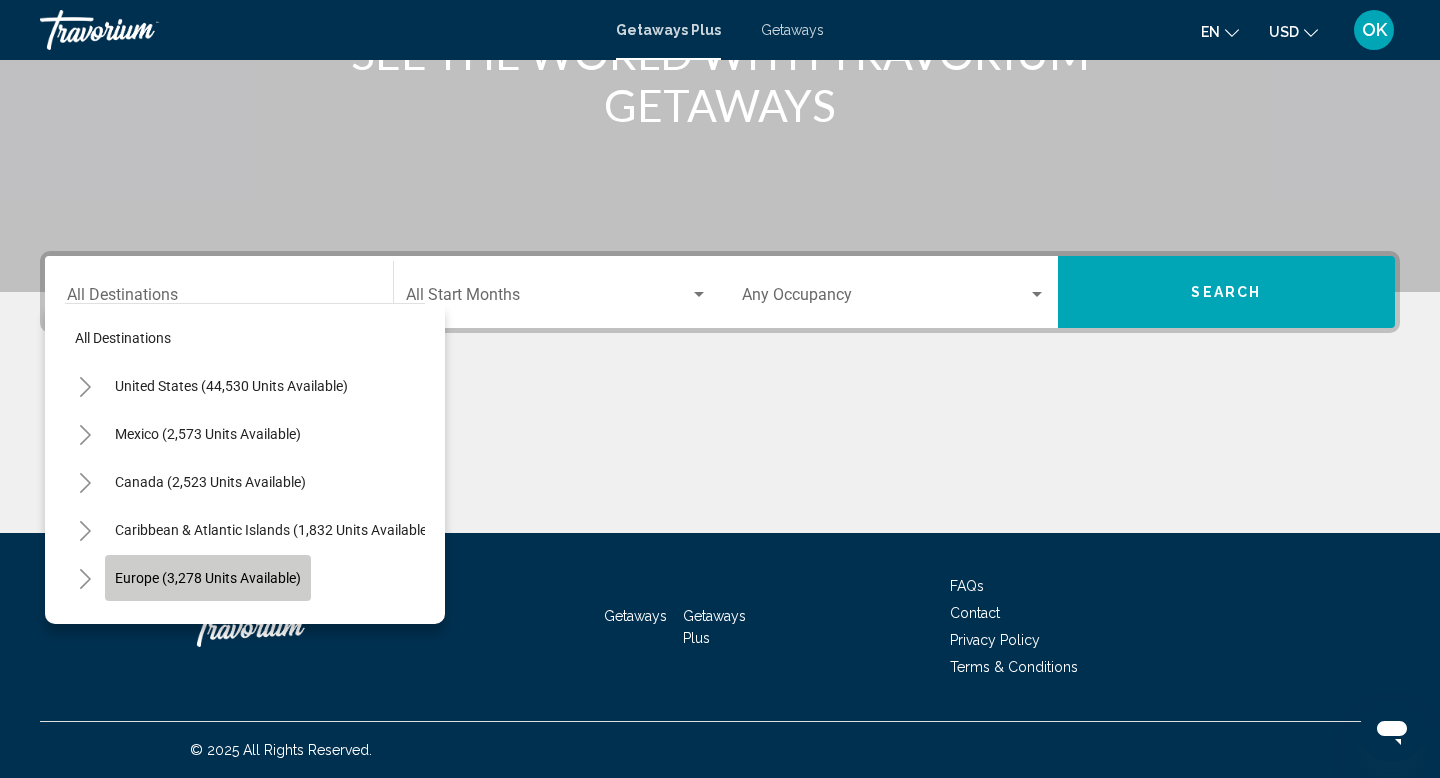 click on "Europe (3,278 units available)" 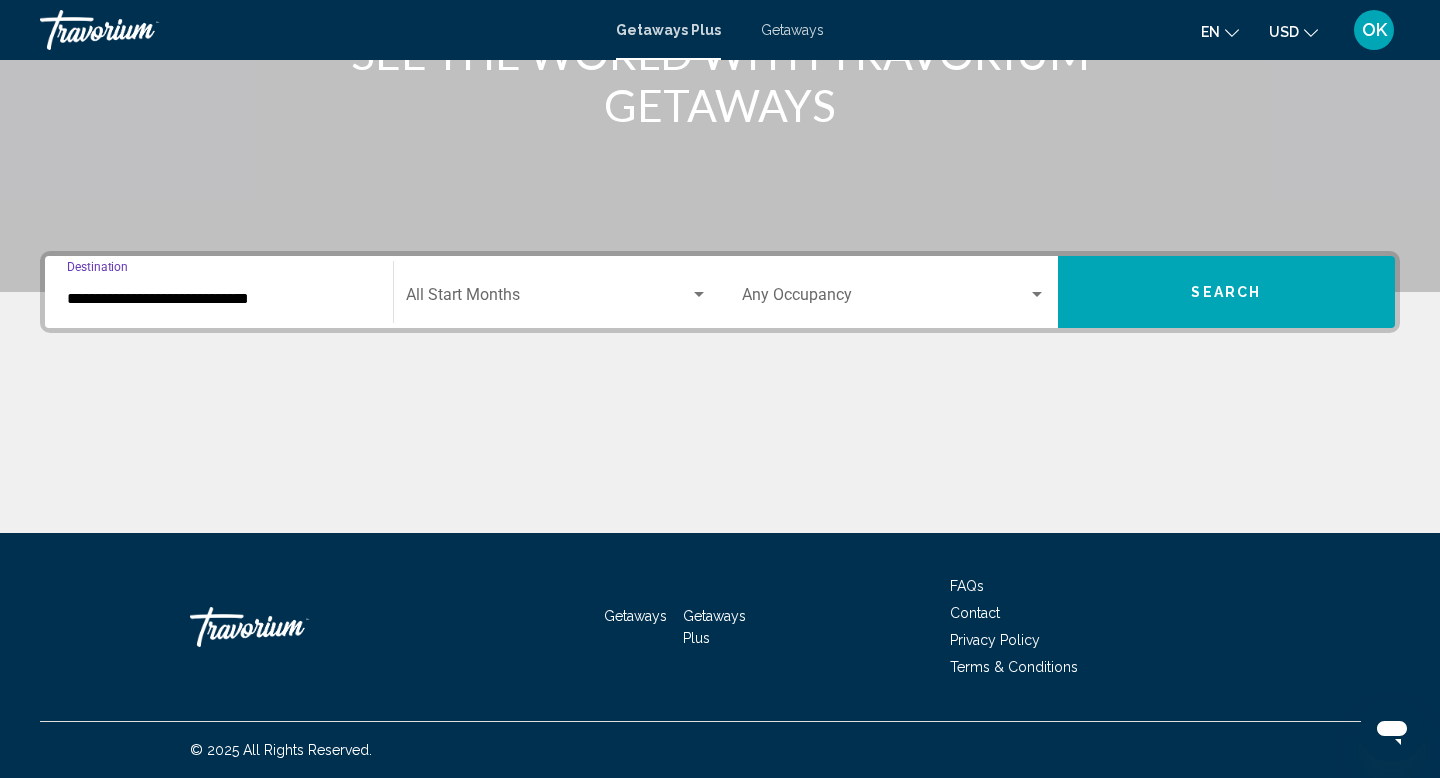 click on "**********" at bounding box center [219, 299] 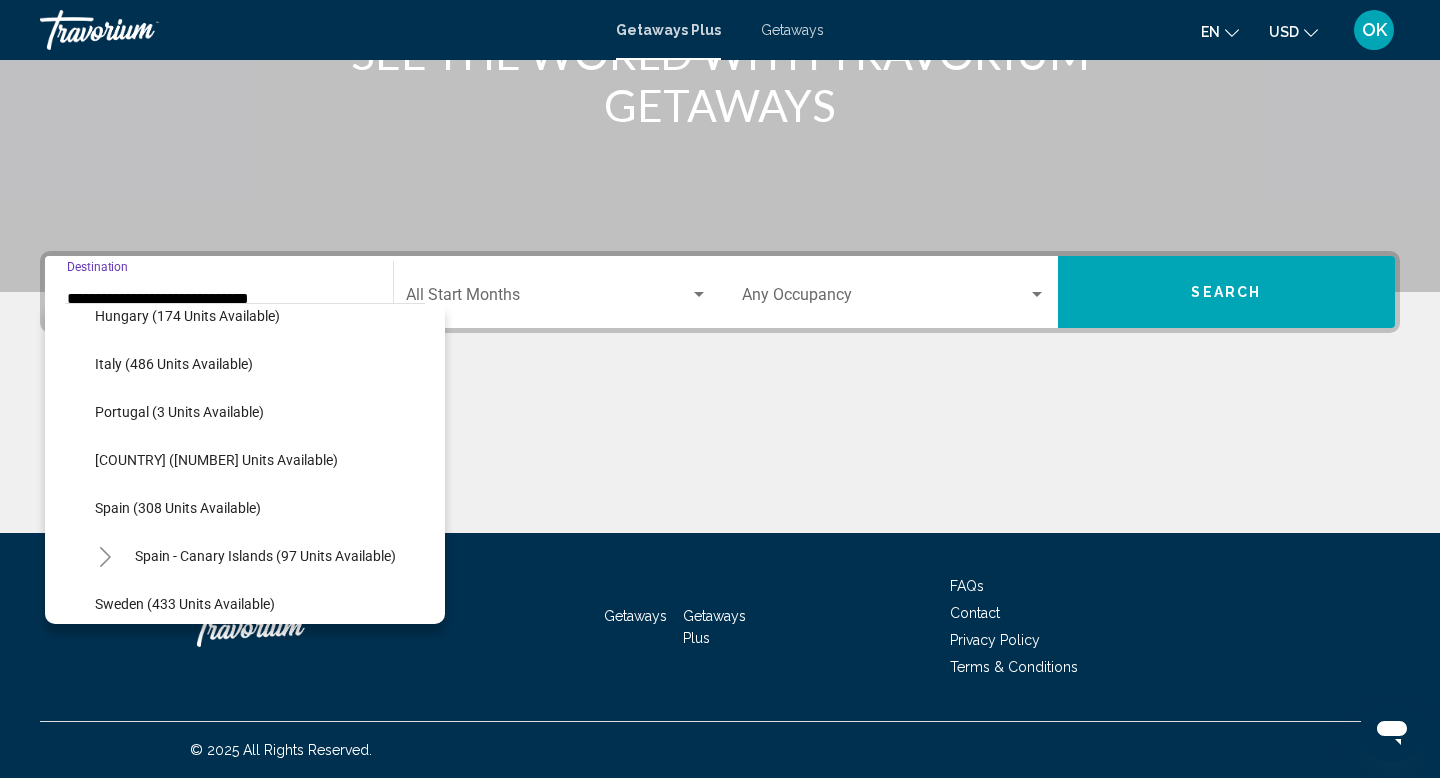 scroll, scrollTop: 650, scrollLeft: 0, axis: vertical 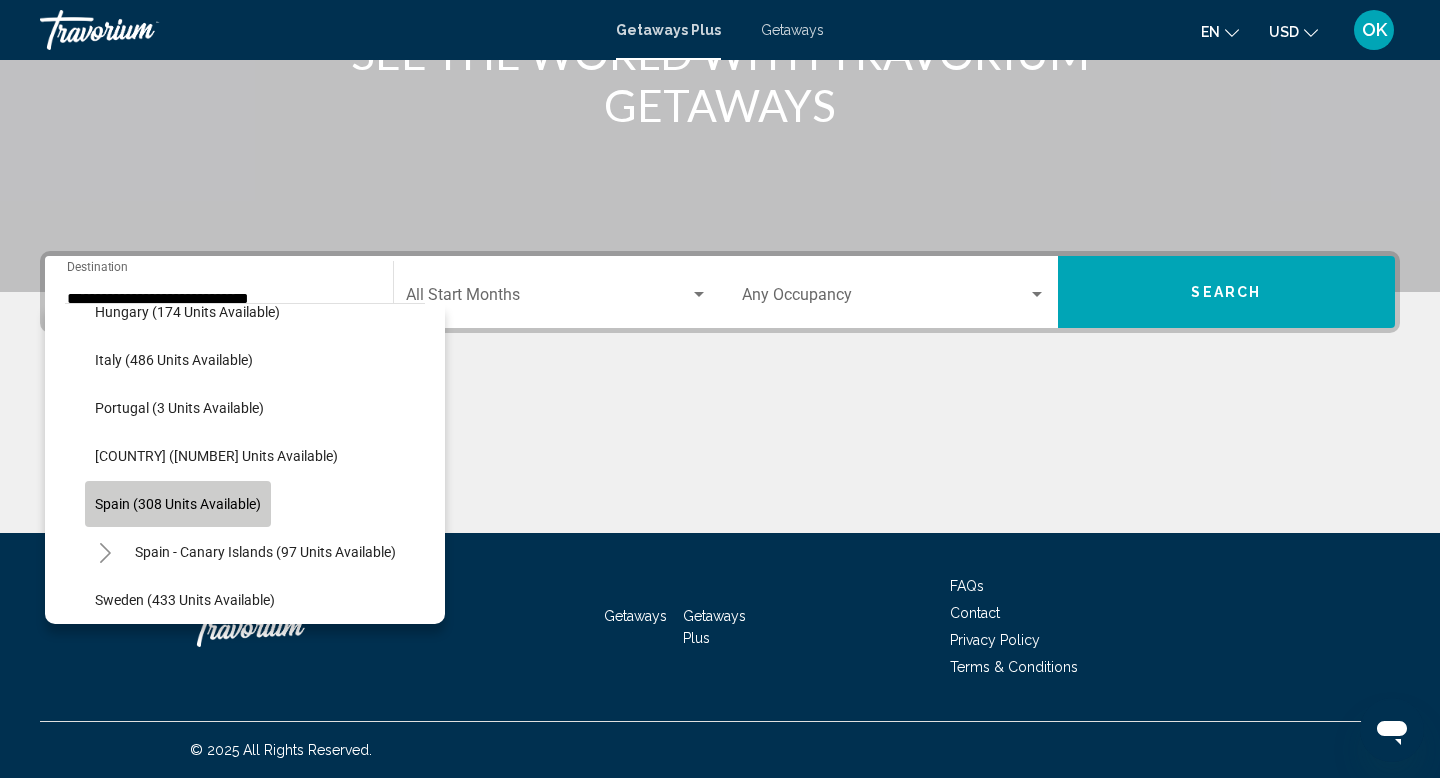 click on "Spain (308 units available)" 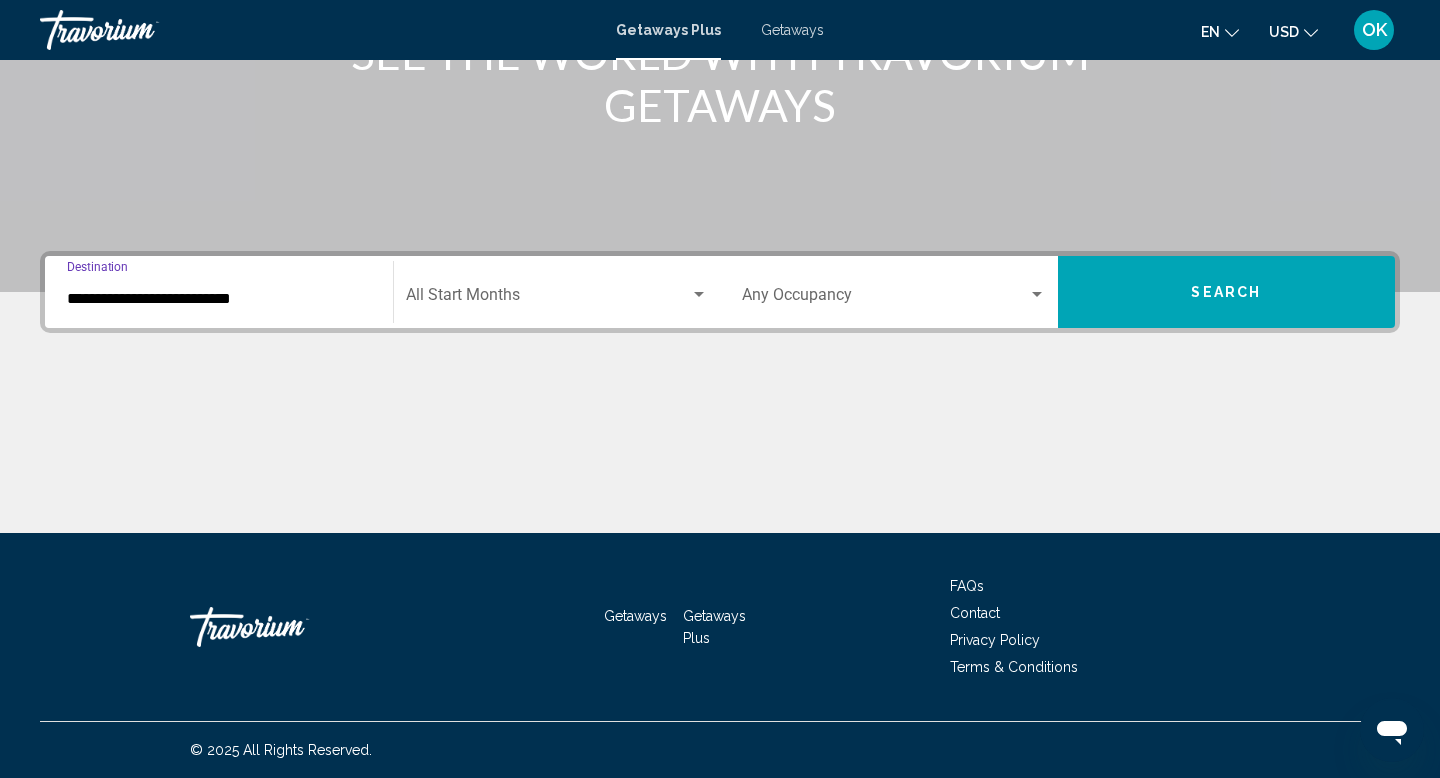 click on "**********" at bounding box center [219, 299] 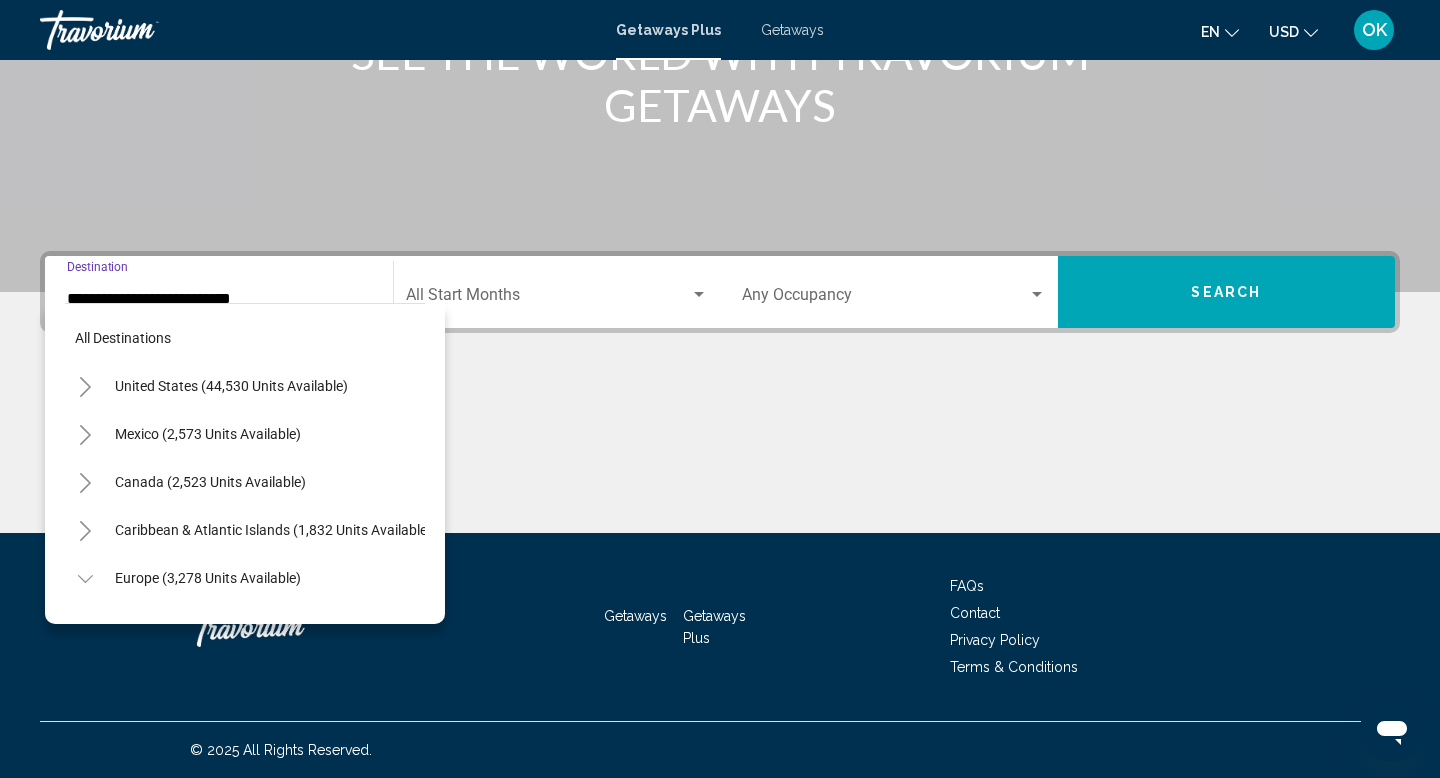 scroll, scrollTop: 695, scrollLeft: 0, axis: vertical 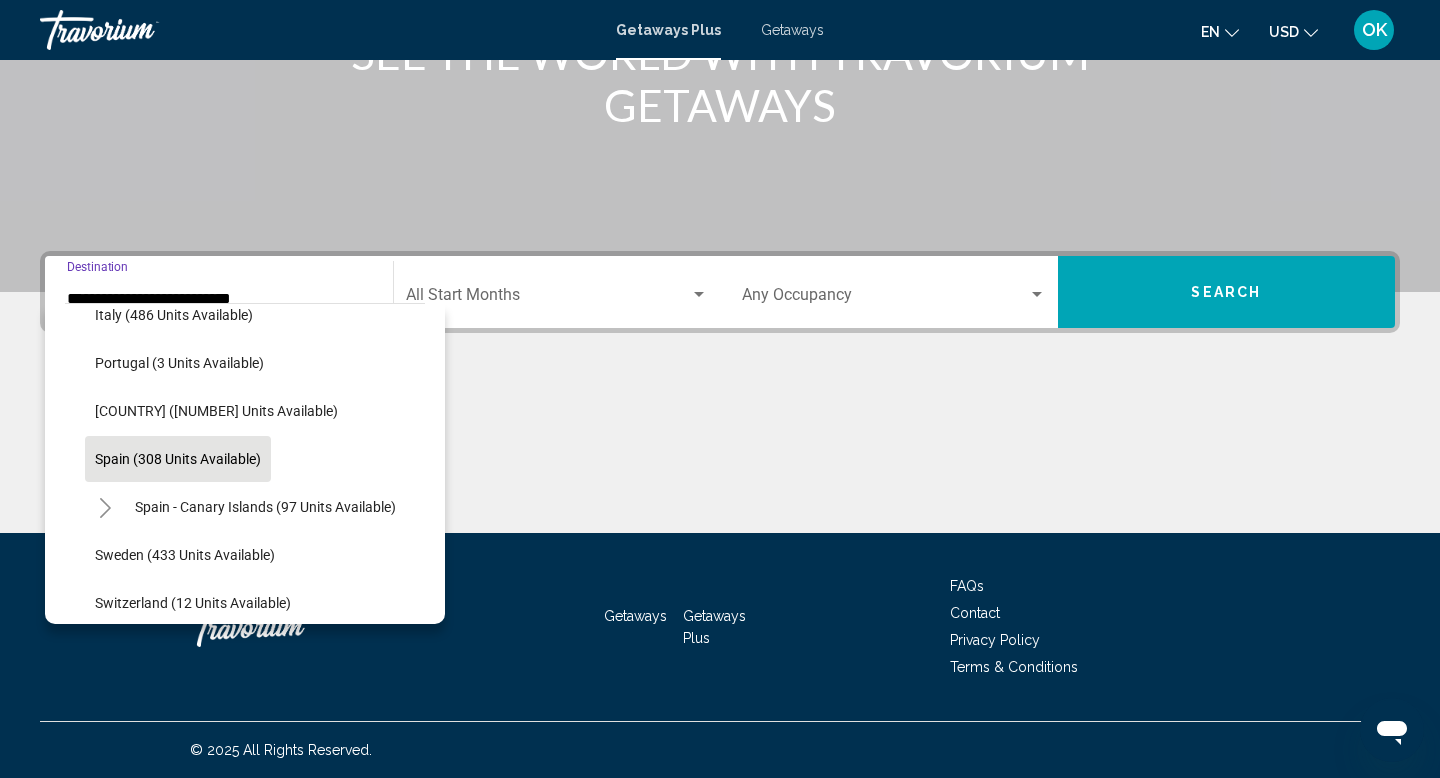 click 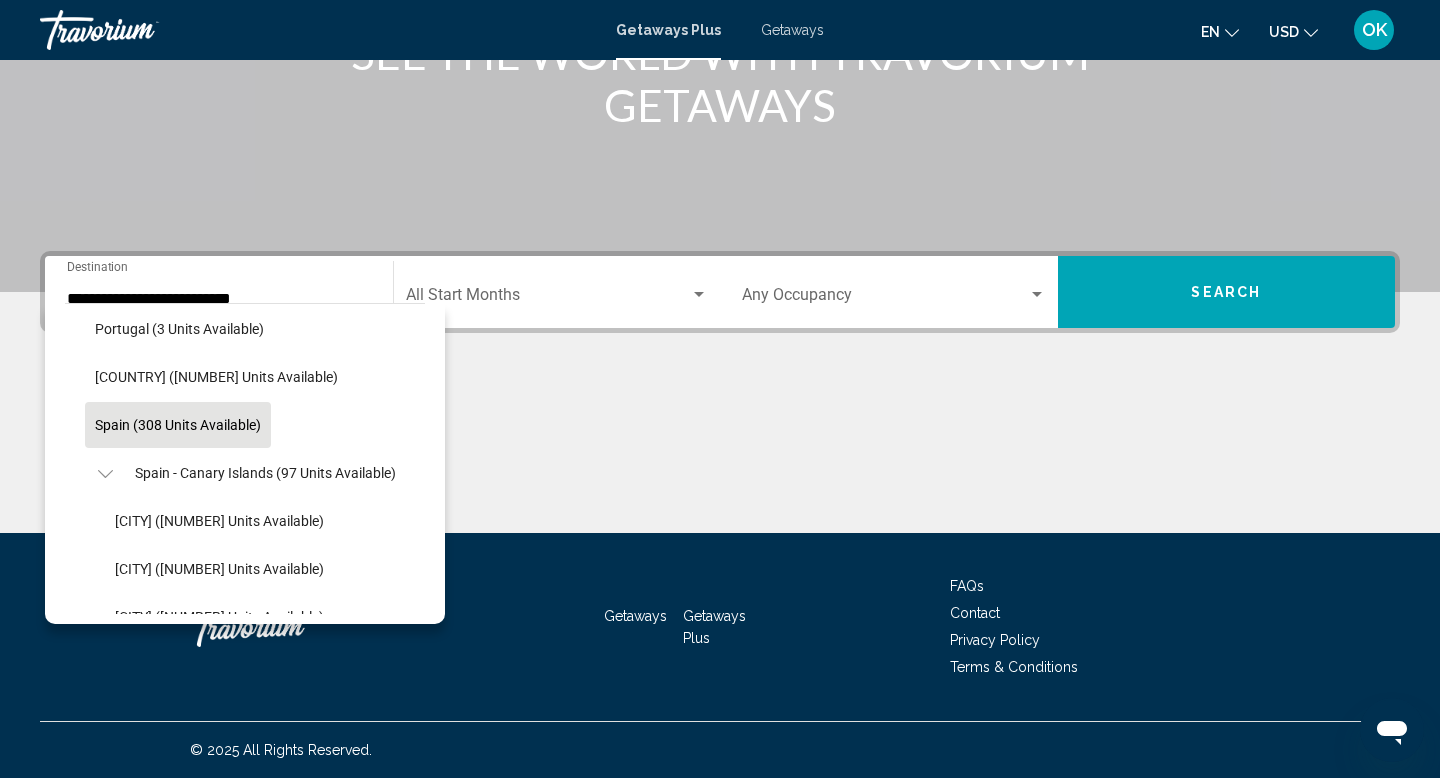 scroll, scrollTop: 707, scrollLeft: 0, axis: vertical 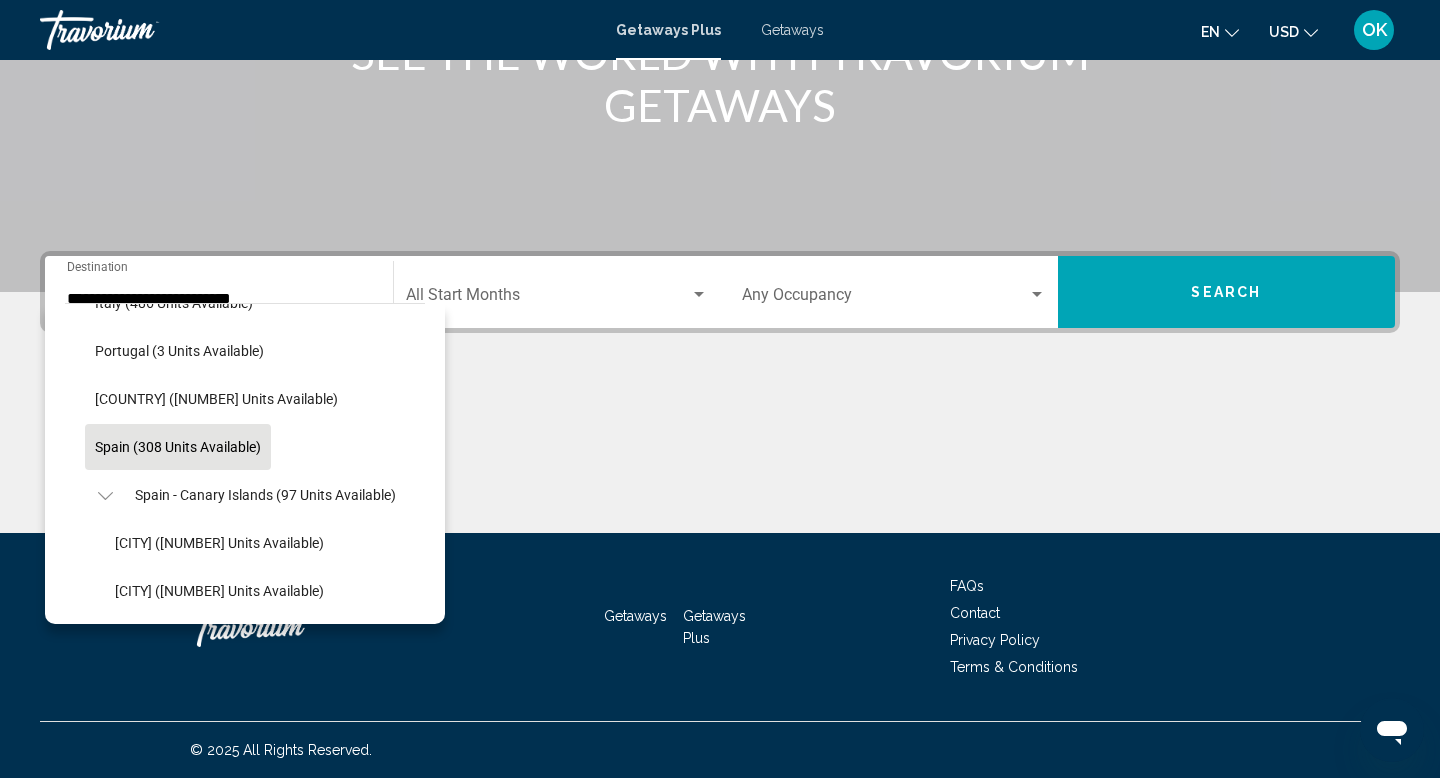 click on "Spain (308 units available)" 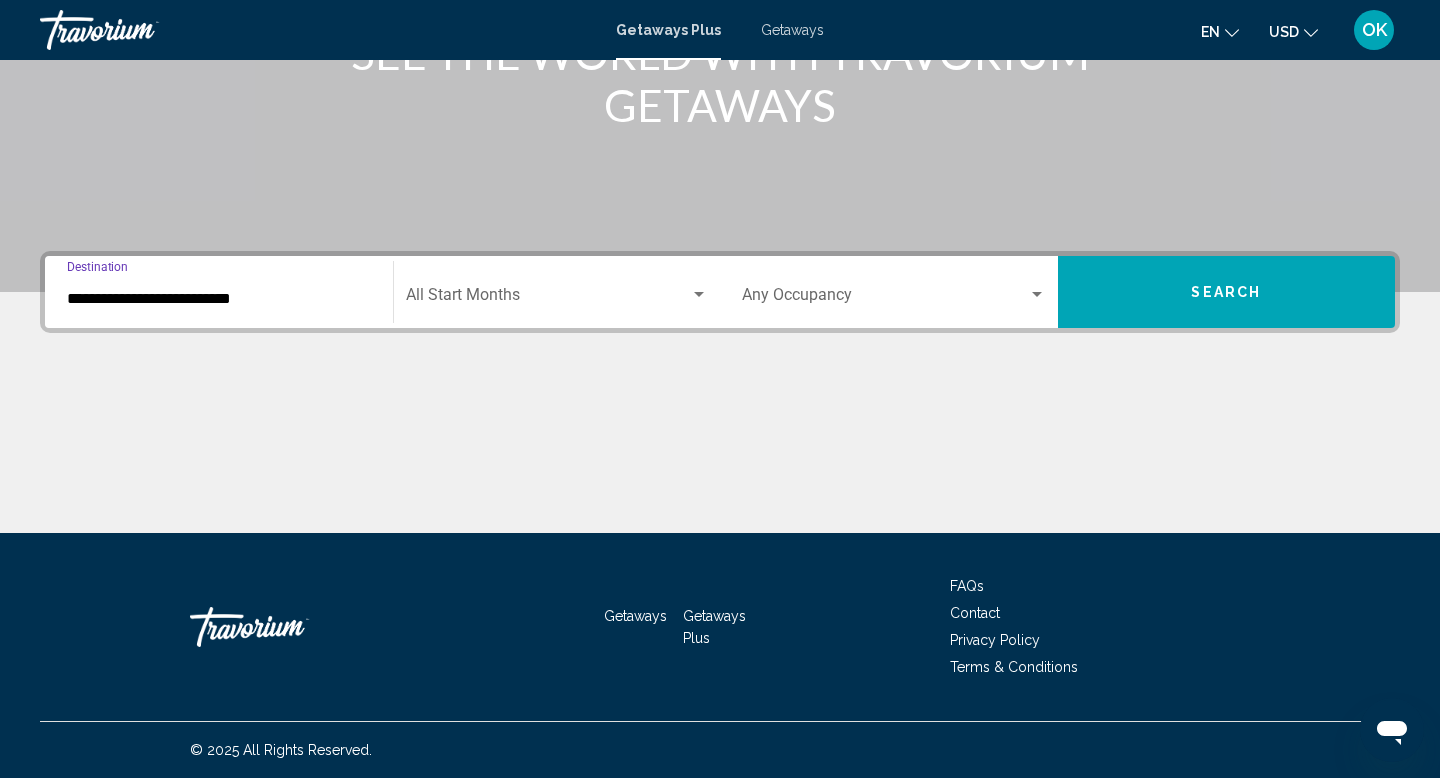click on "**********" at bounding box center [219, 299] 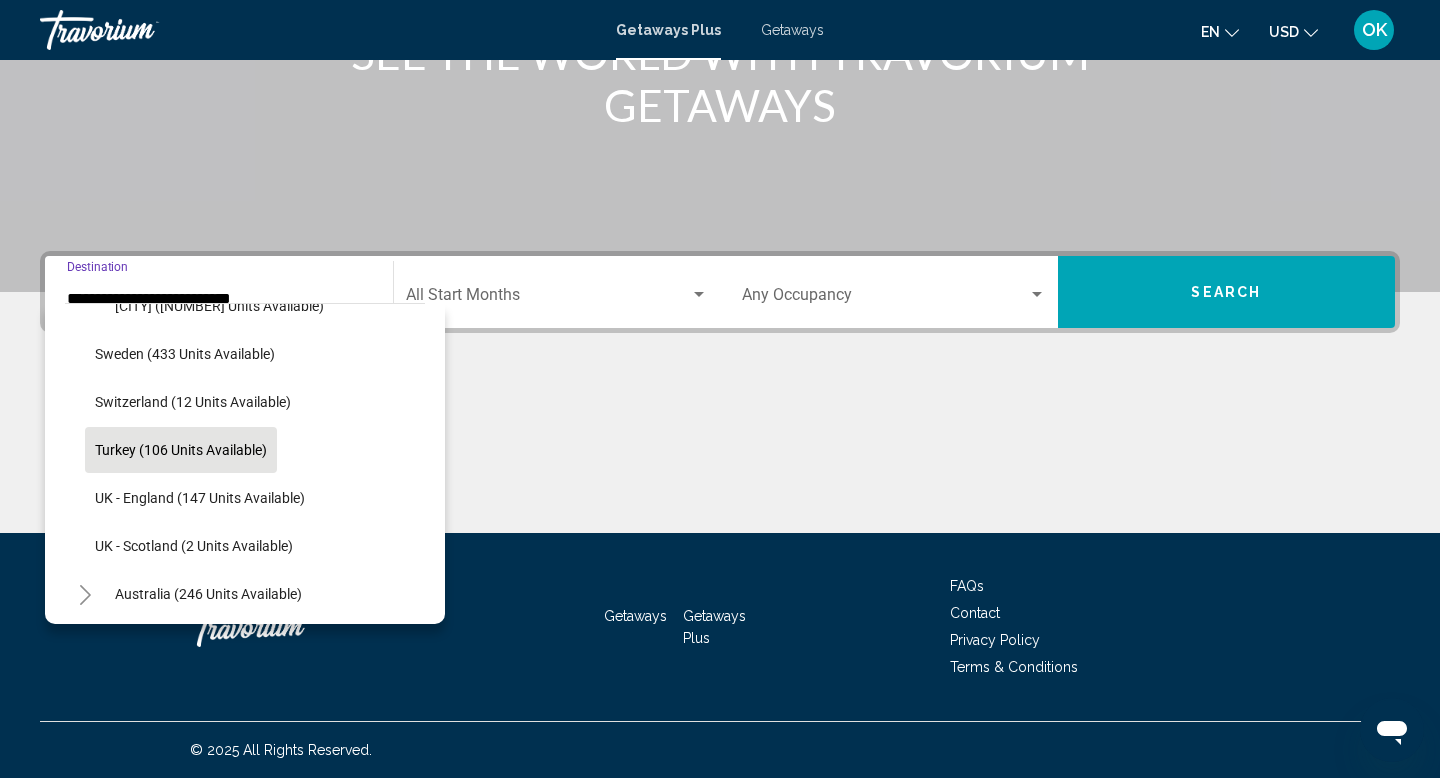 scroll, scrollTop: 1065, scrollLeft: 0, axis: vertical 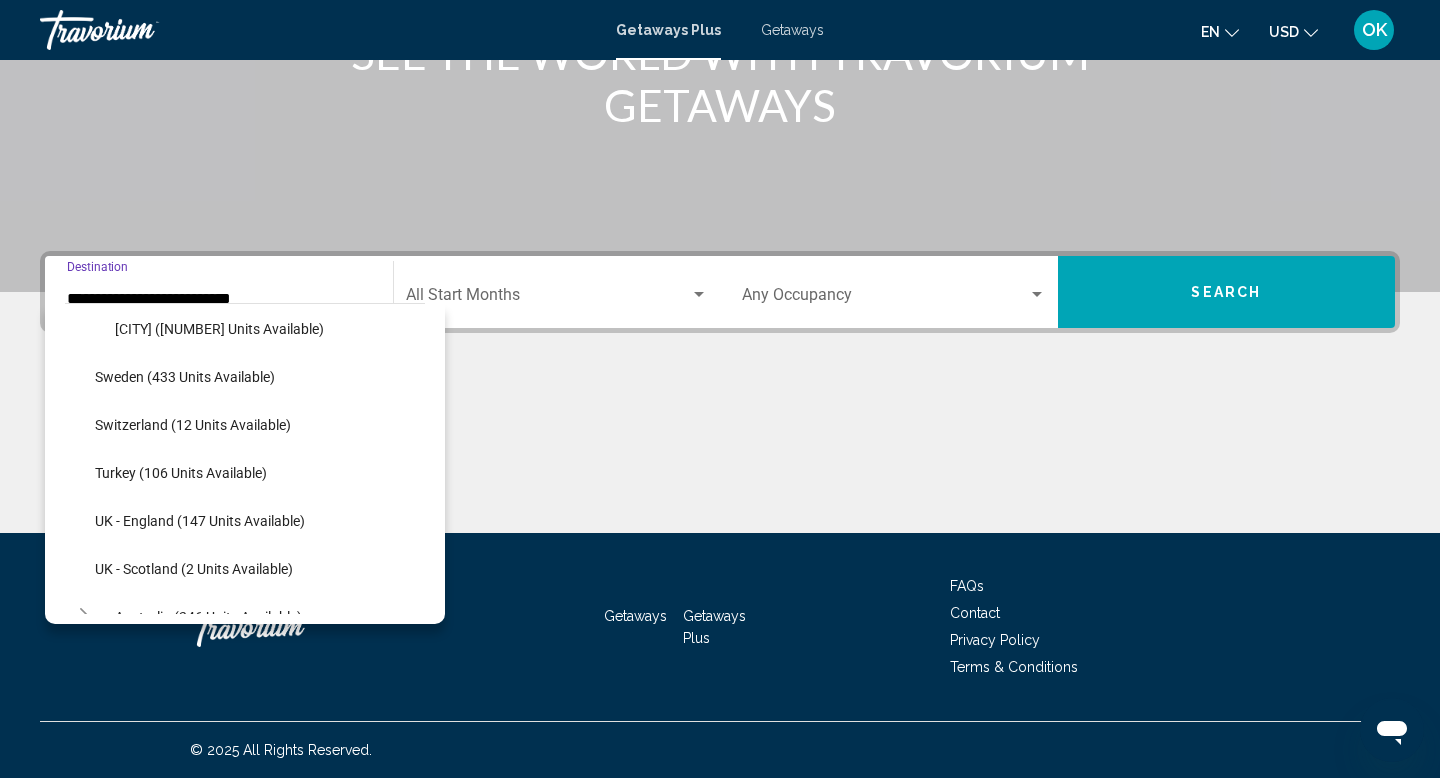 click at bounding box center [720, -8] 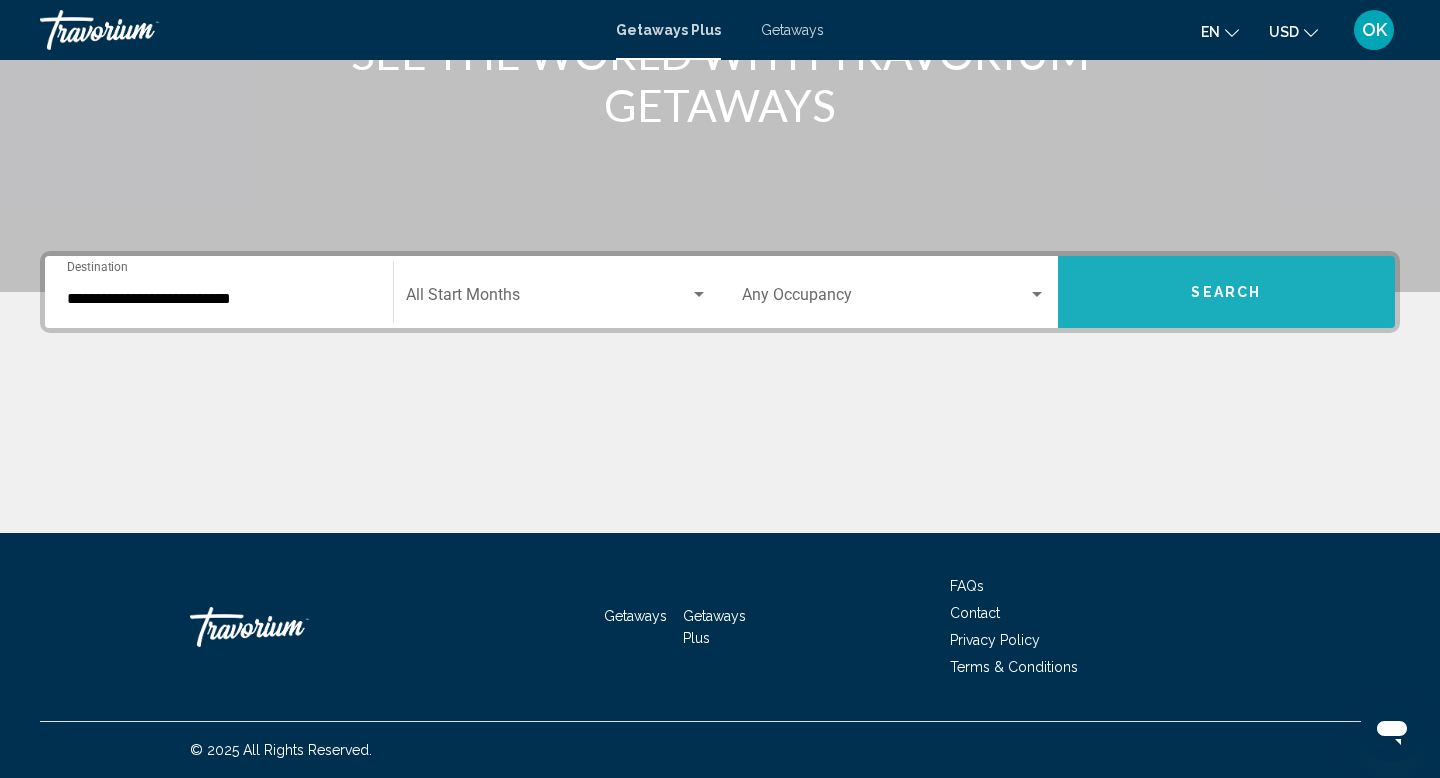 click on "Search" at bounding box center [1226, 293] 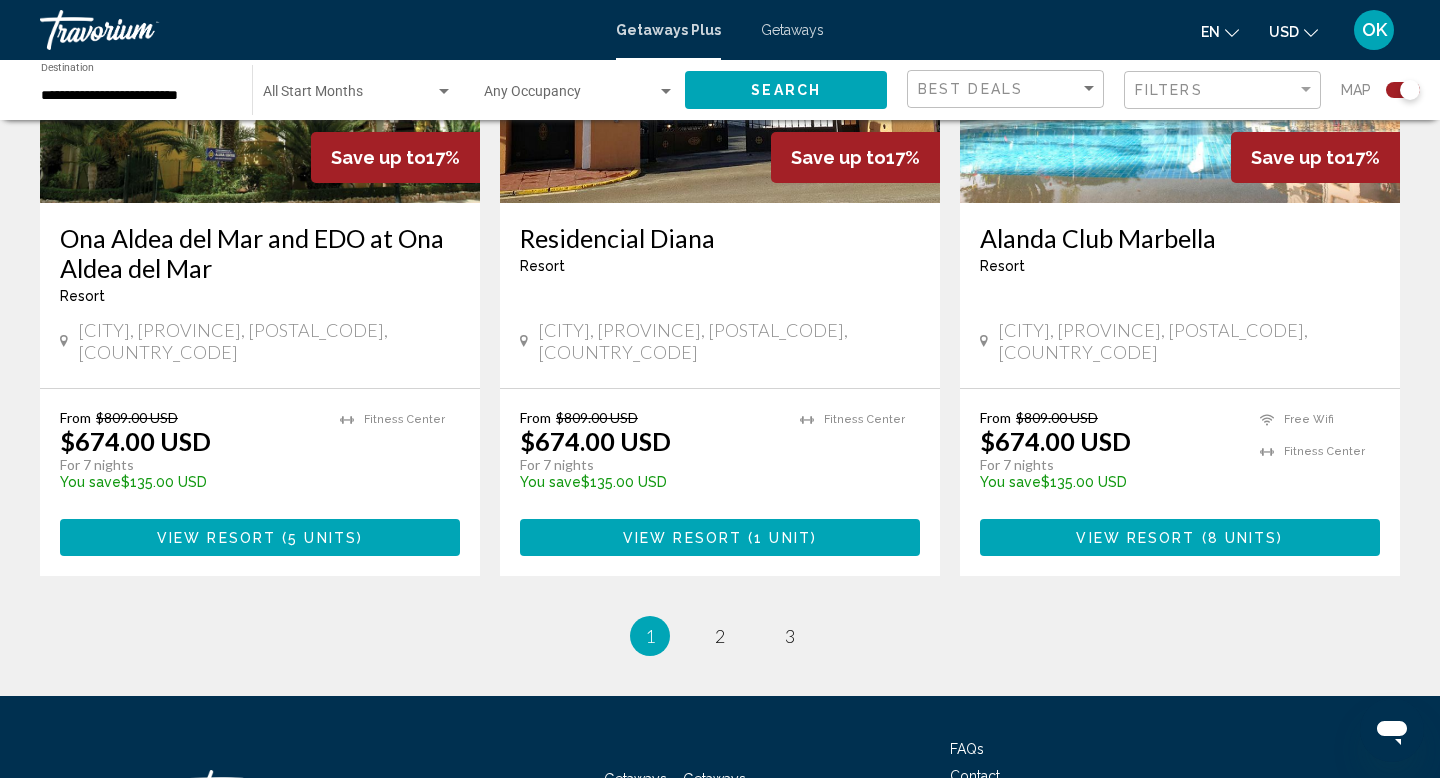 scroll, scrollTop: 3220, scrollLeft: 0, axis: vertical 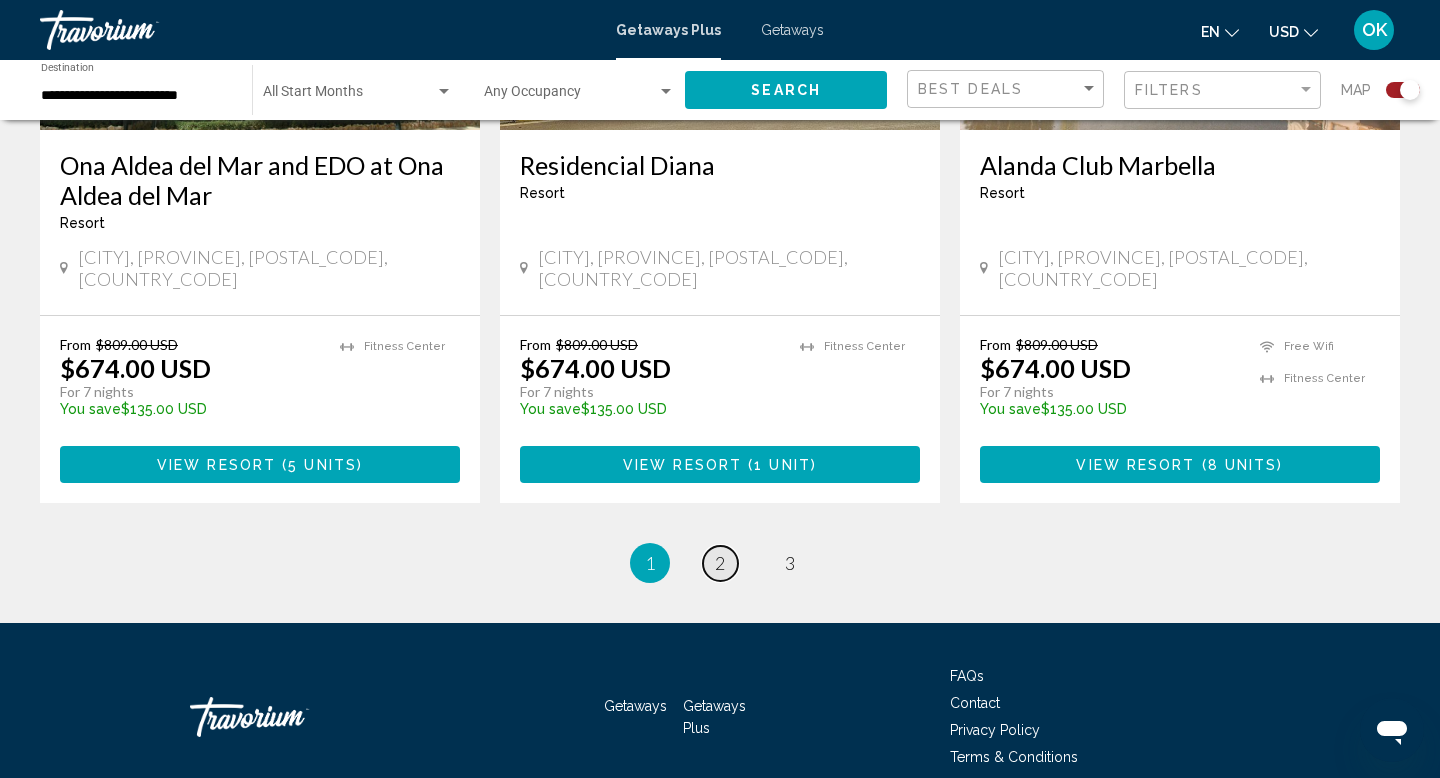 click on "2" at bounding box center (720, 563) 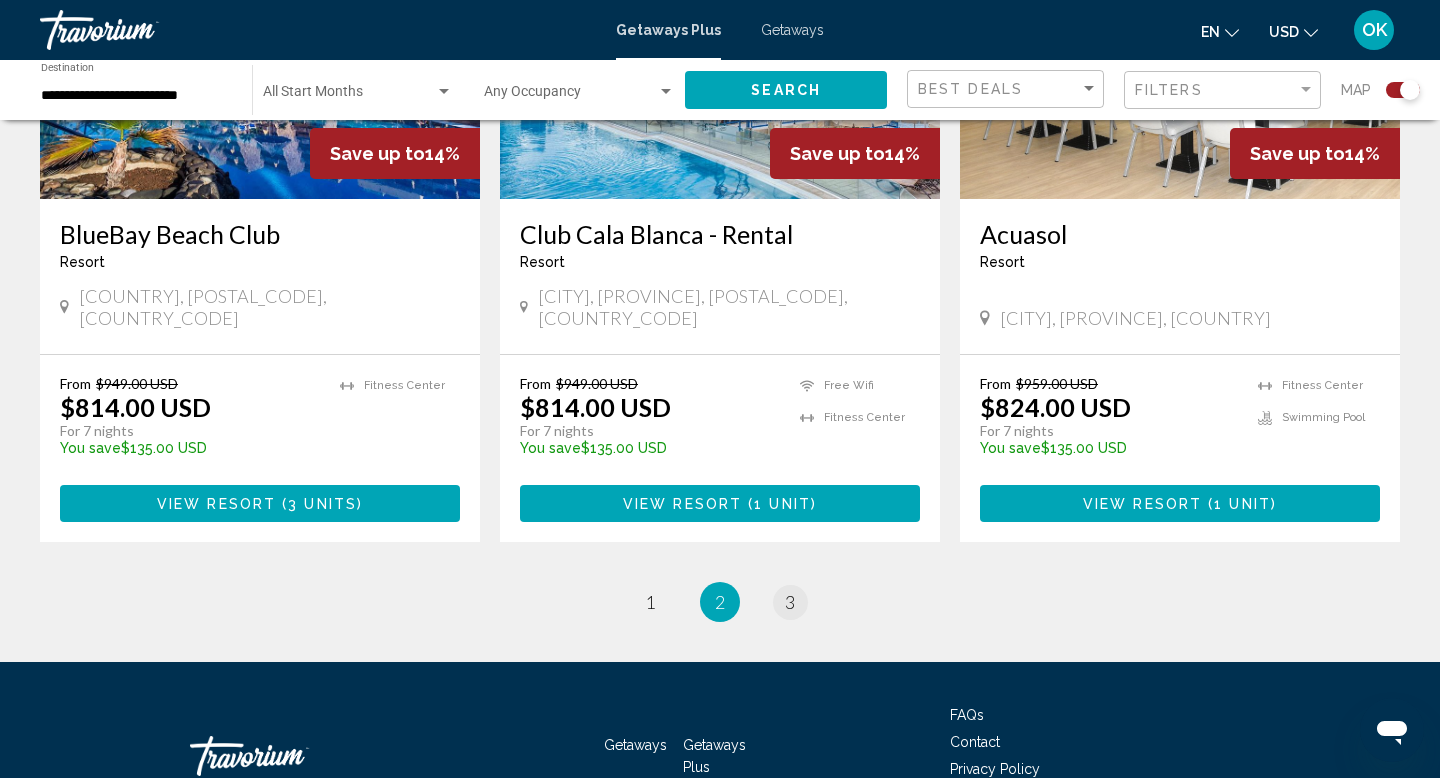 scroll, scrollTop: 3122, scrollLeft: 0, axis: vertical 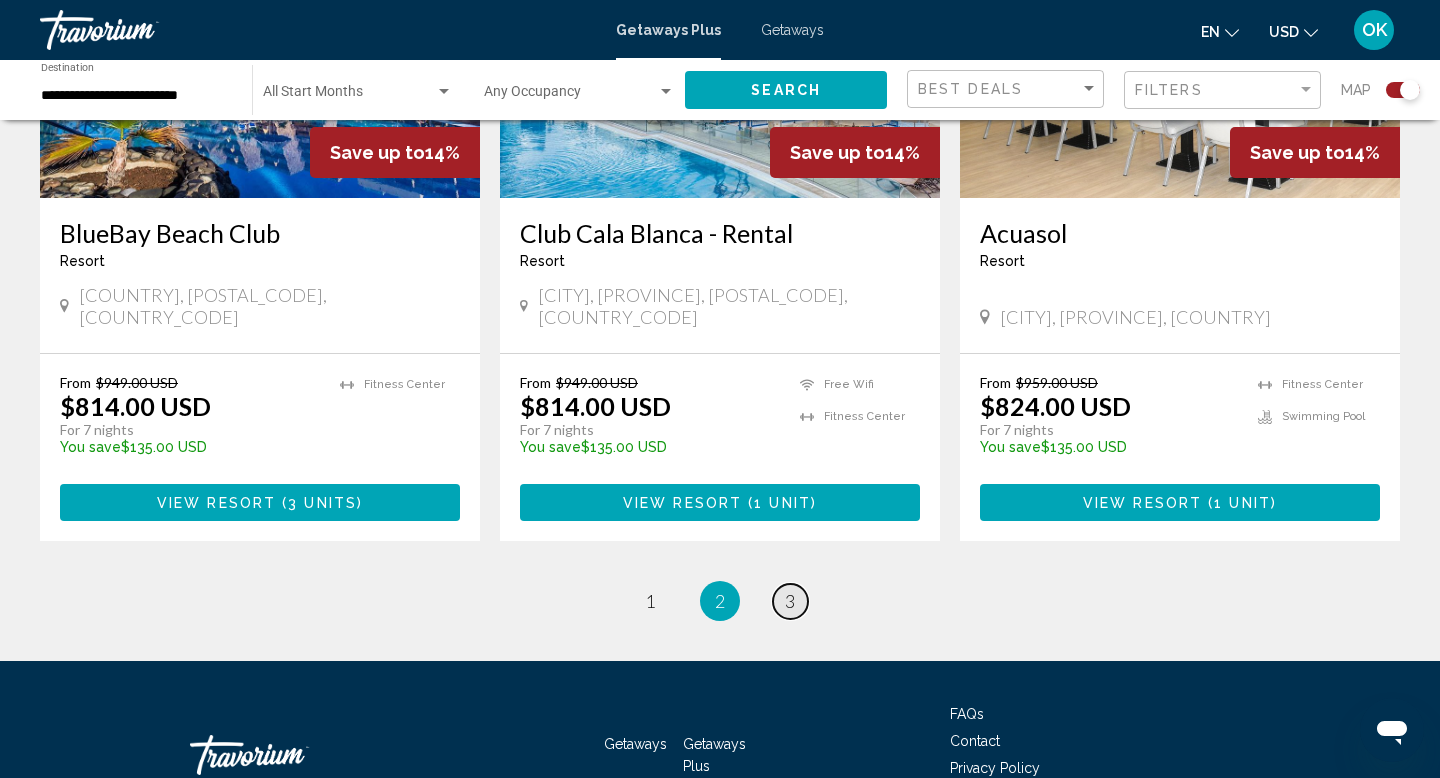 click on "page  3" at bounding box center [790, 601] 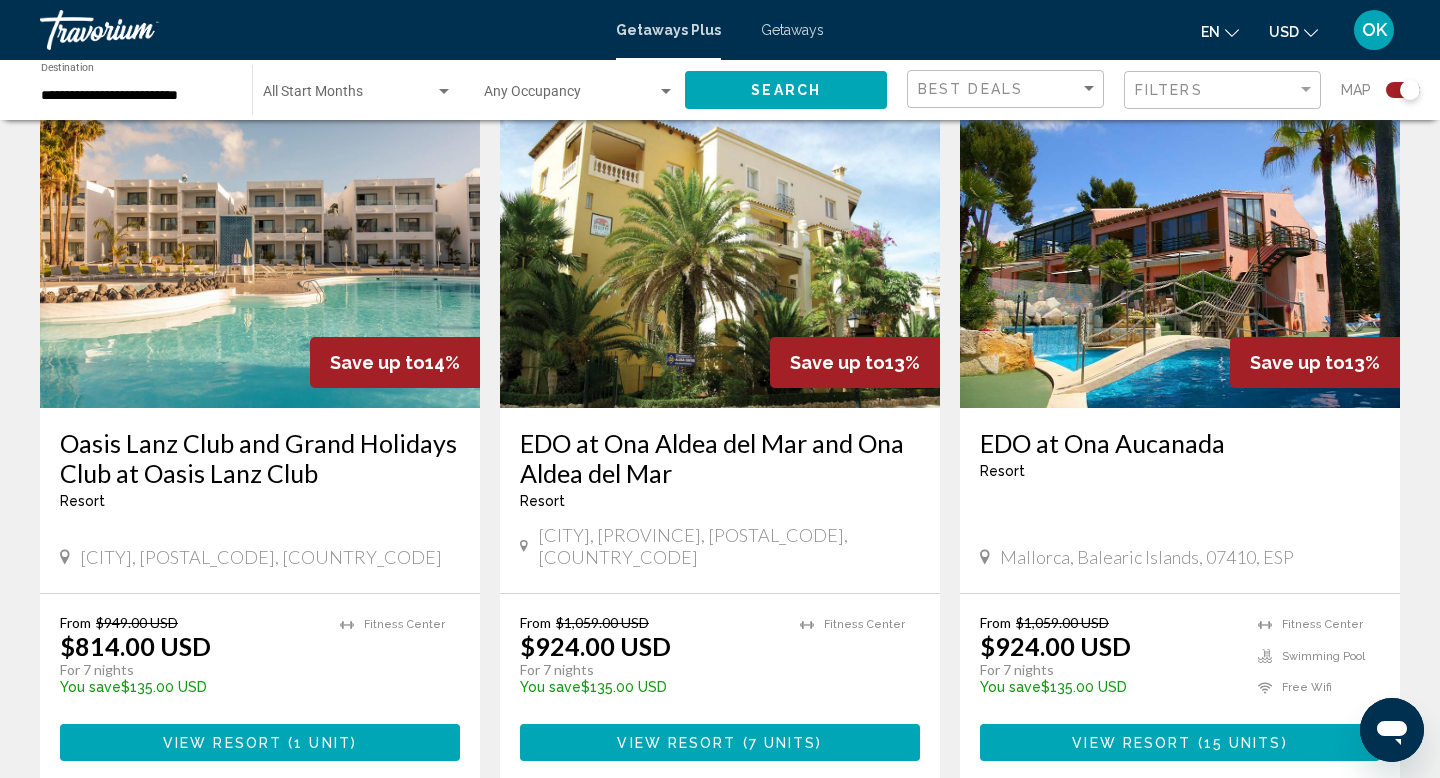 scroll, scrollTop: 2182, scrollLeft: 0, axis: vertical 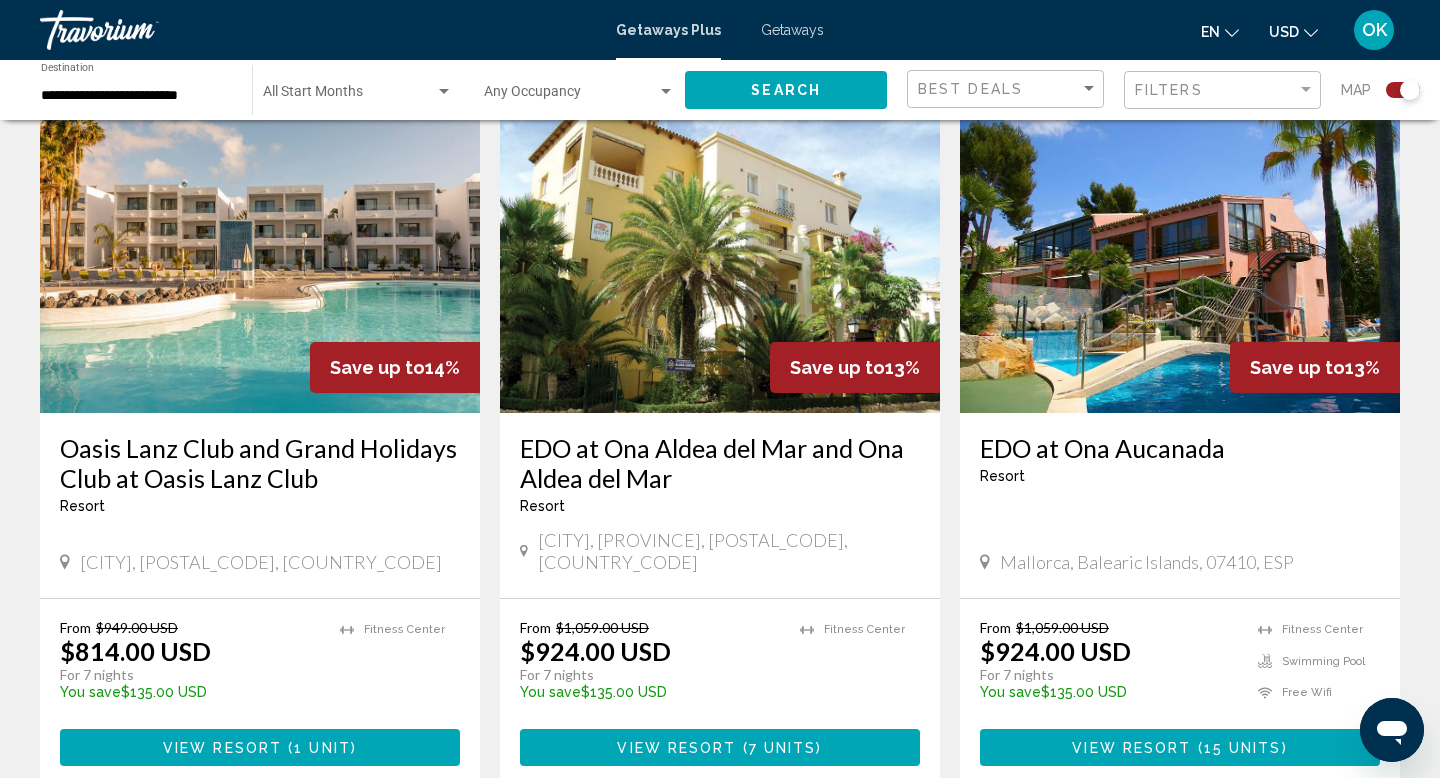 click at bounding box center (1180, 253) 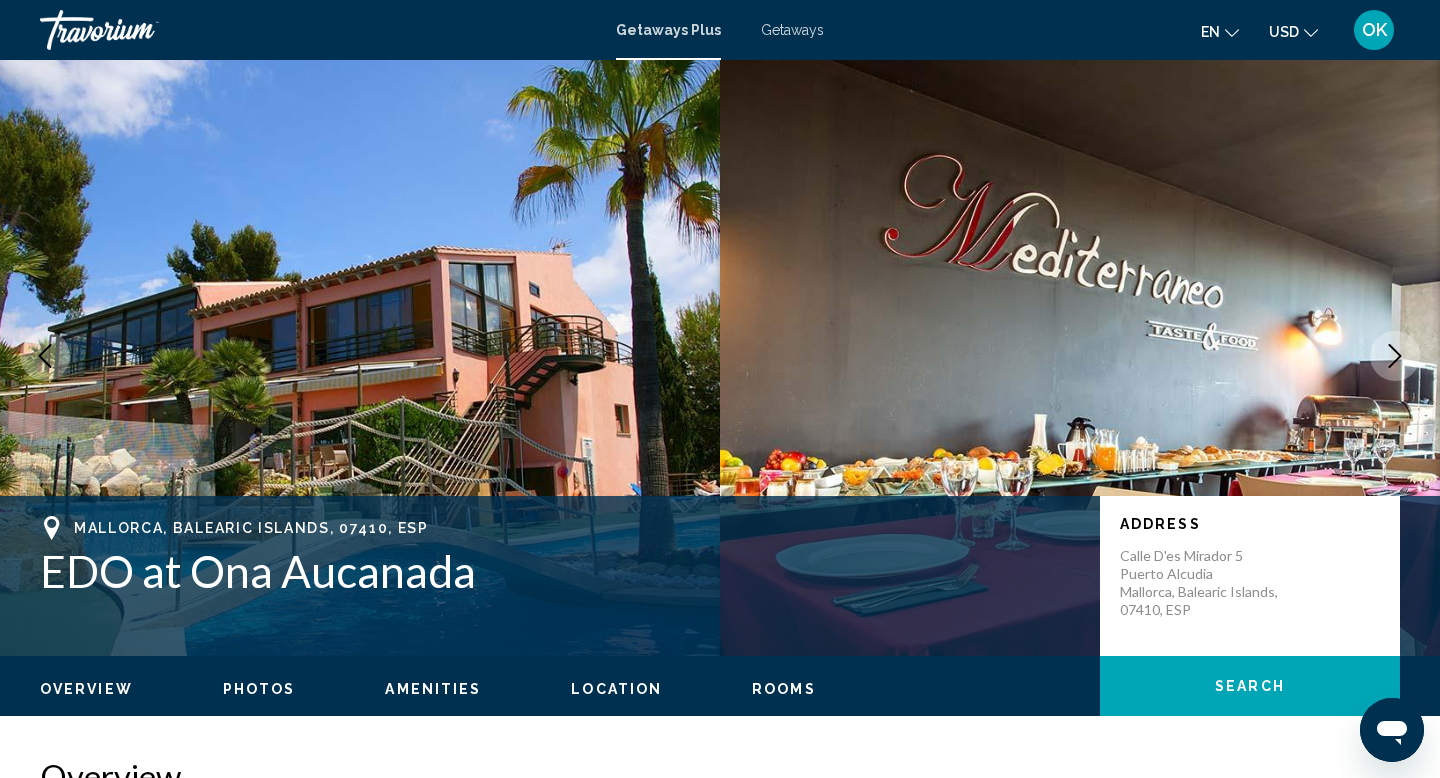 scroll, scrollTop: 0, scrollLeft: 0, axis: both 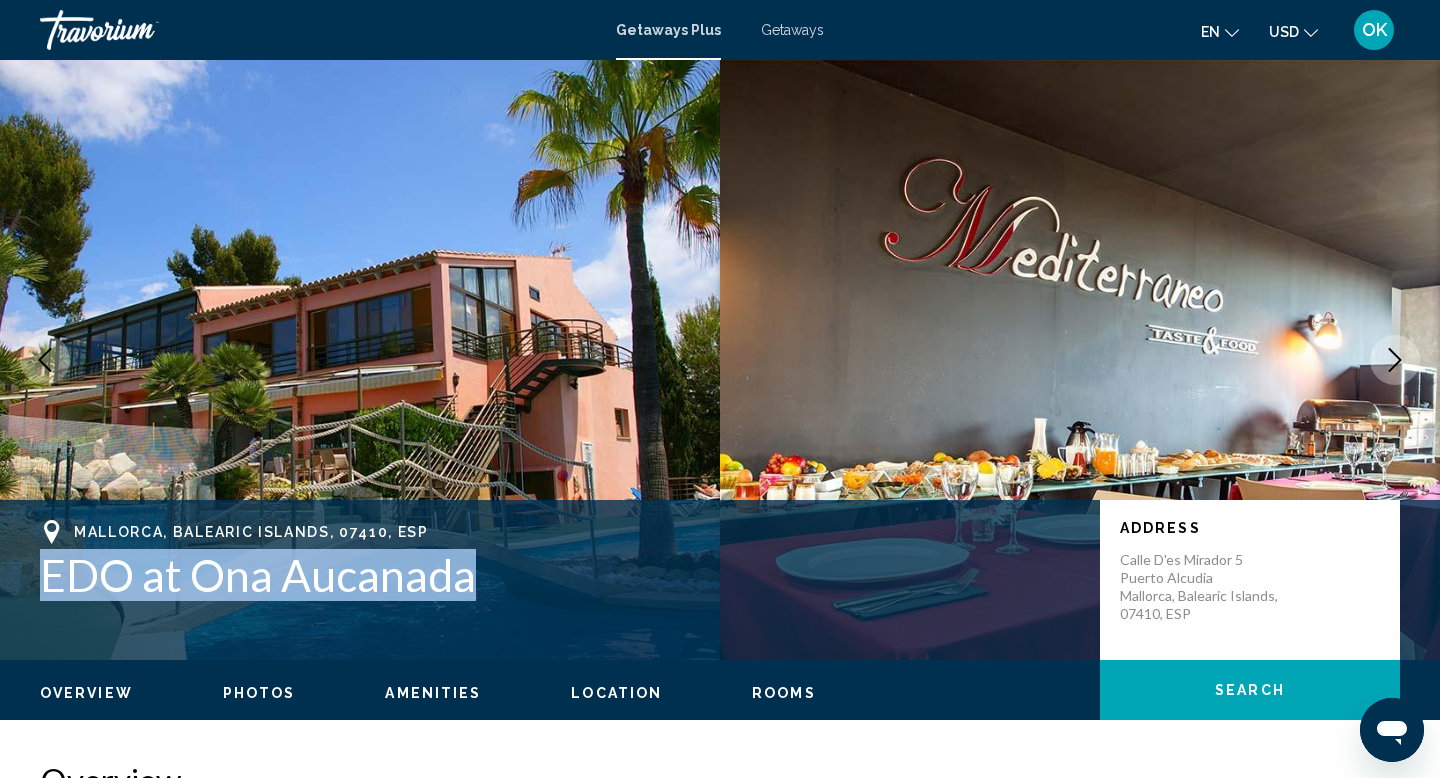 drag, startPoint x: 40, startPoint y: 576, endPoint x: 484, endPoint y: 563, distance: 444.19028 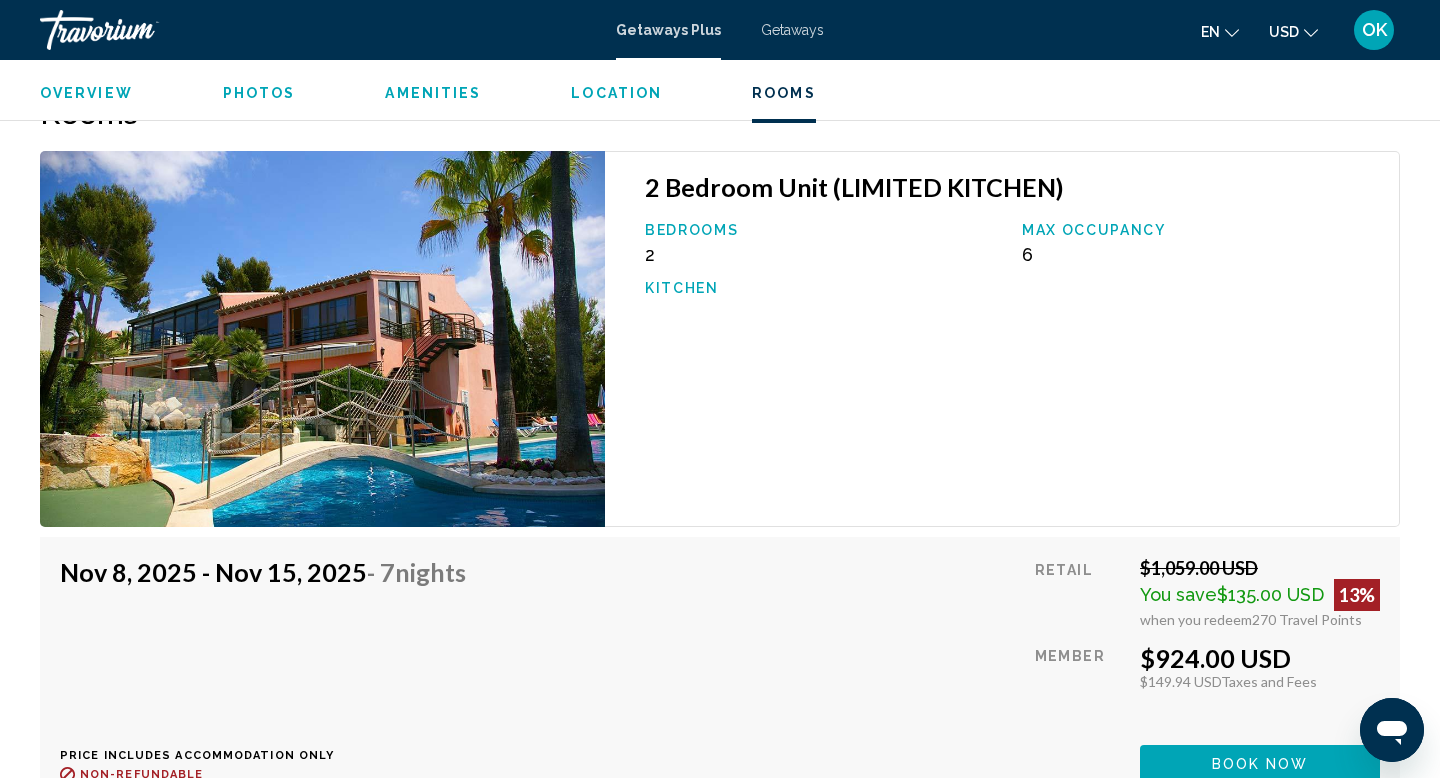 scroll, scrollTop: 3252, scrollLeft: 0, axis: vertical 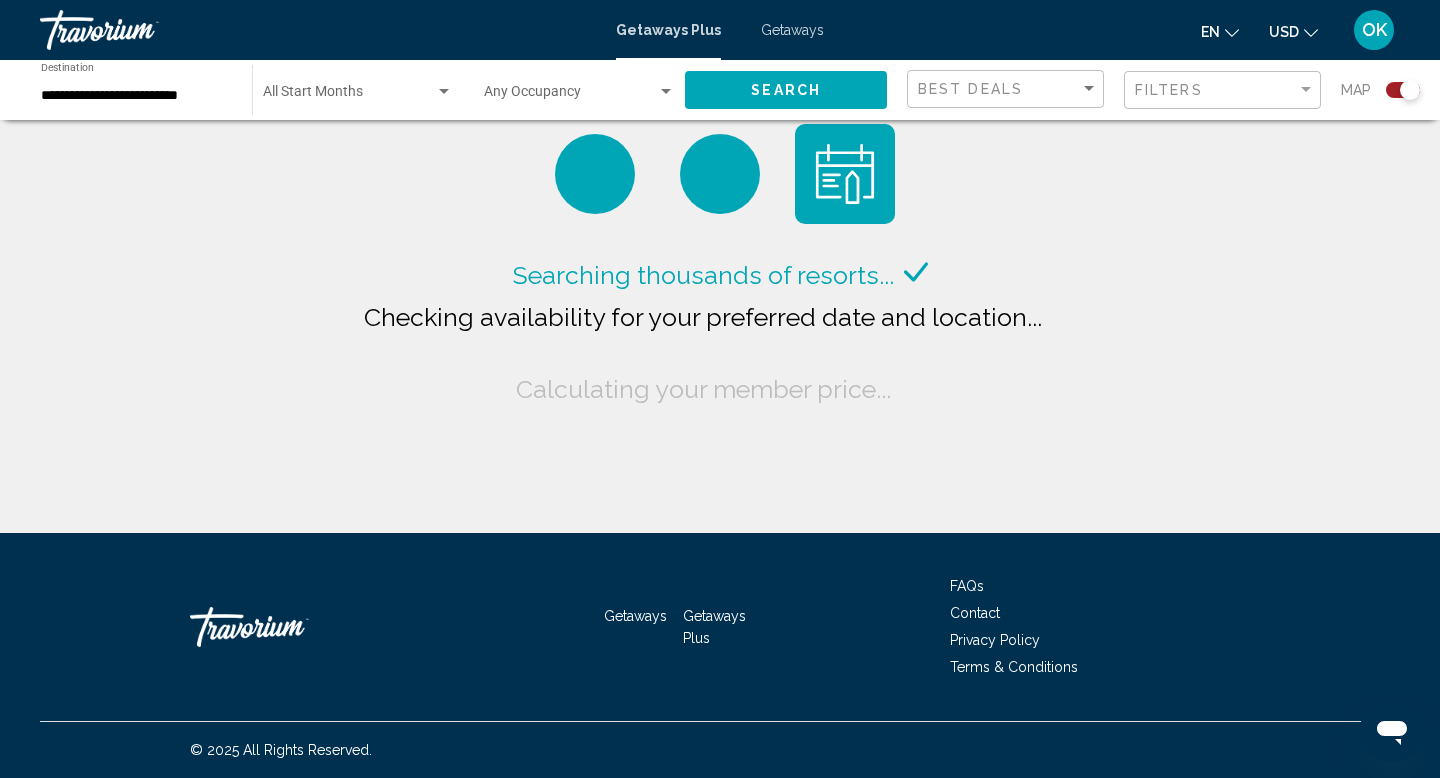 click on "**********" at bounding box center [136, 96] 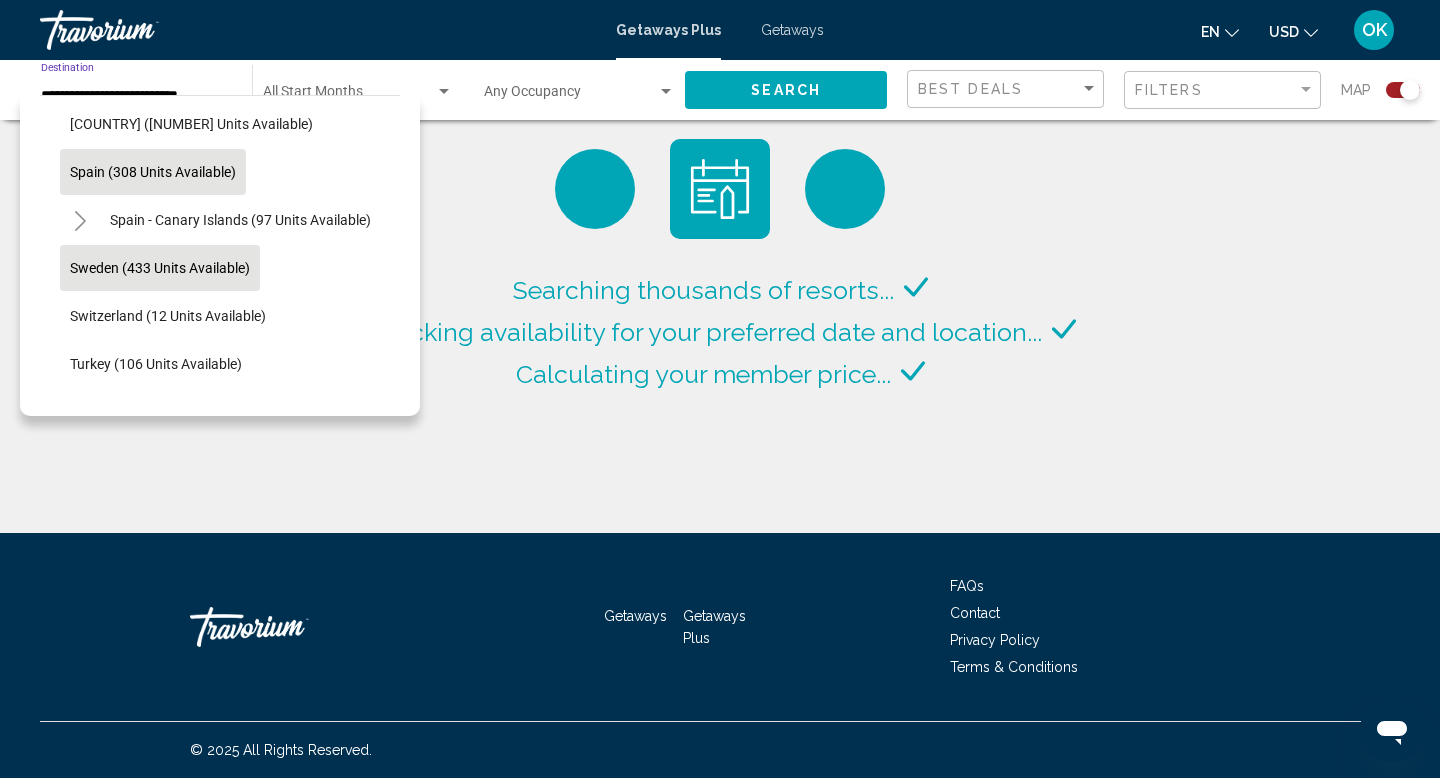 scroll, scrollTop: 809, scrollLeft: 0, axis: vertical 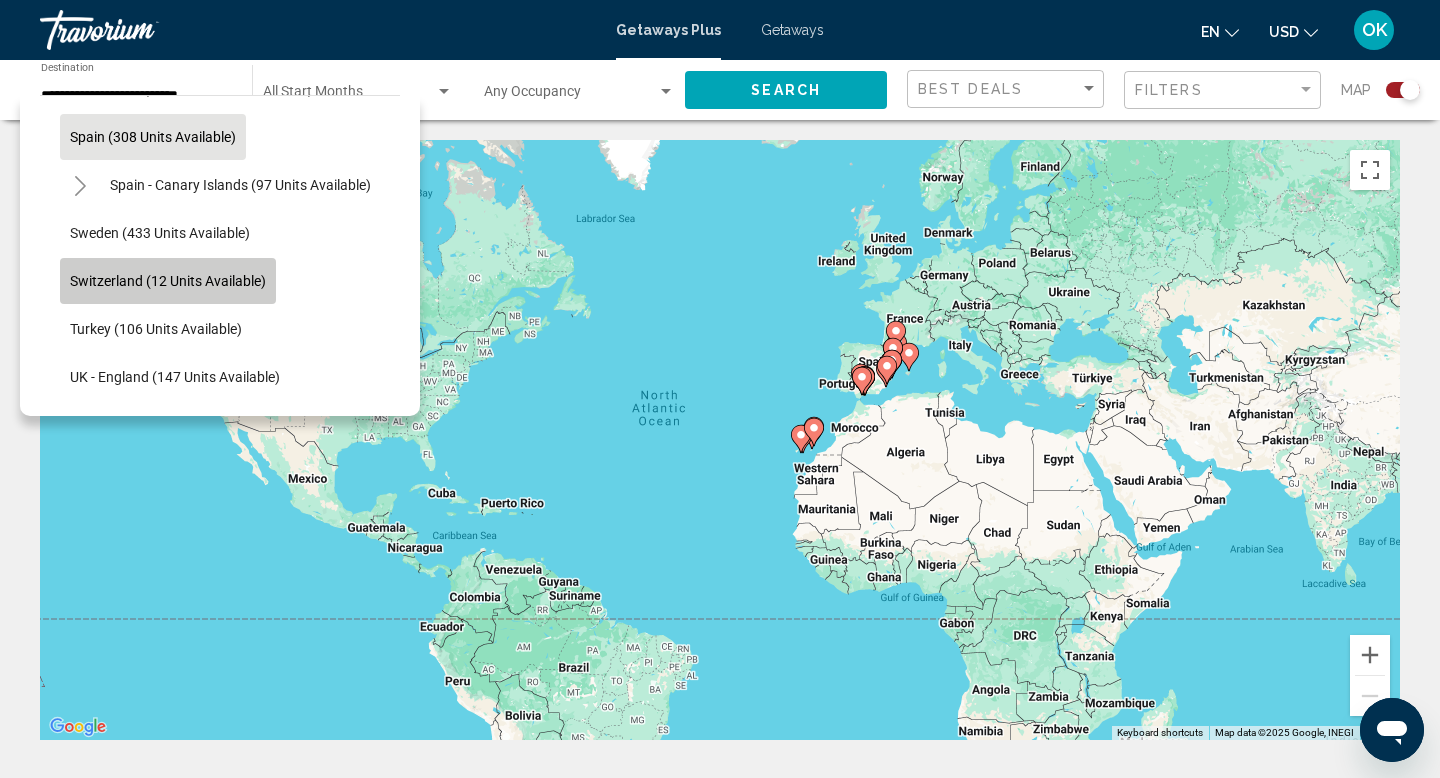 click on "Switzerland (12 units available)" 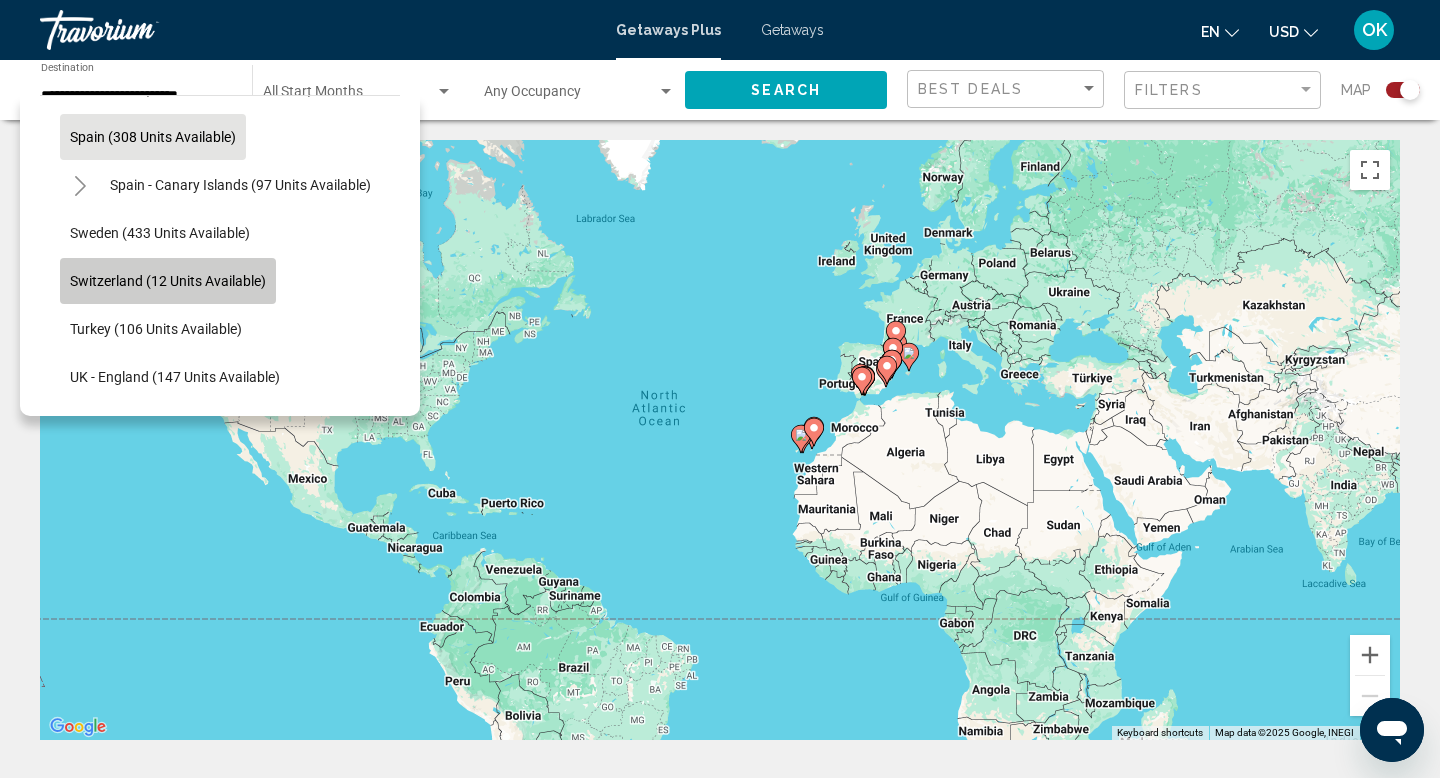 type on "**********" 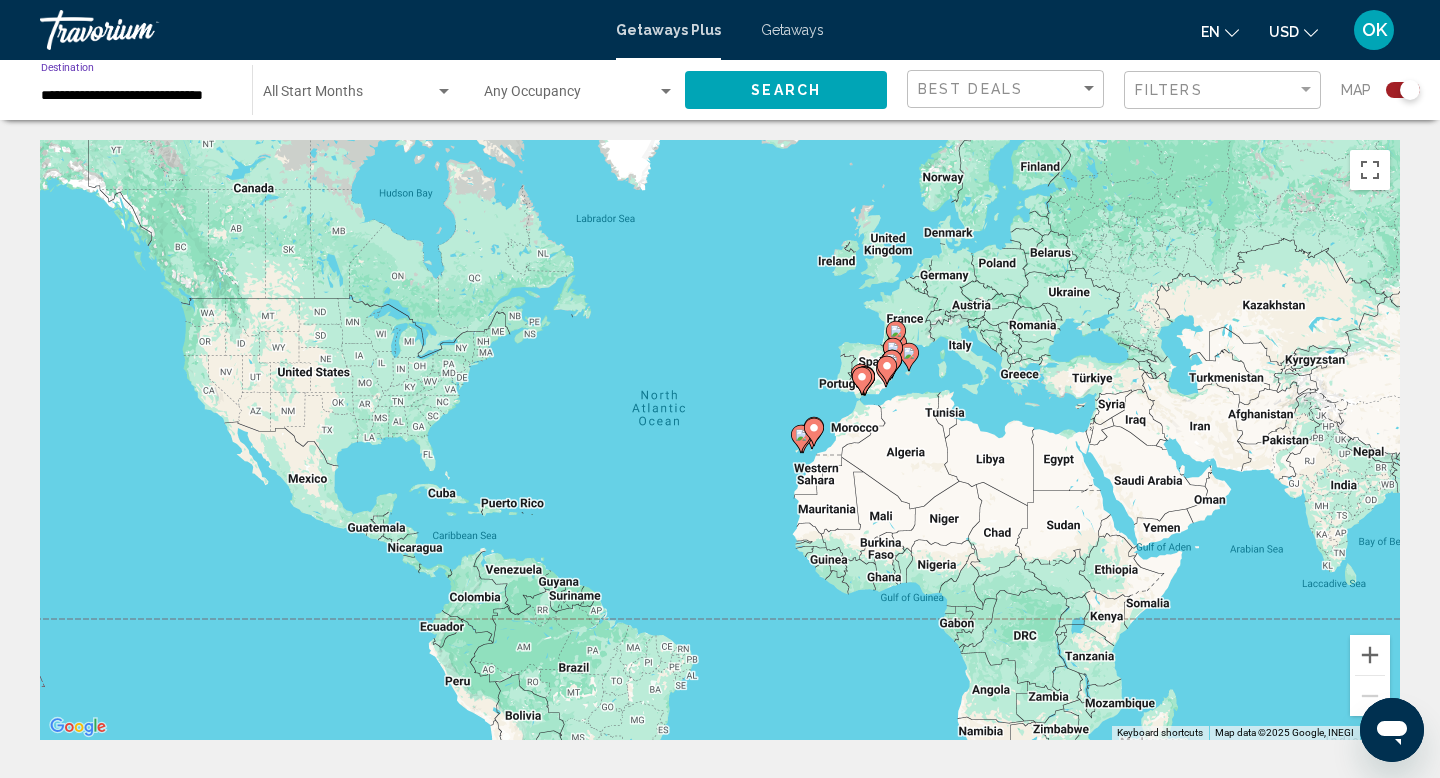 click on "Search" 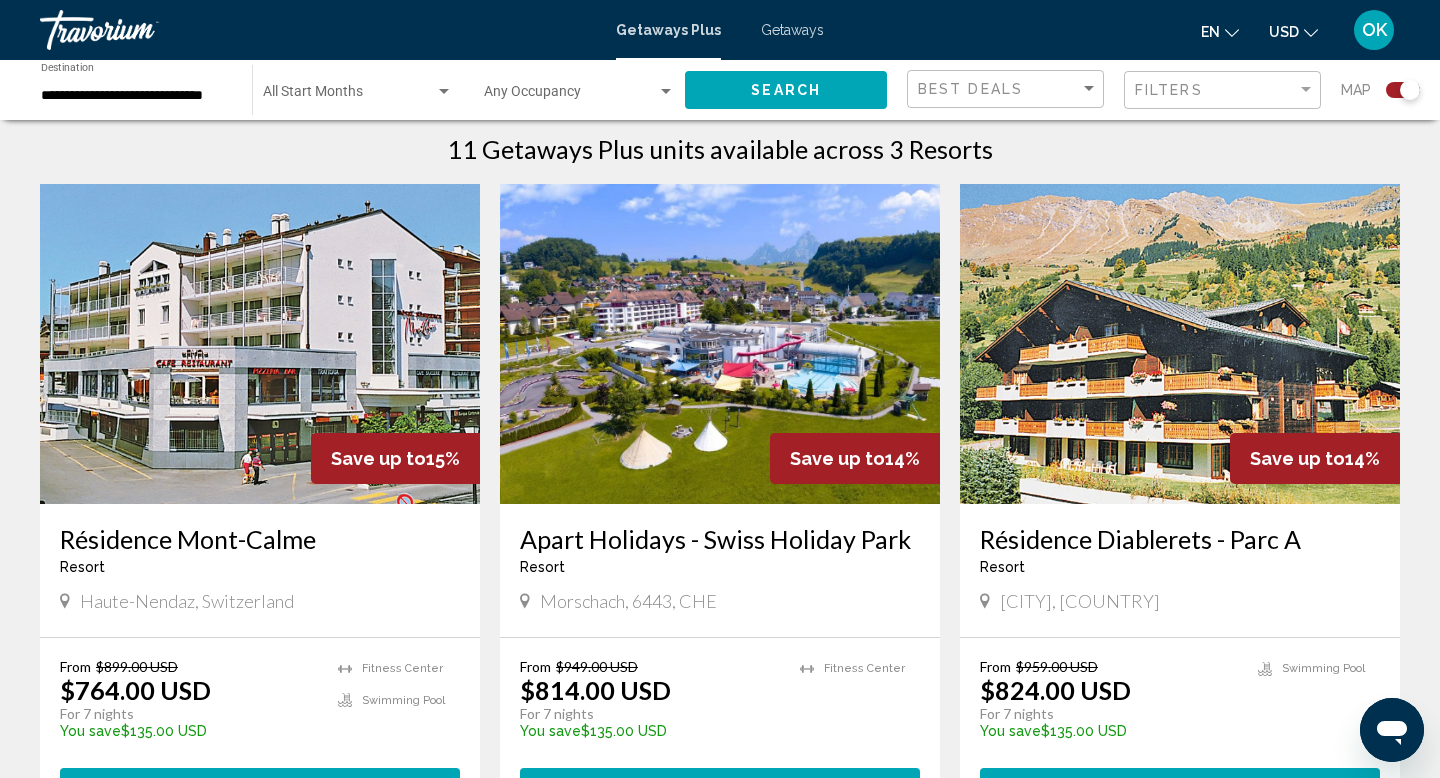 scroll, scrollTop: 648, scrollLeft: 0, axis: vertical 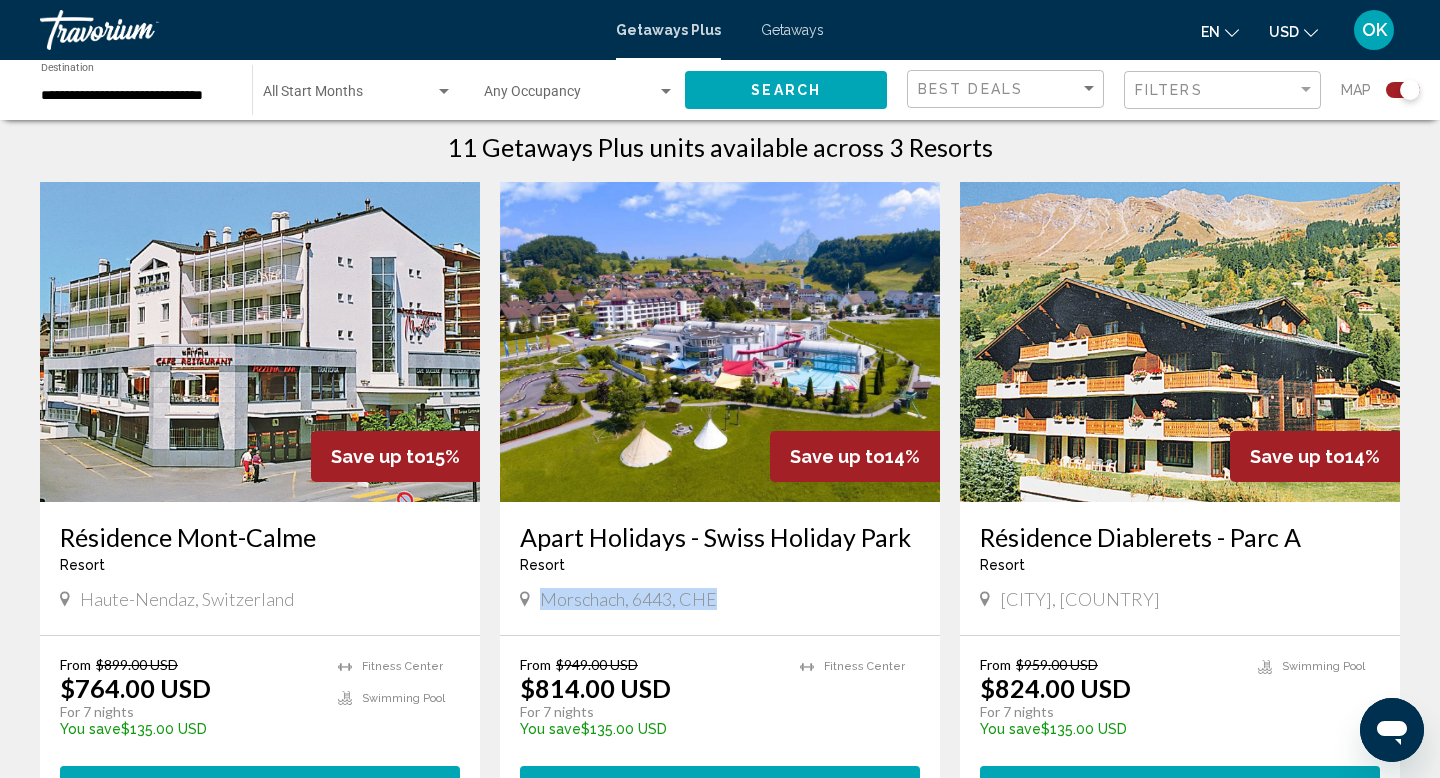 drag, startPoint x: 543, startPoint y: 603, endPoint x: 722, endPoint y: 607, distance: 179.0447 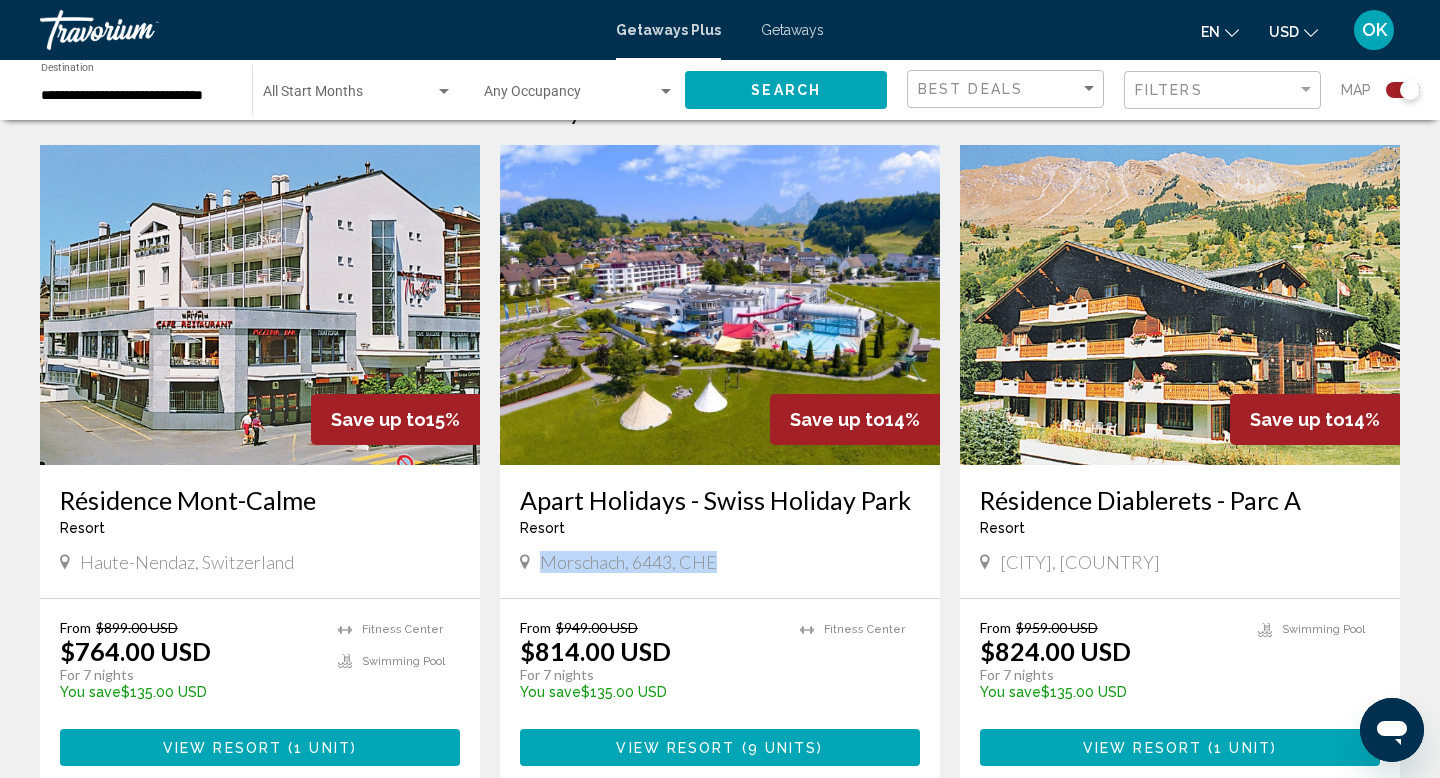 scroll, scrollTop: 684, scrollLeft: 0, axis: vertical 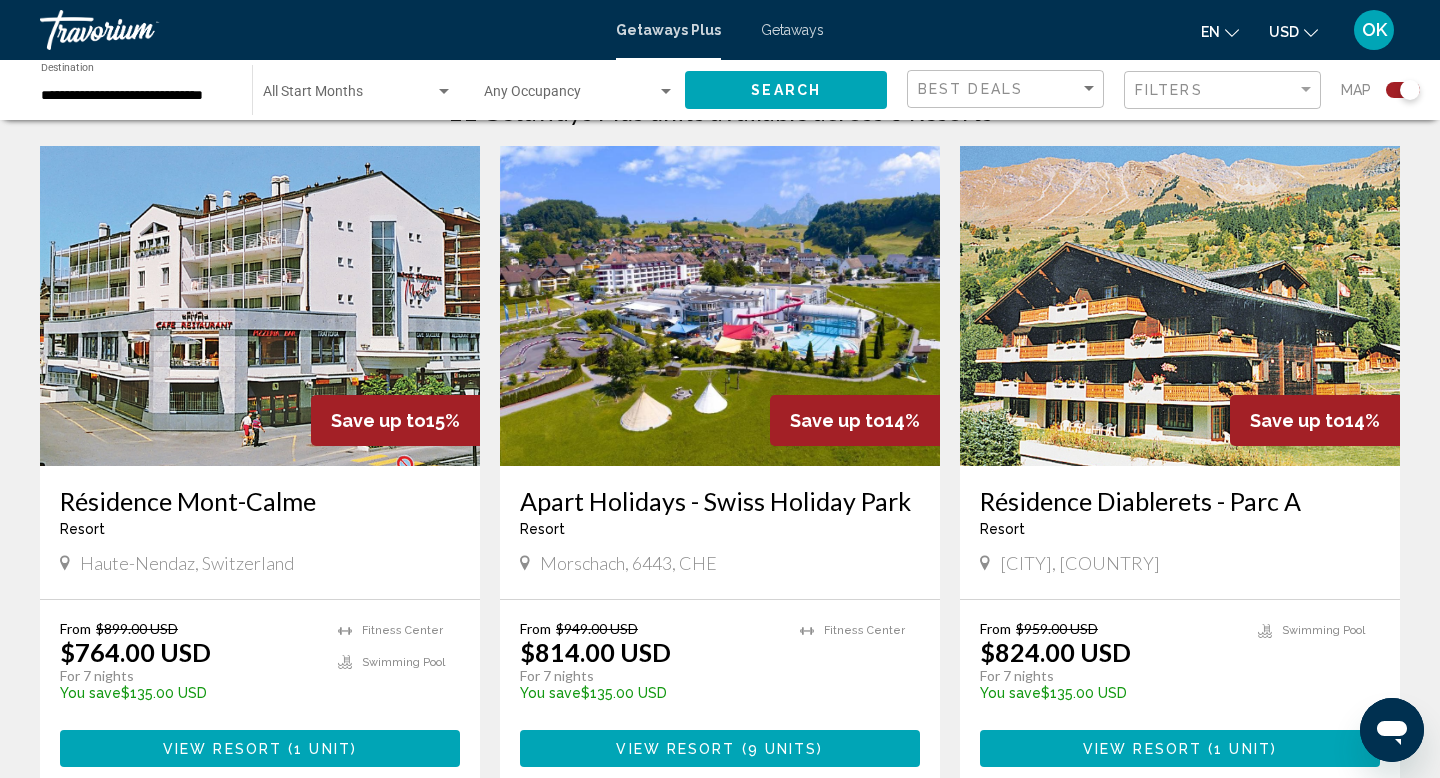 click on "Haute-Nendaz, Switzerland" at bounding box center (187, 563) 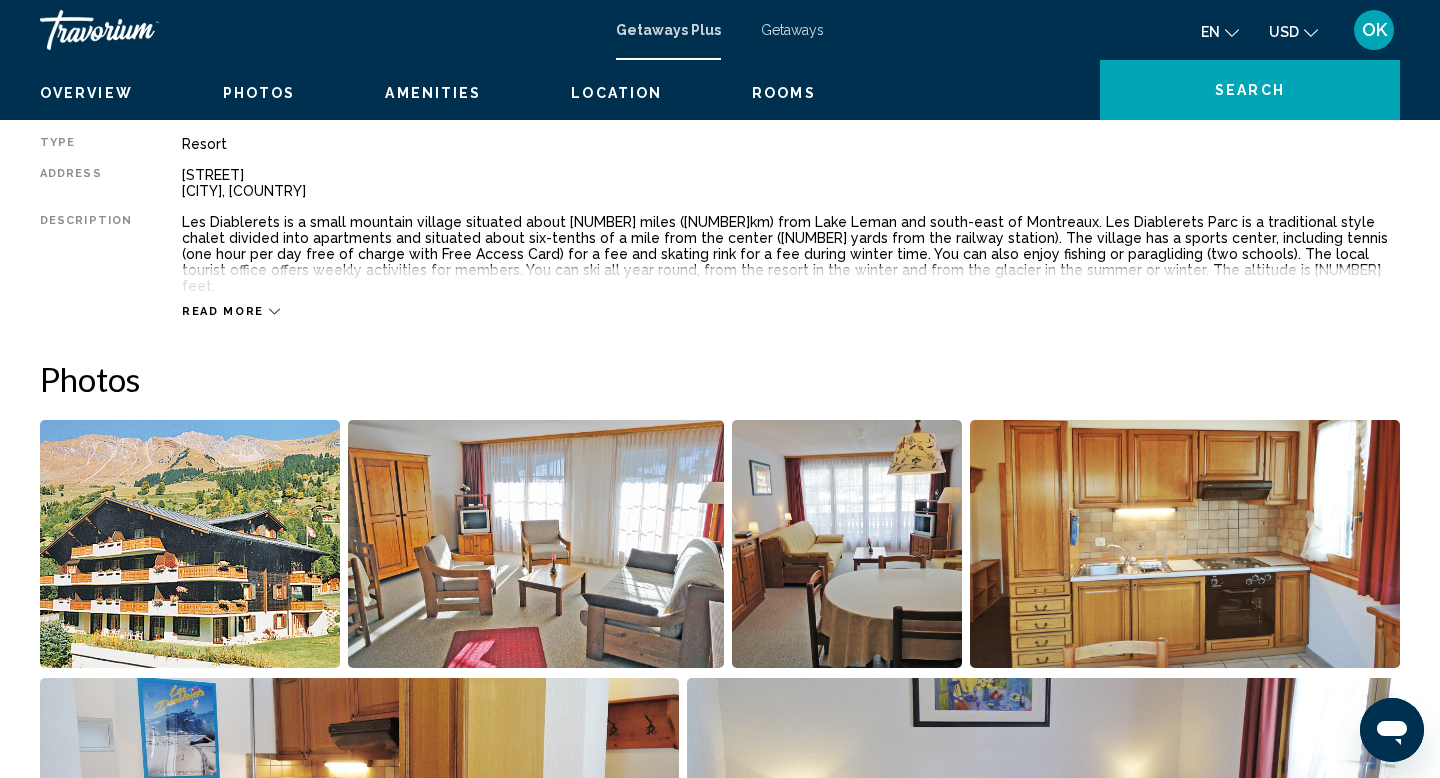 scroll, scrollTop: 0, scrollLeft: 0, axis: both 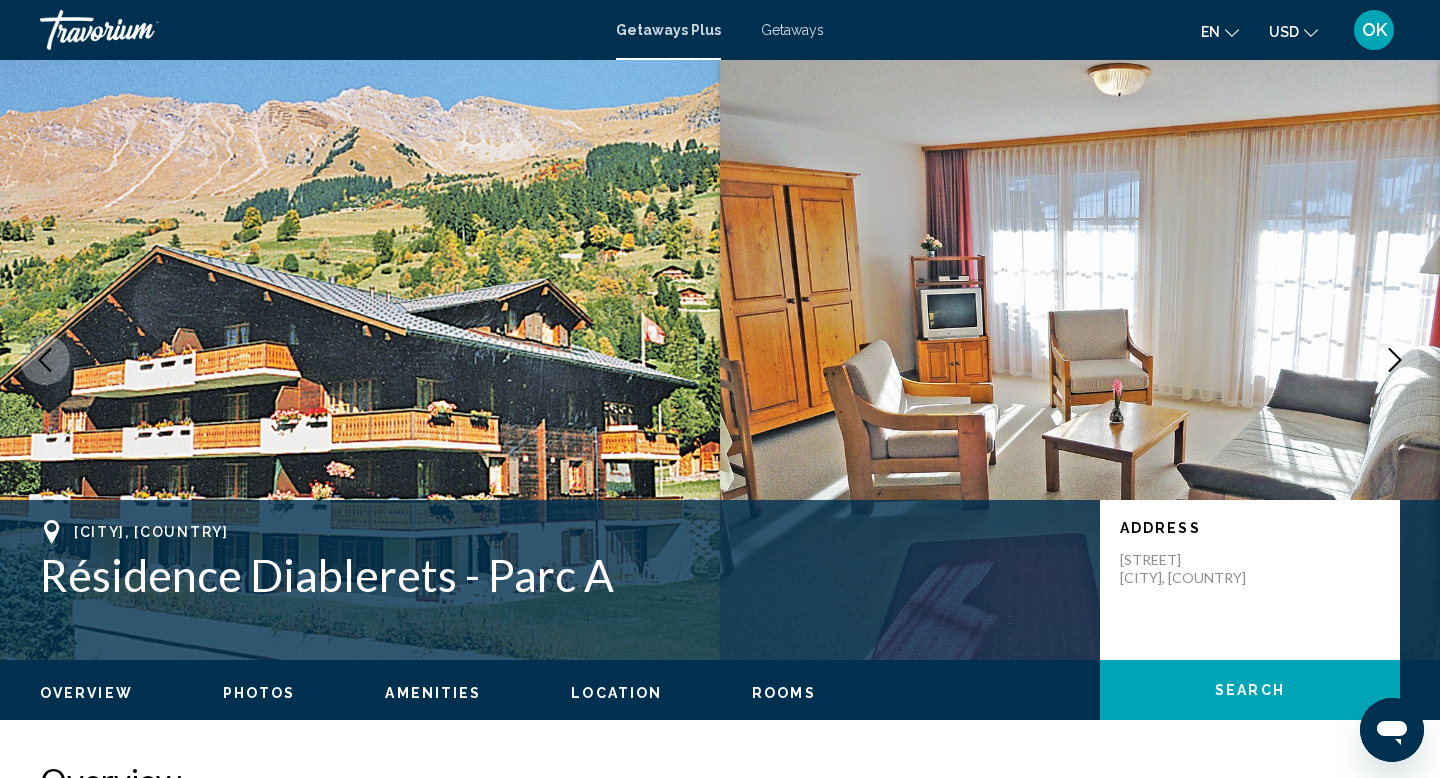 click at bounding box center (1395, 360) 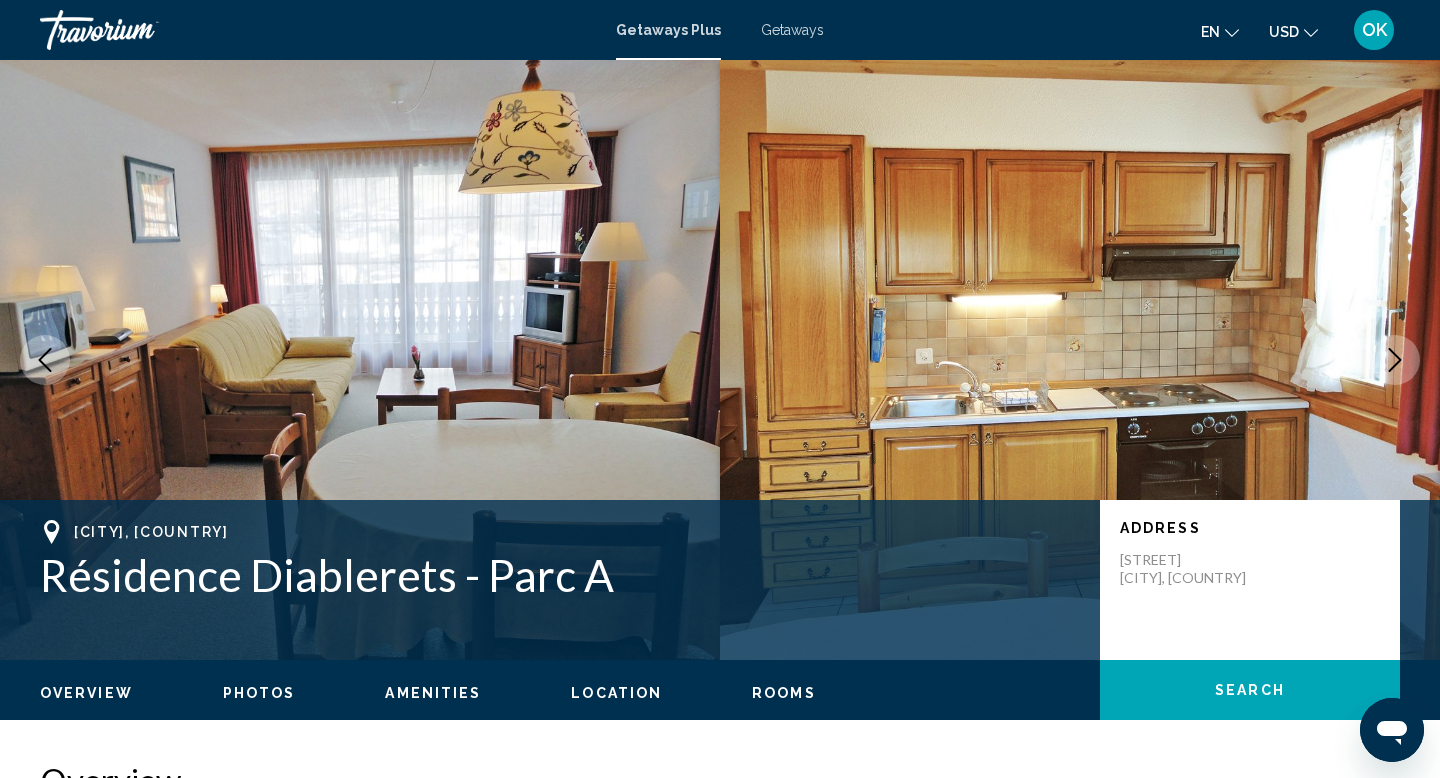click at bounding box center (1395, 360) 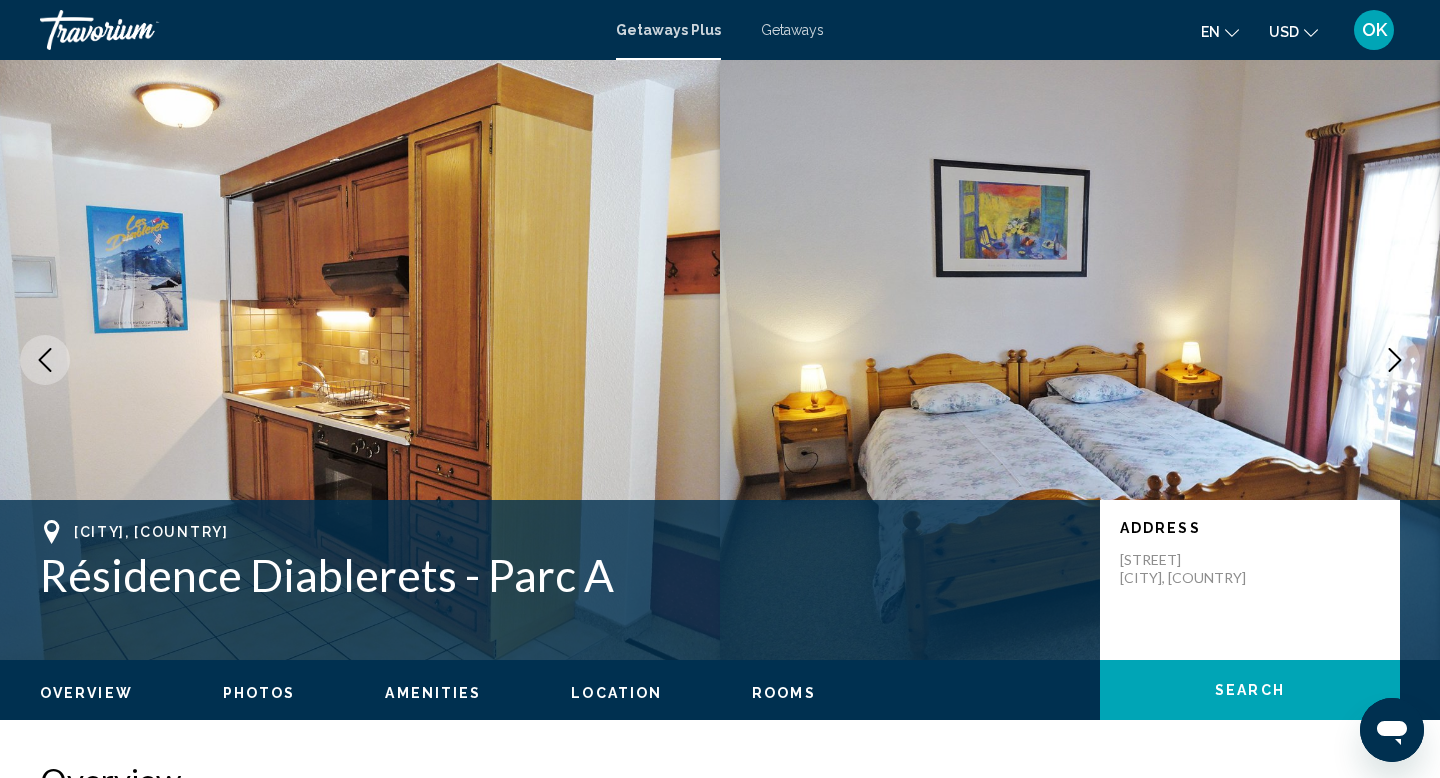 click at bounding box center (1395, 360) 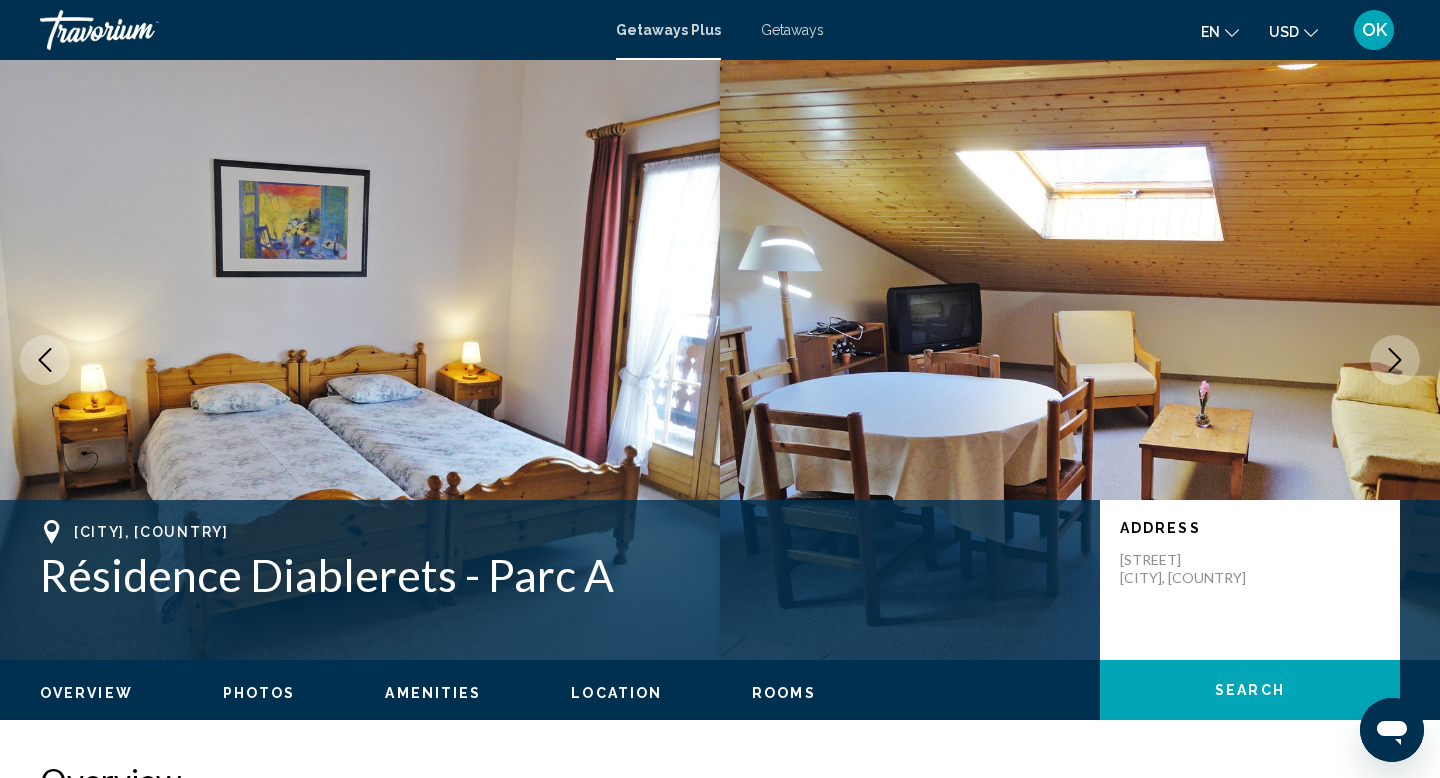 click at bounding box center (1395, 360) 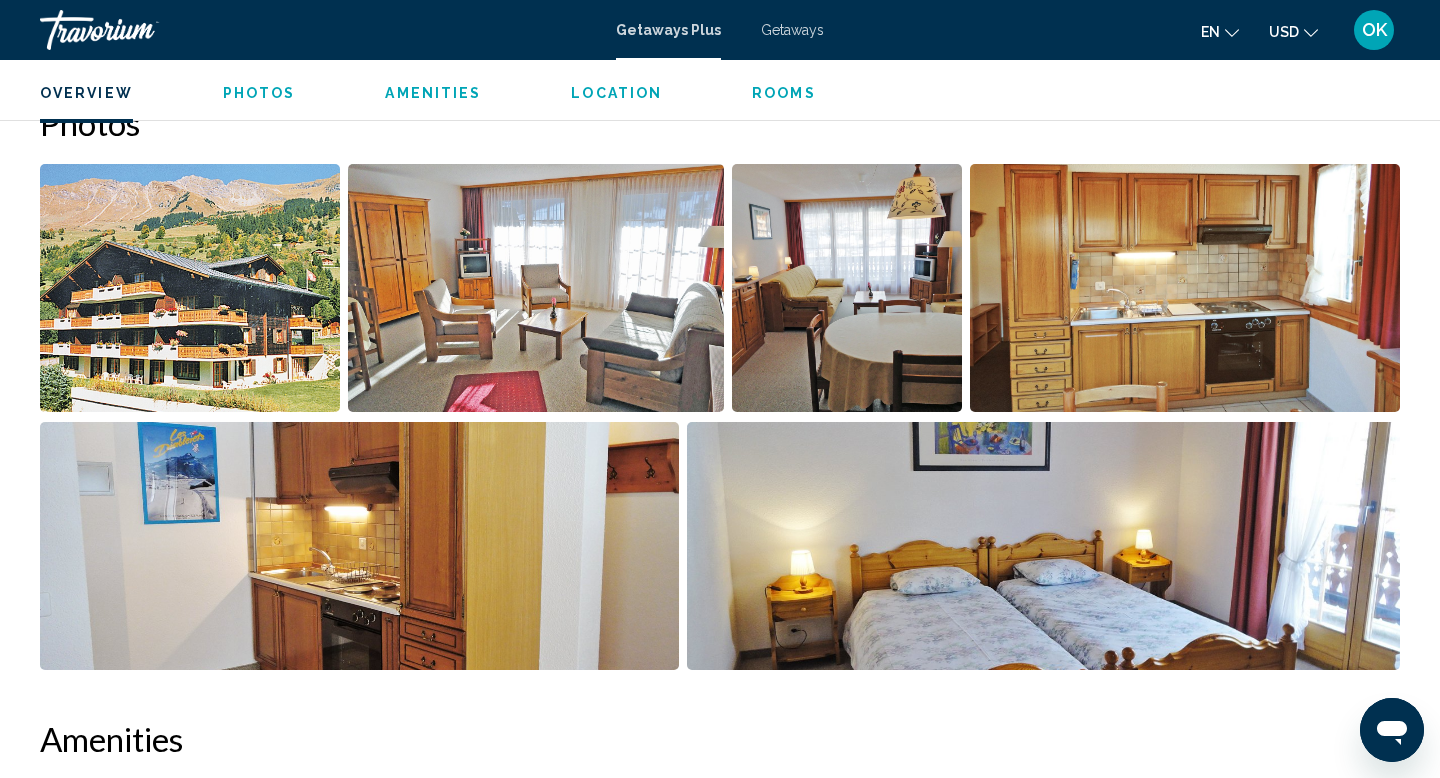 scroll, scrollTop: 0, scrollLeft: 0, axis: both 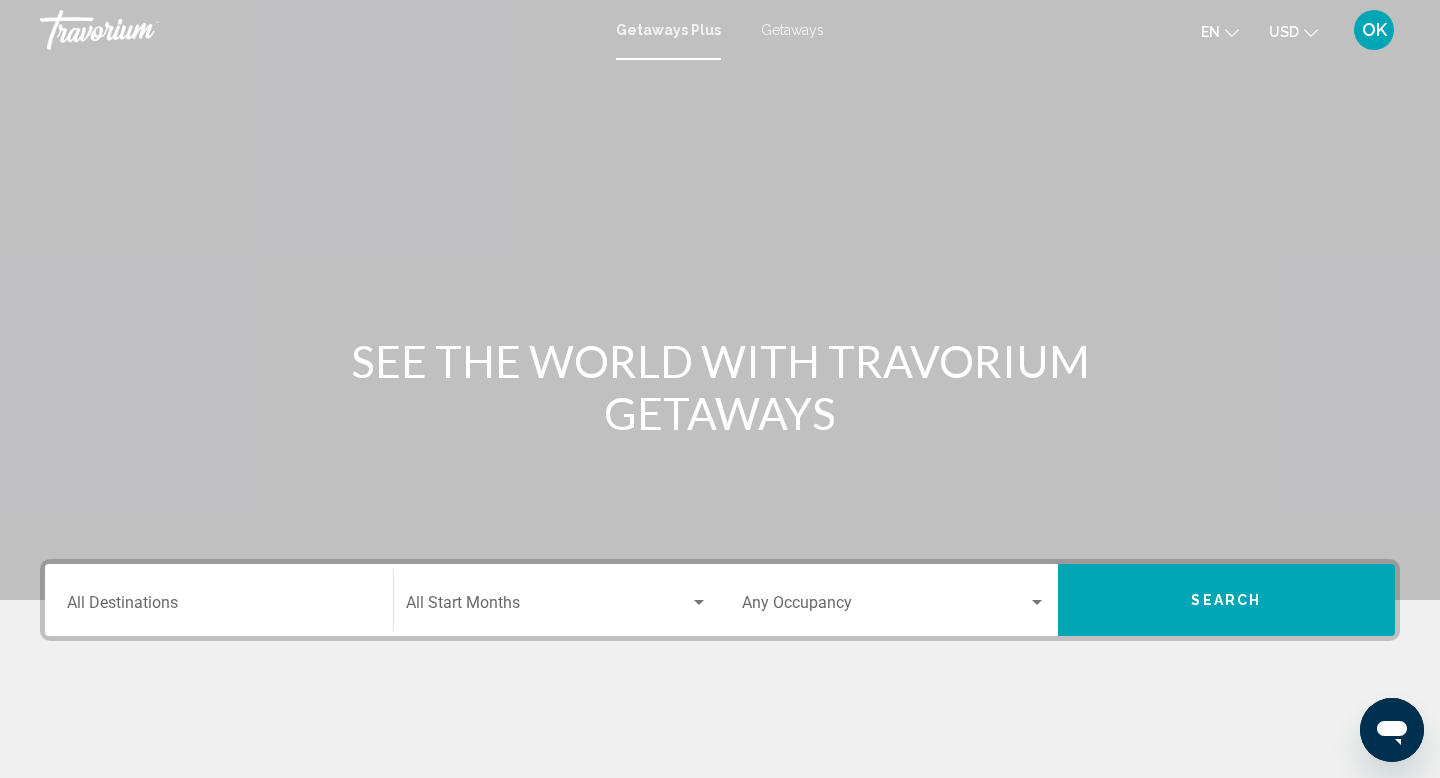 click on "Destination All Destinations" at bounding box center (219, 607) 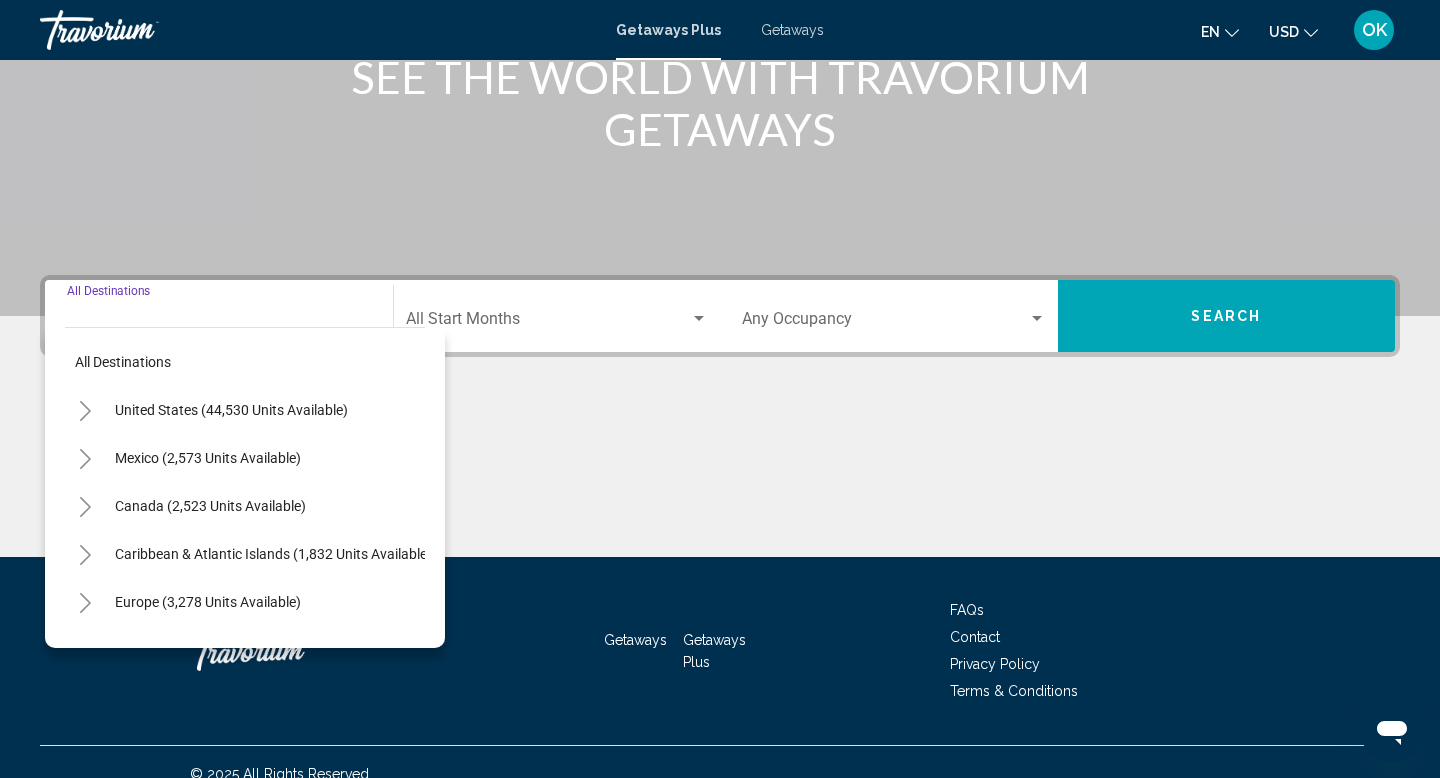 scroll, scrollTop: 308, scrollLeft: 0, axis: vertical 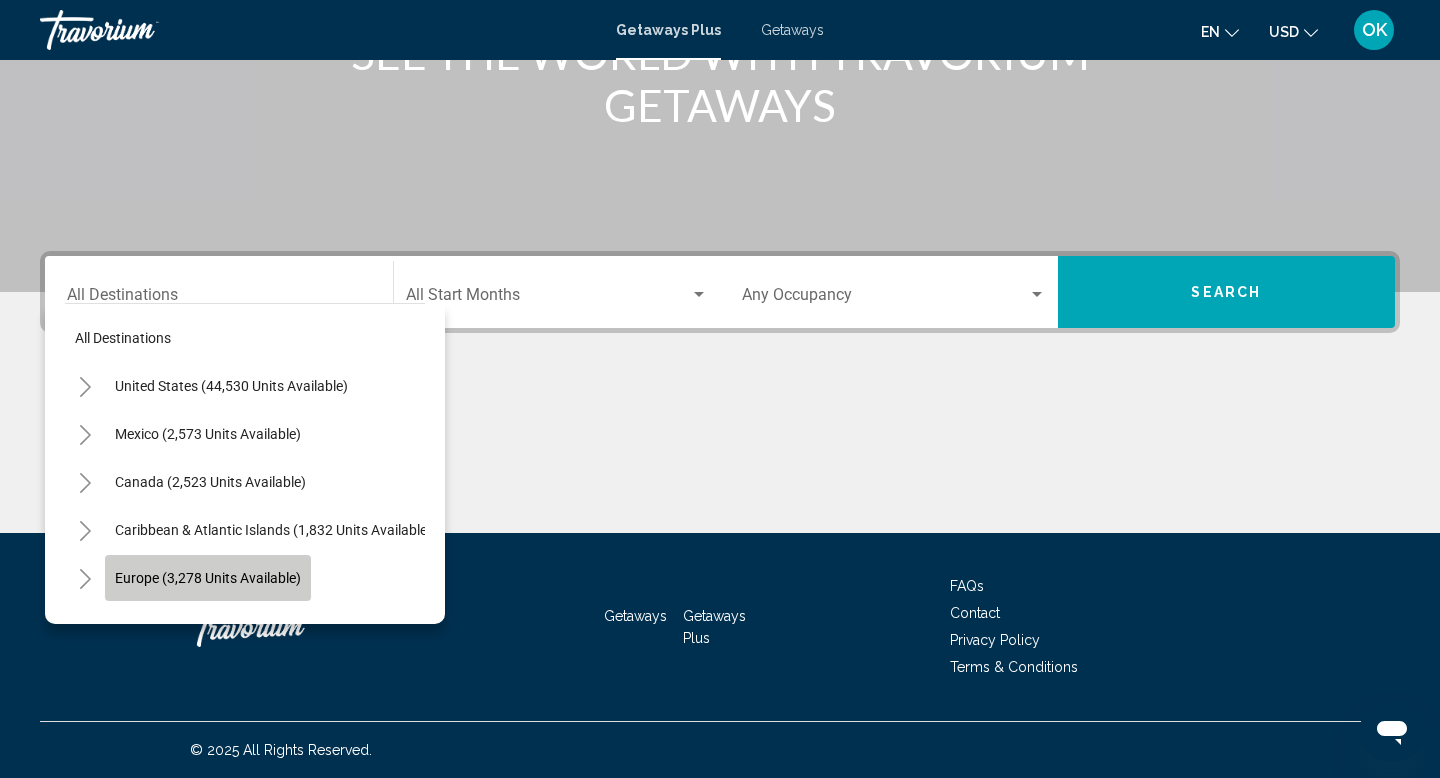 click on "Europe (3,278 units available)" 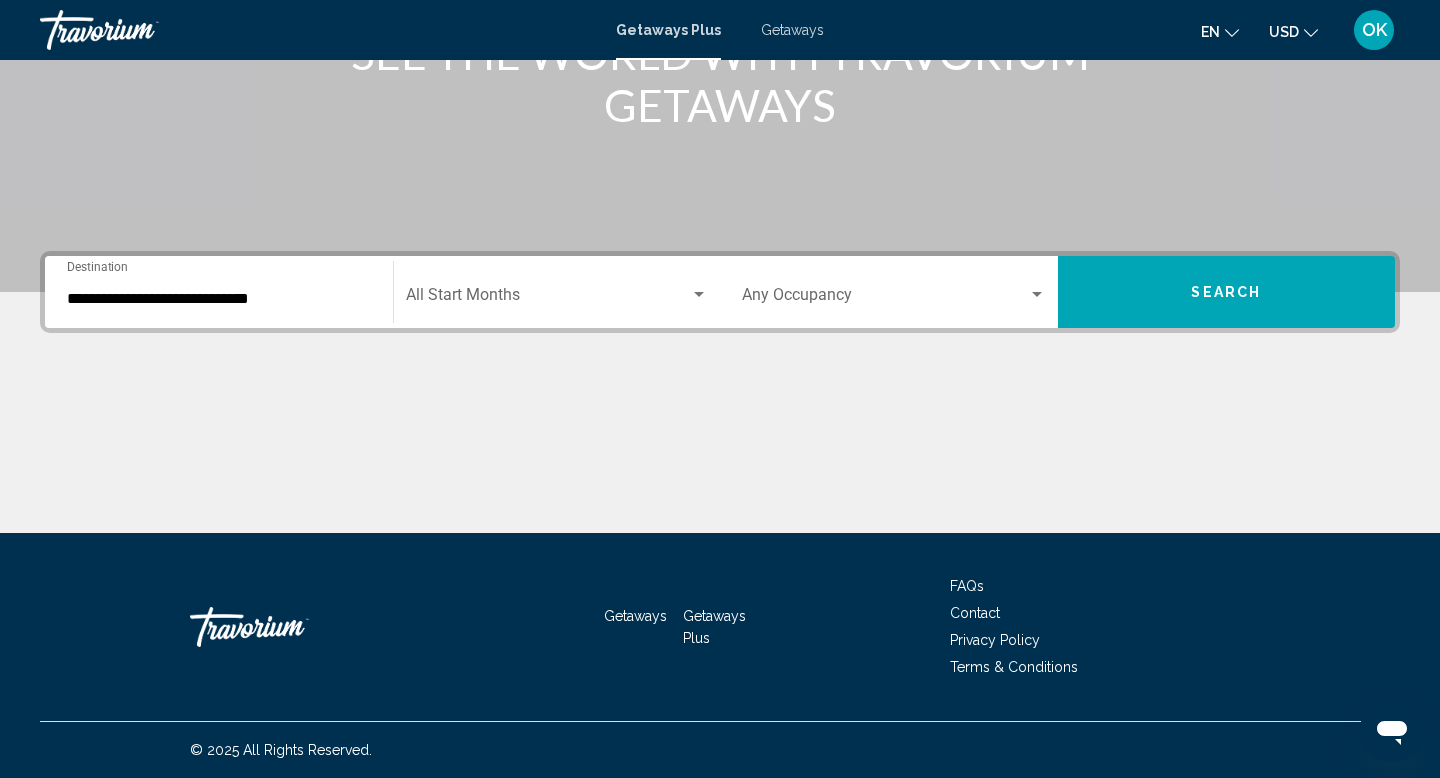 click on "**********" at bounding box center [219, 292] 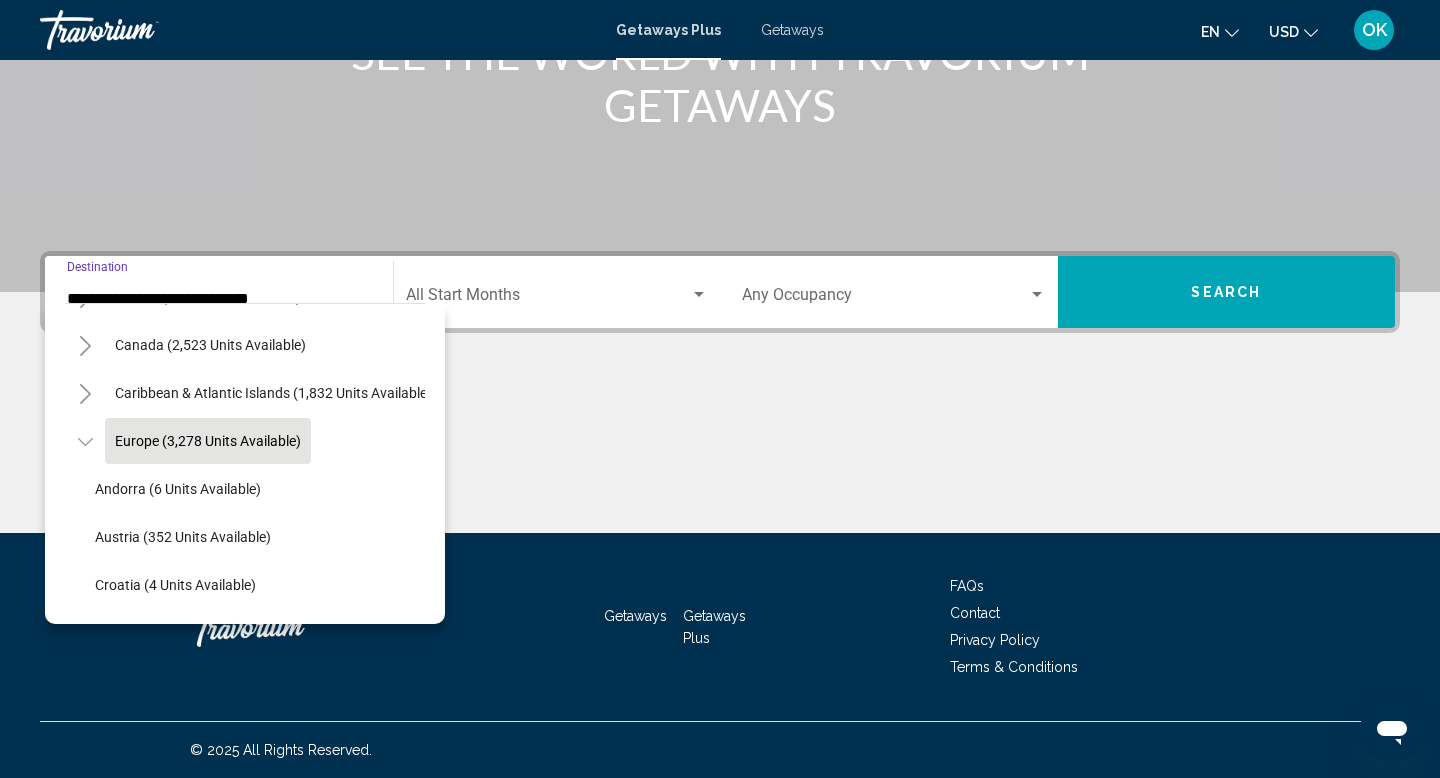 scroll, scrollTop: 139, scrollLeft: 0, axis: vertical 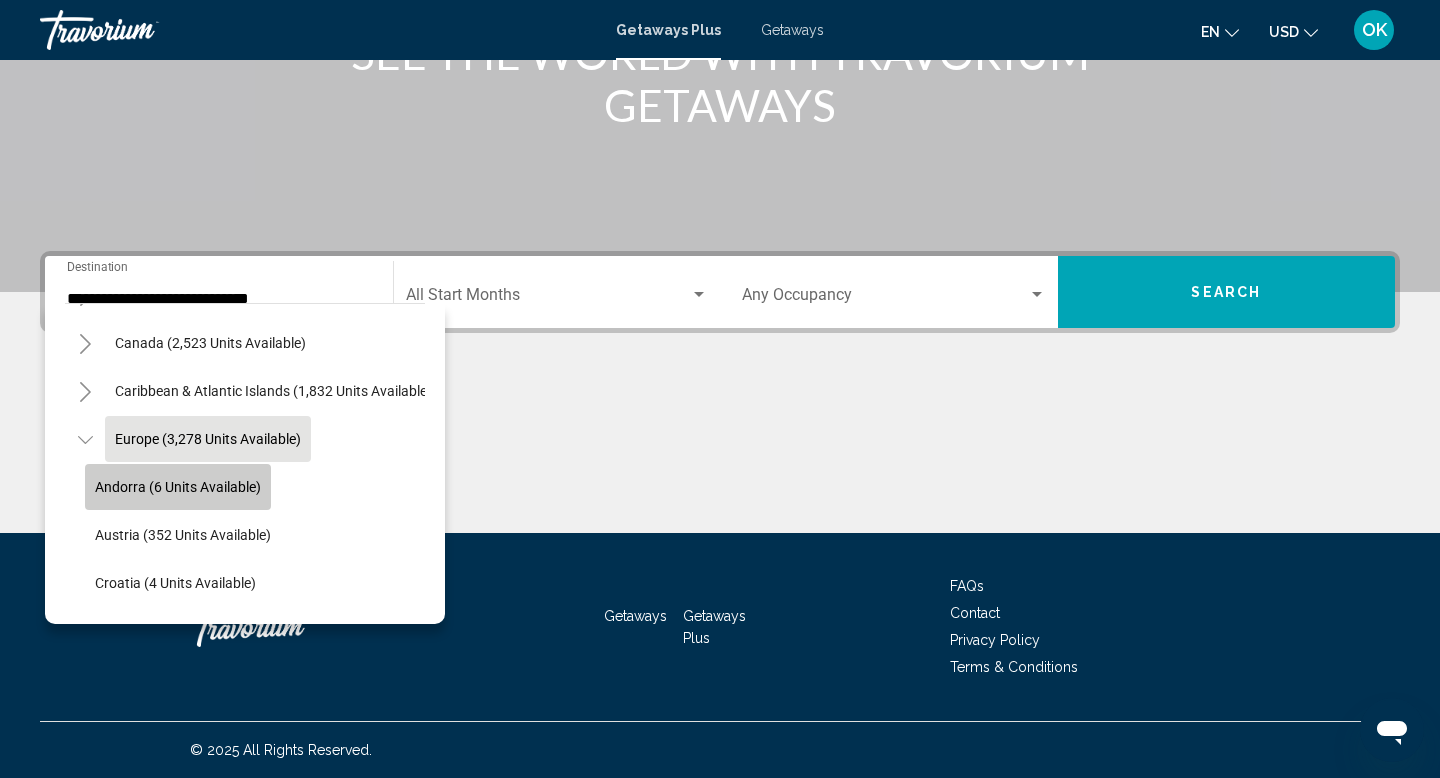click on "Andorra (6 units available)" 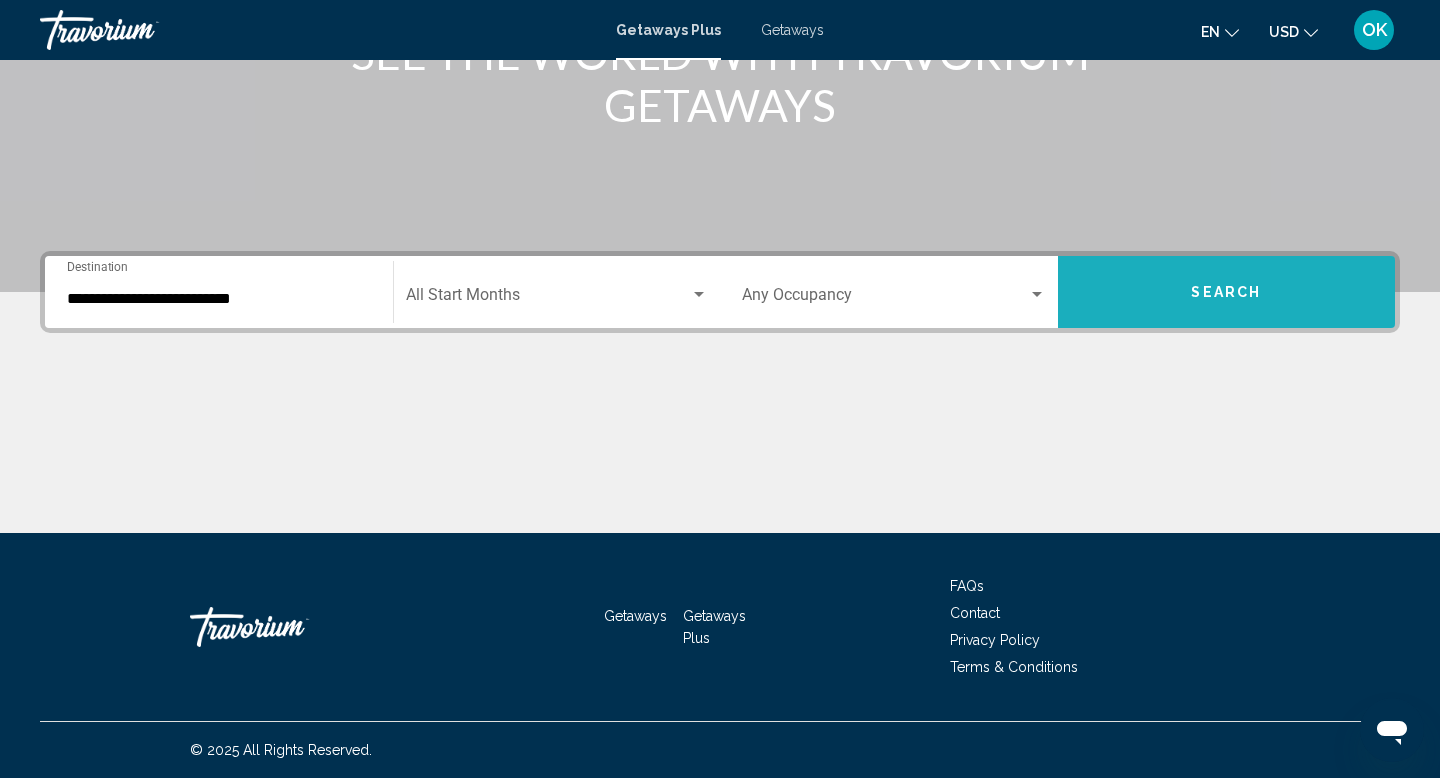 click on "Search" at bounding box center (1227, 292) 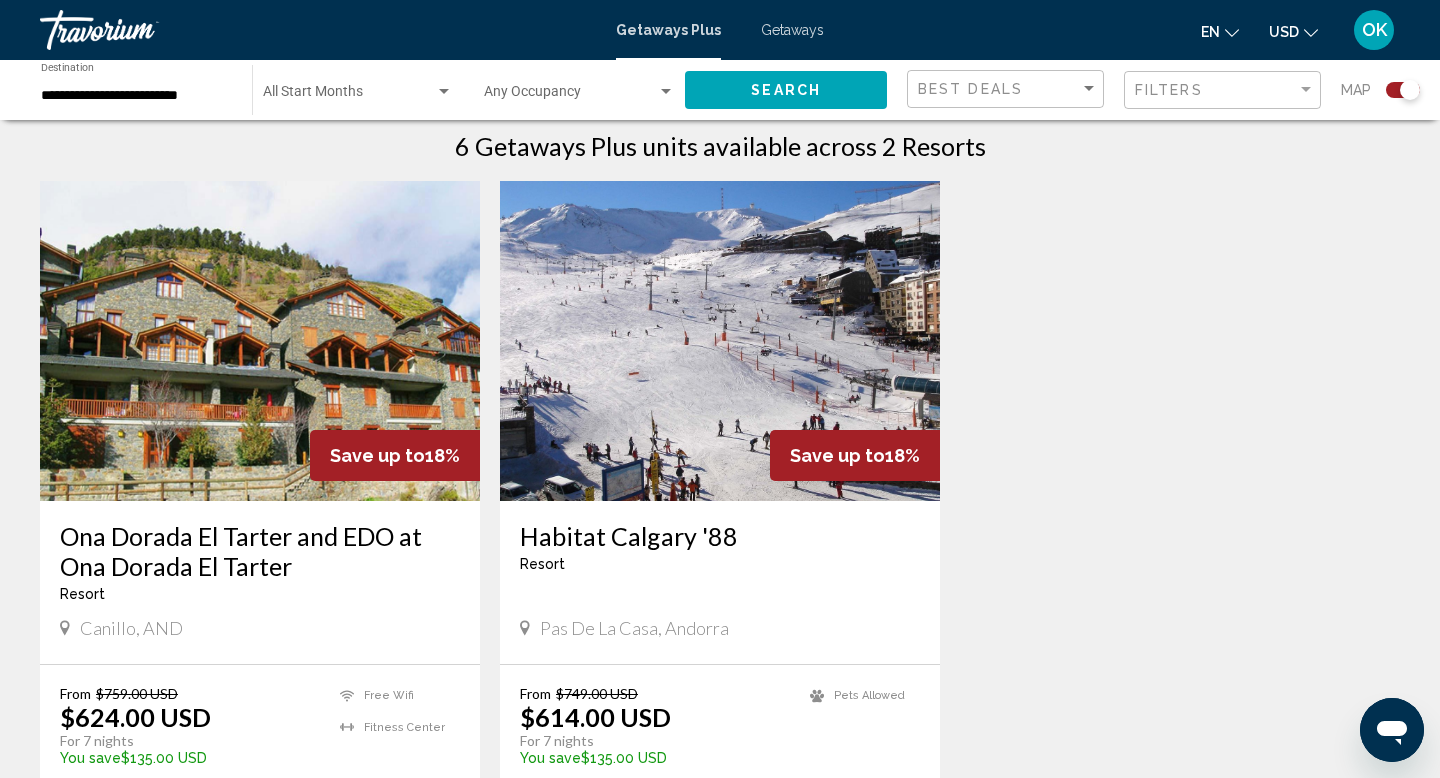 scroll, scrollTop: 652, scrollLeft: 0, axis: vertical 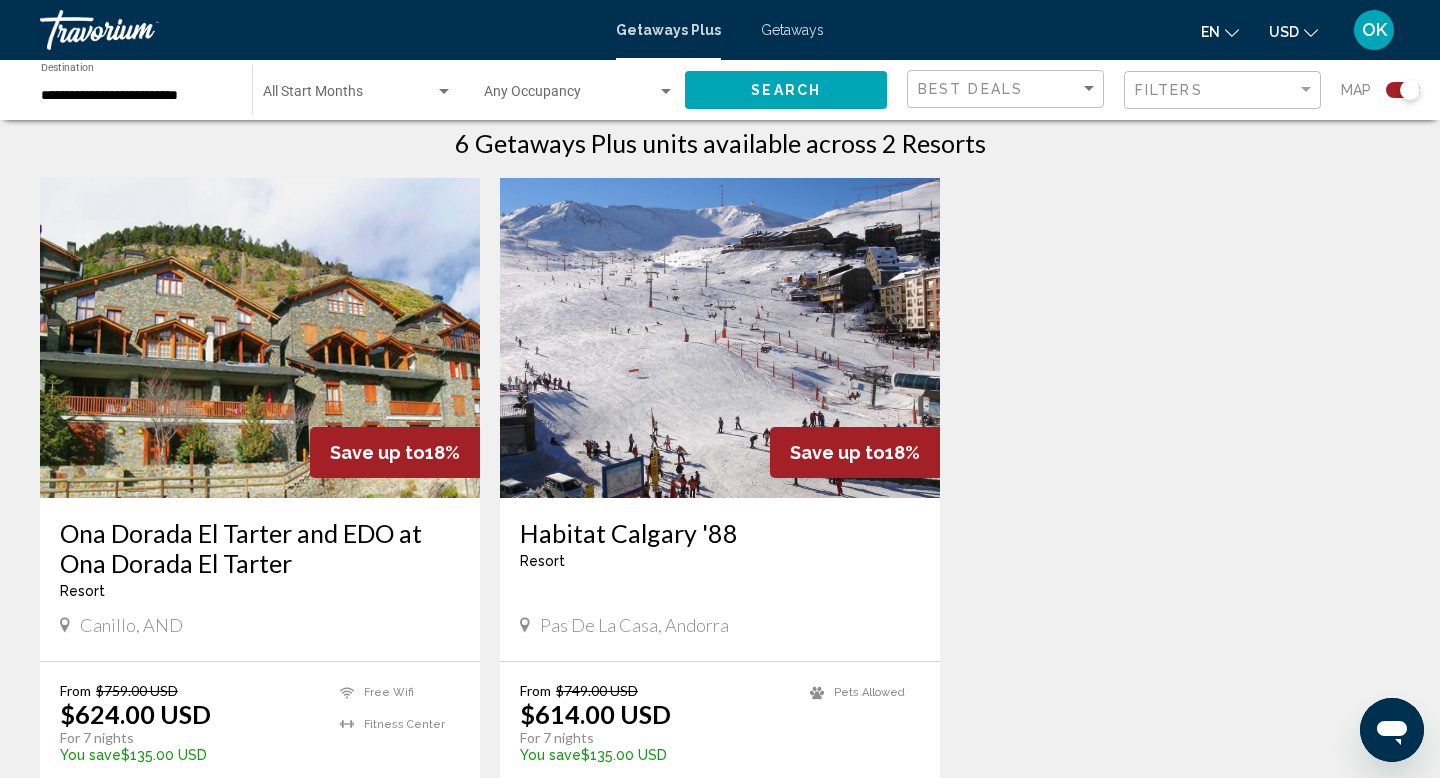 click at bounding box center (260, 338) 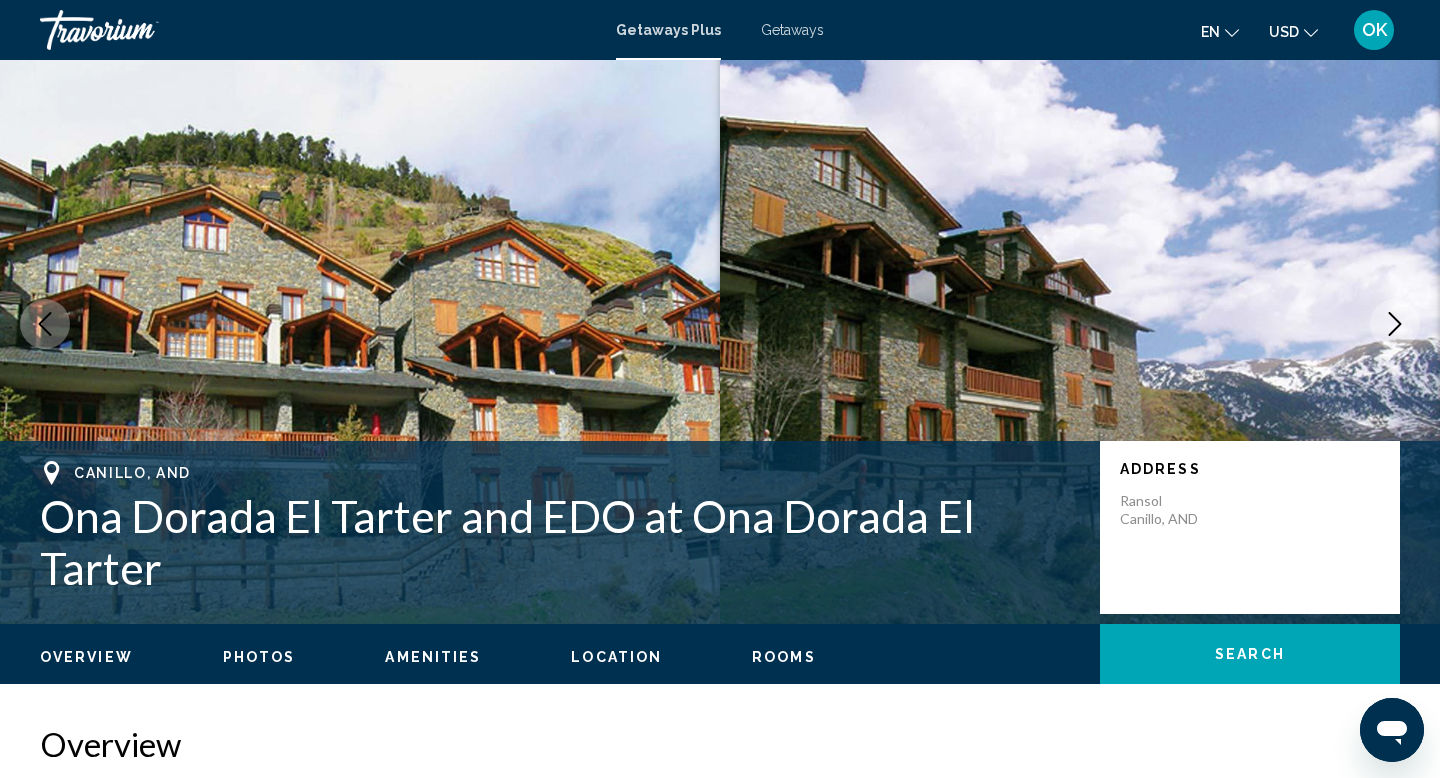 scroll, scrollTop: 0, scrollLeft: 0, axis: both 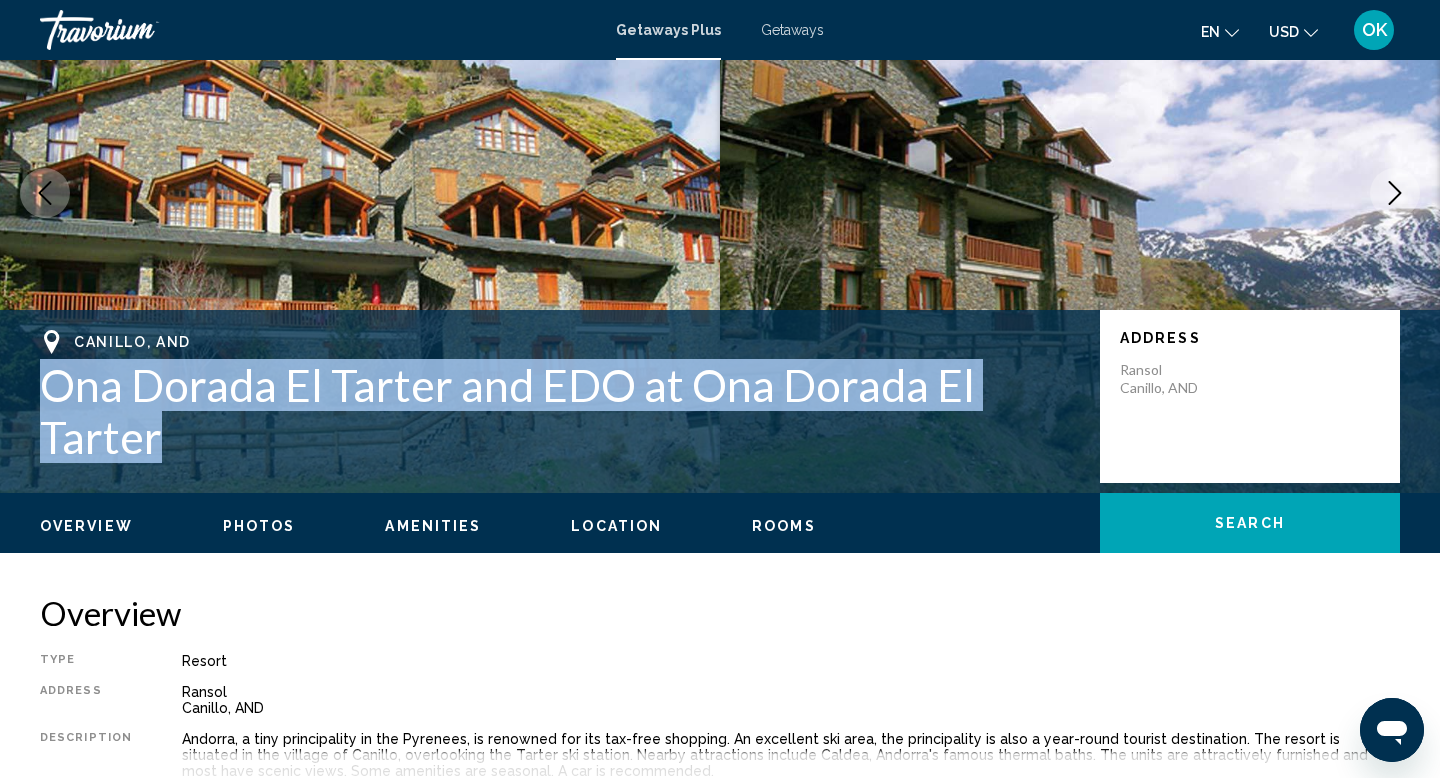 drag, startPoint x: 47, startPoint y: 390, endPoint x: 169, endPoint y: 442, distance: 132.61975 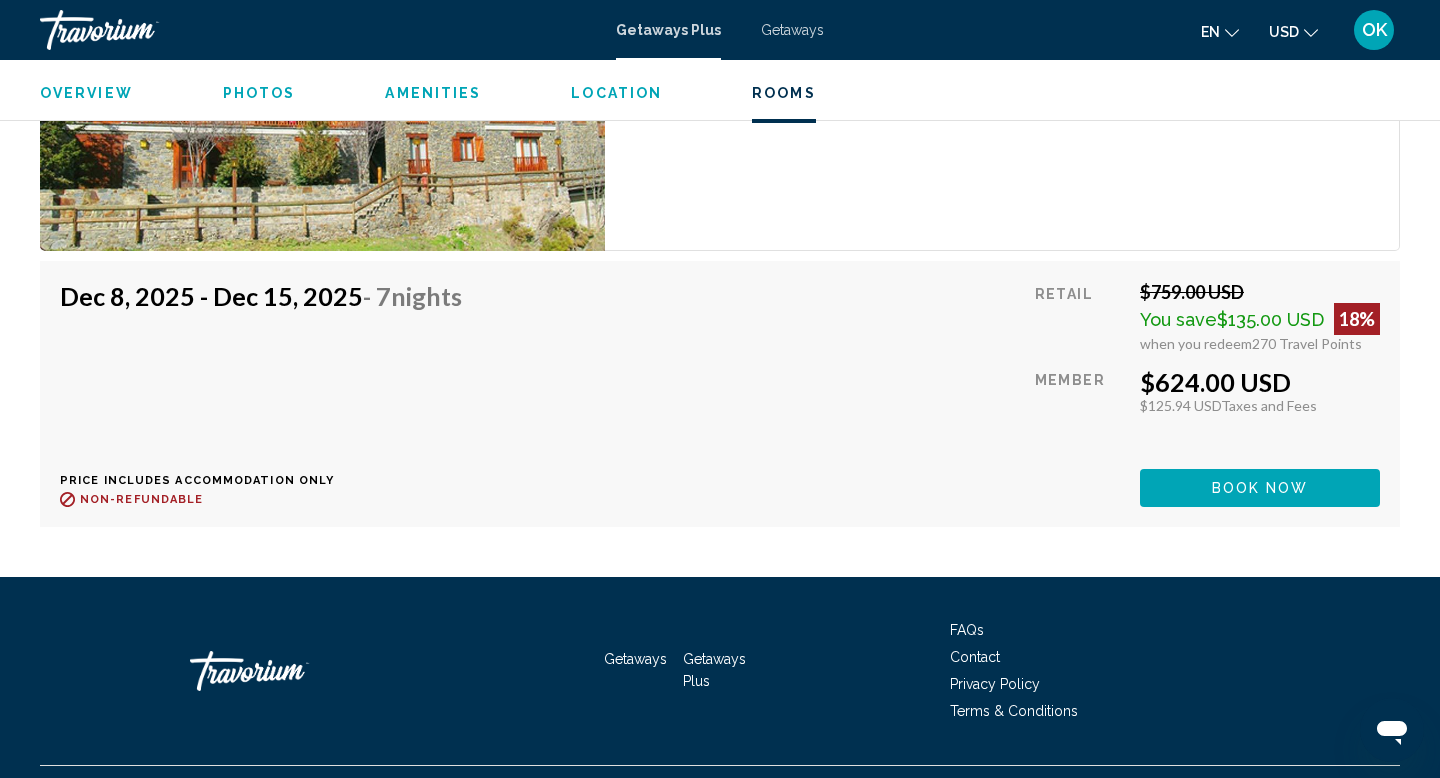scroll, scrollTop: 3573, scrollLeft: 0, axis: vertical 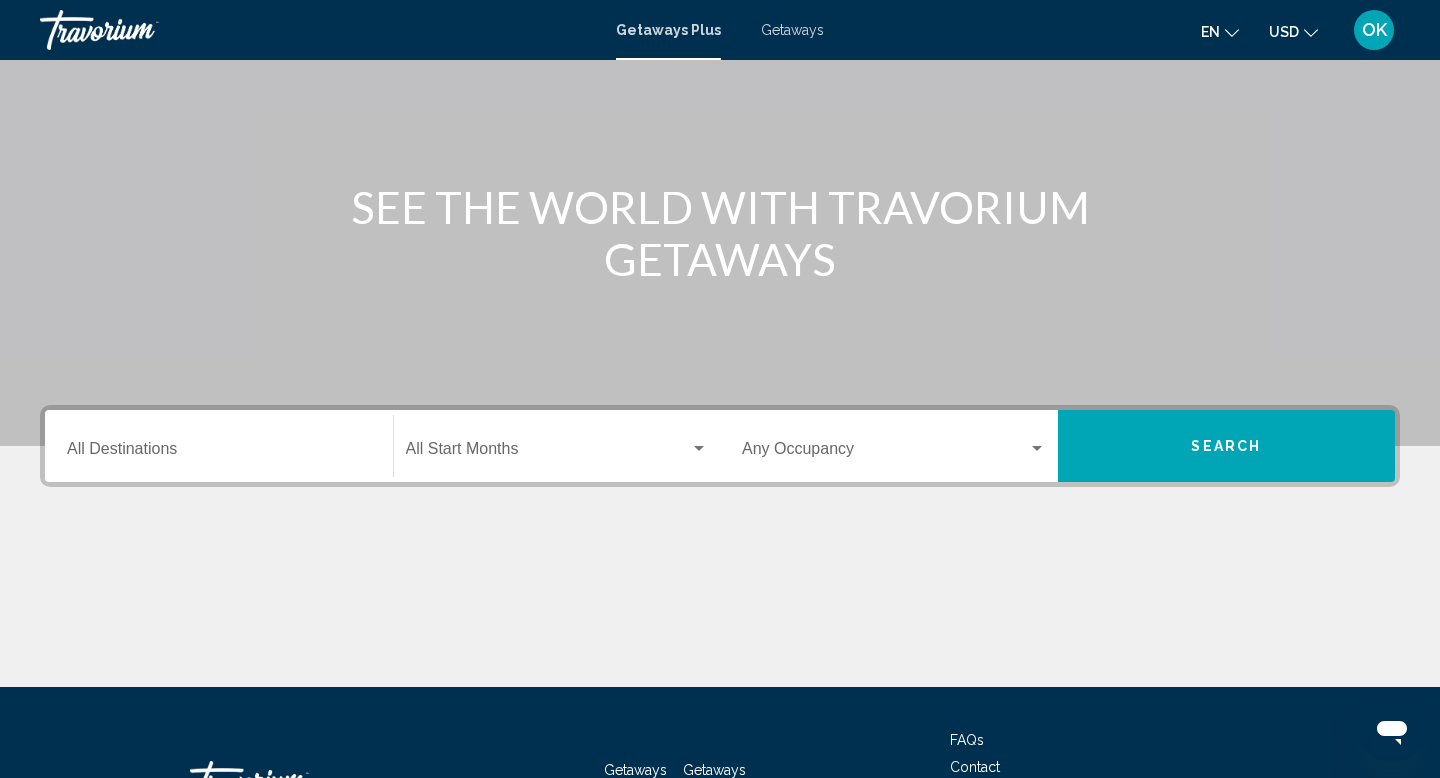 click on "Destination All Destinations" at bounding box center (219, 453) 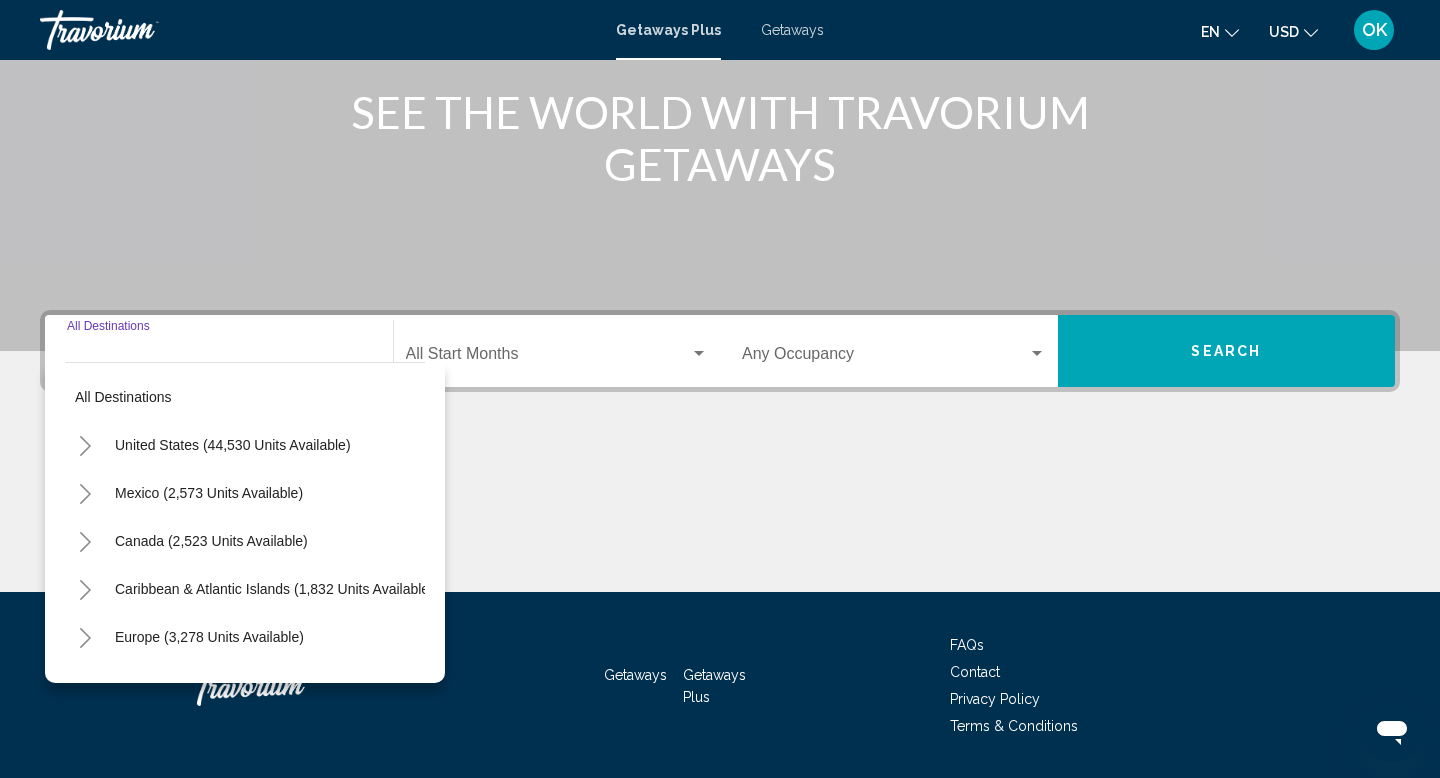 scroll, scrollTop: 308, scrollLeft: 0, axis: vertical 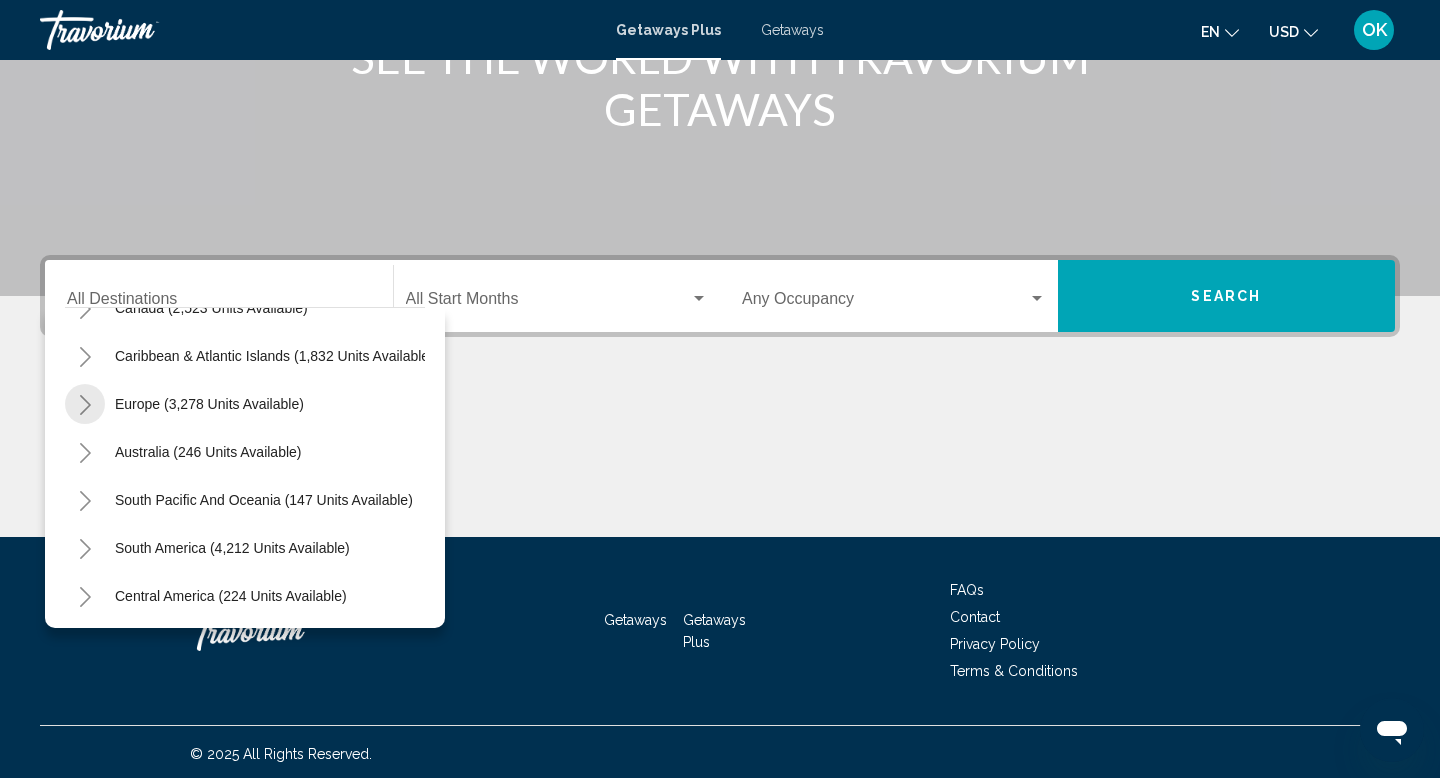click 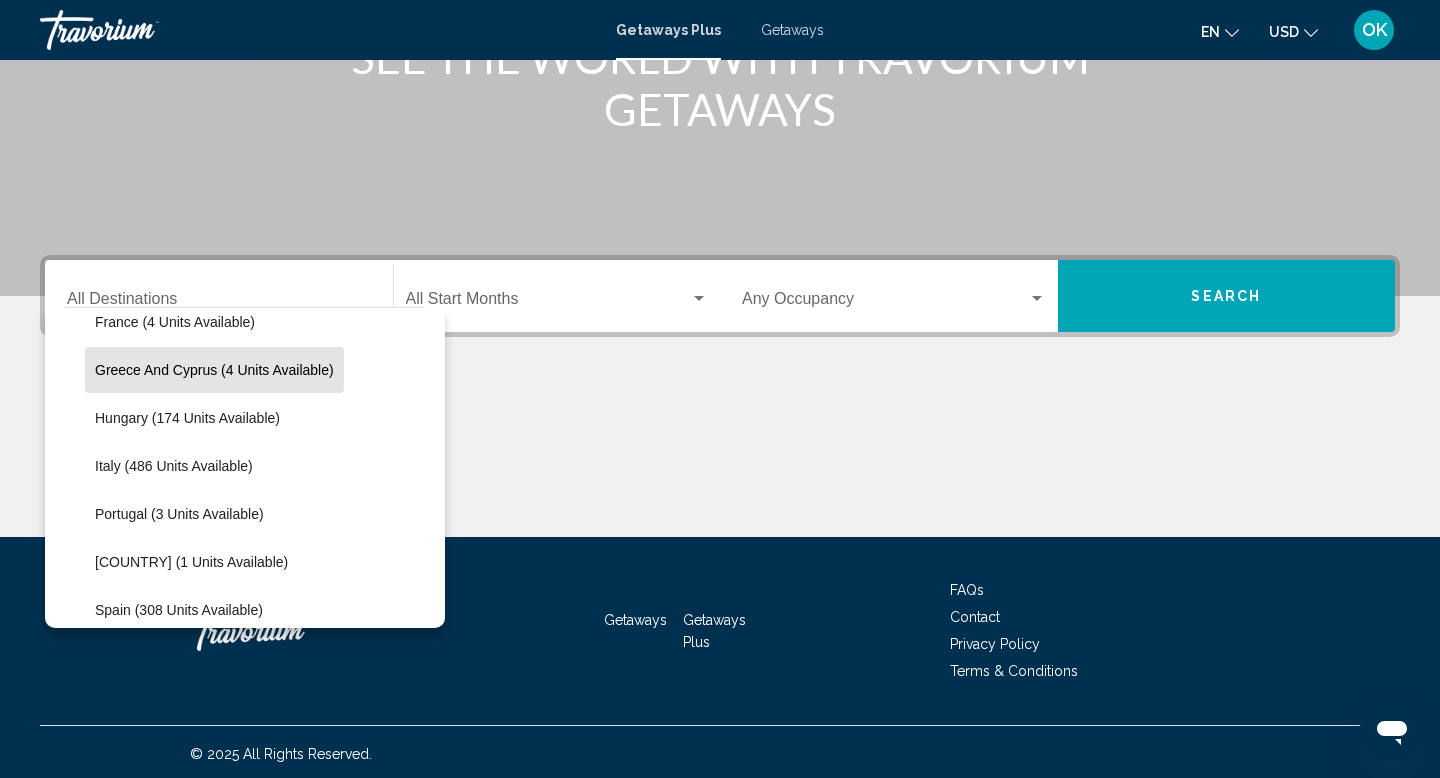 scroll, scrollTop: 551, scrollLeft: 0, axis: vertical 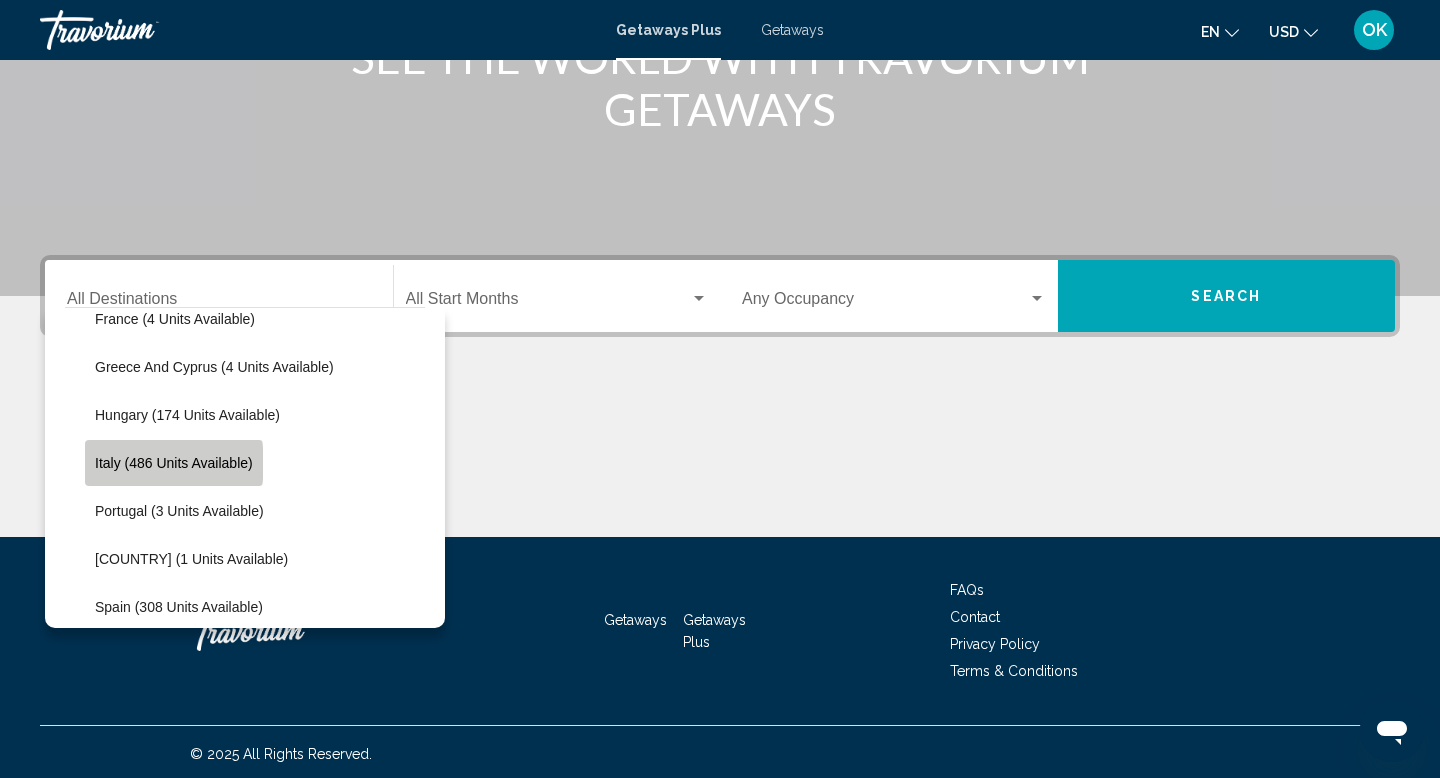 click on "Italy (486 units available)" 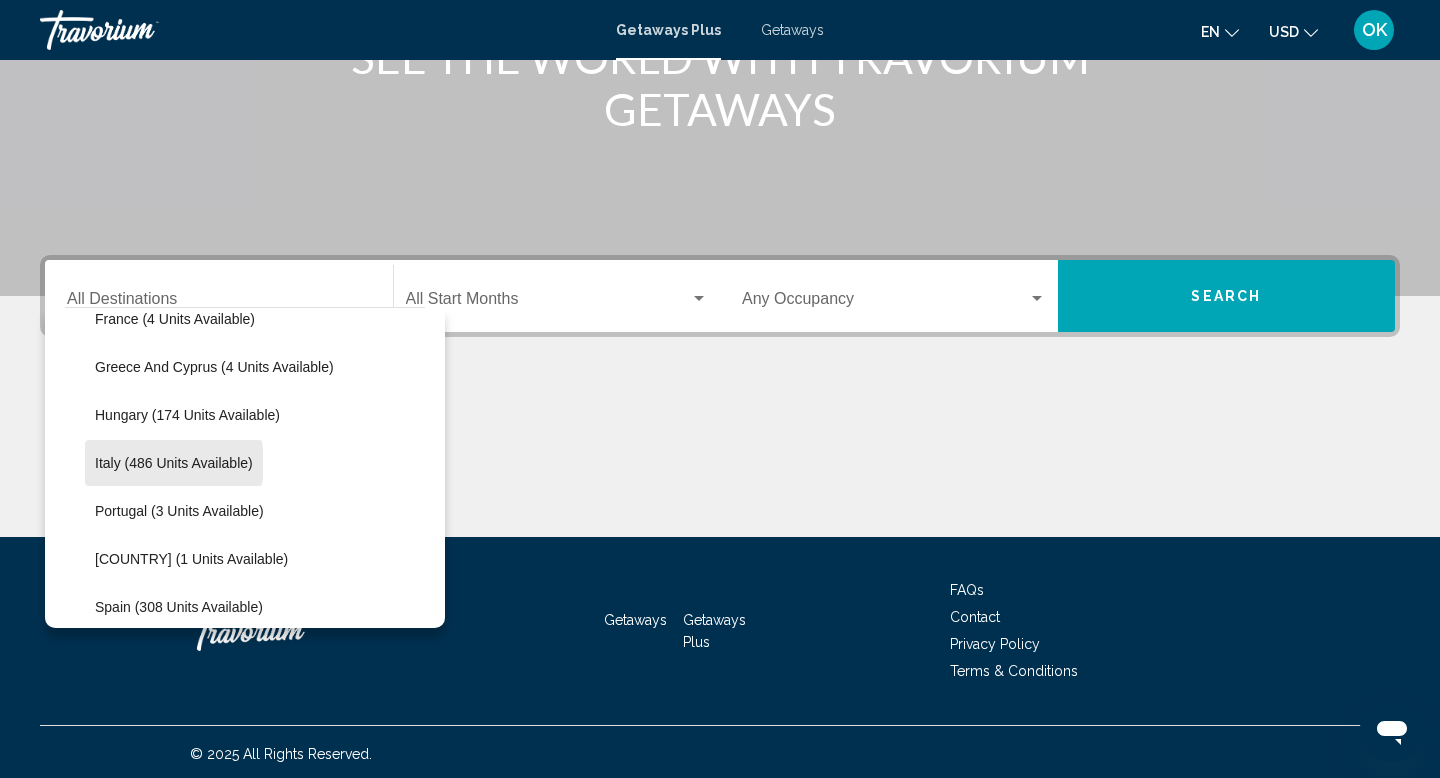 type on "**********" 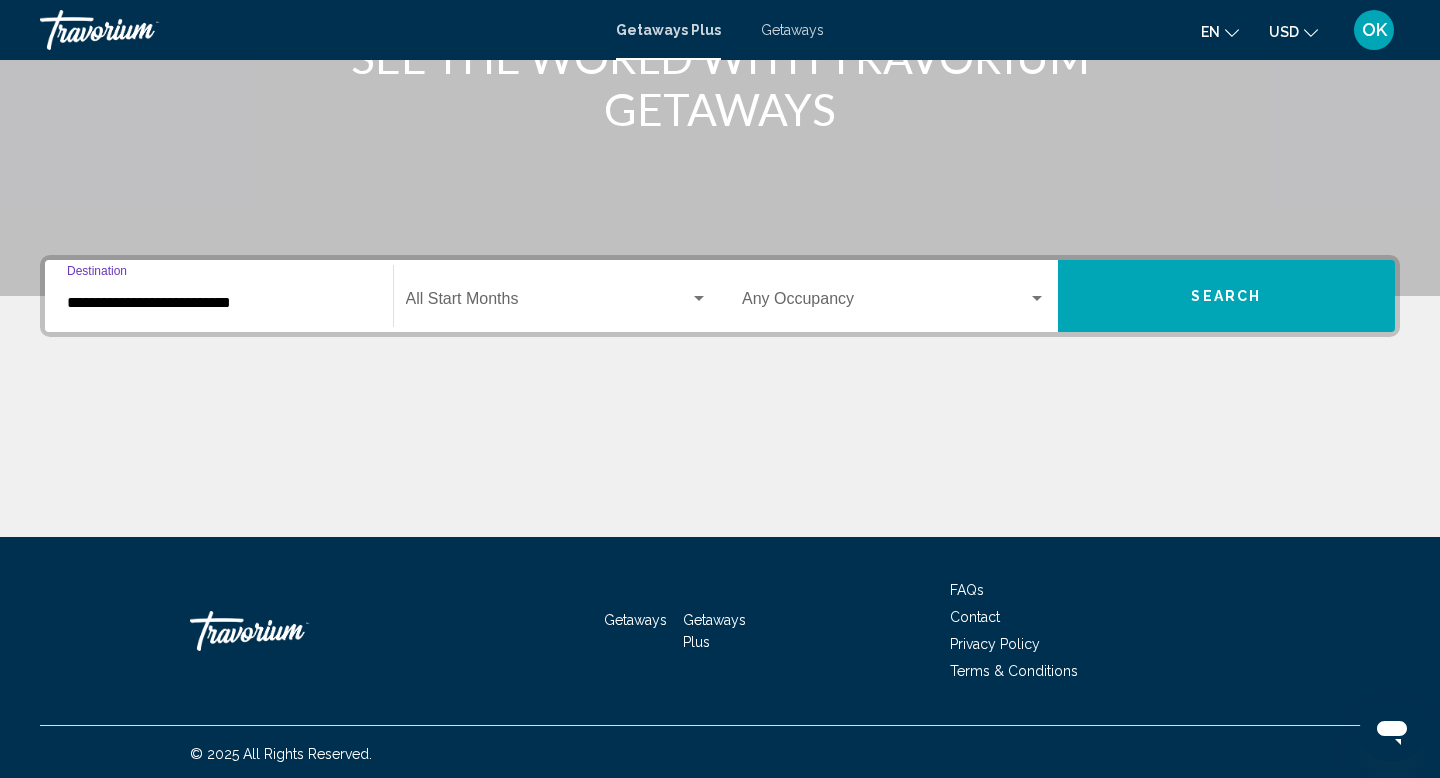 scroll, scrollTop: 308, scrollLeft: 0, axis: vertical 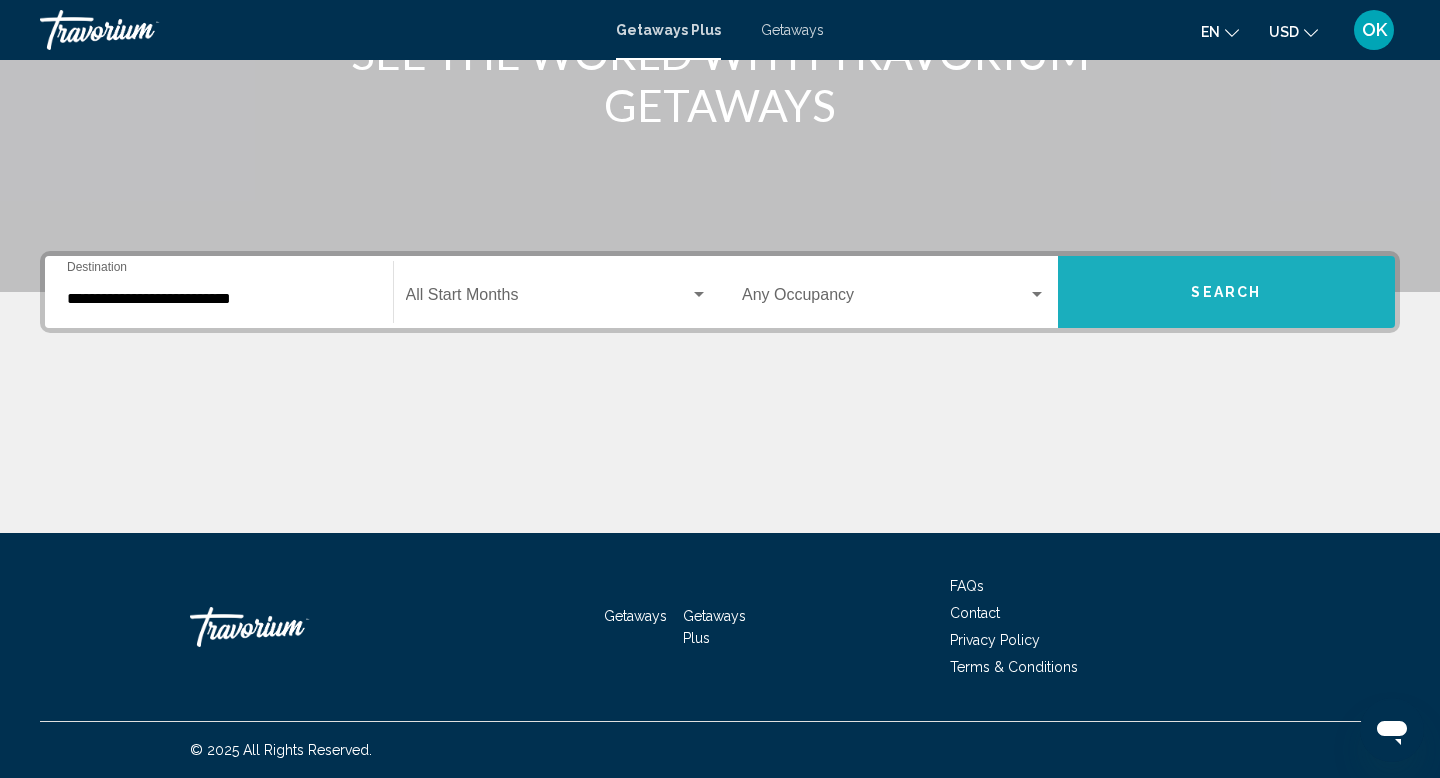 click on "Search" at bounding box center (1227, 292) 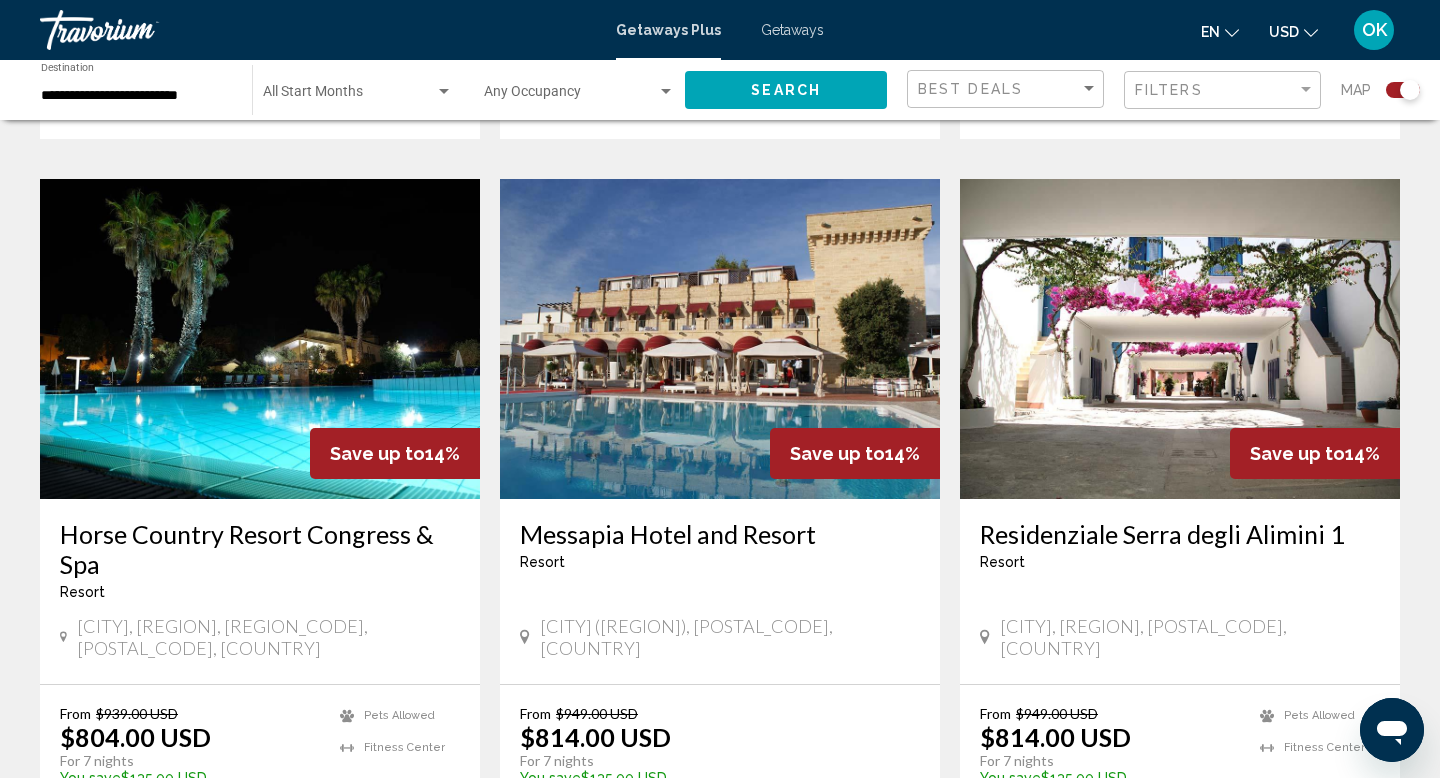 scroll, scrollTop: 2763, scrollLeft: 0, axis: vertical 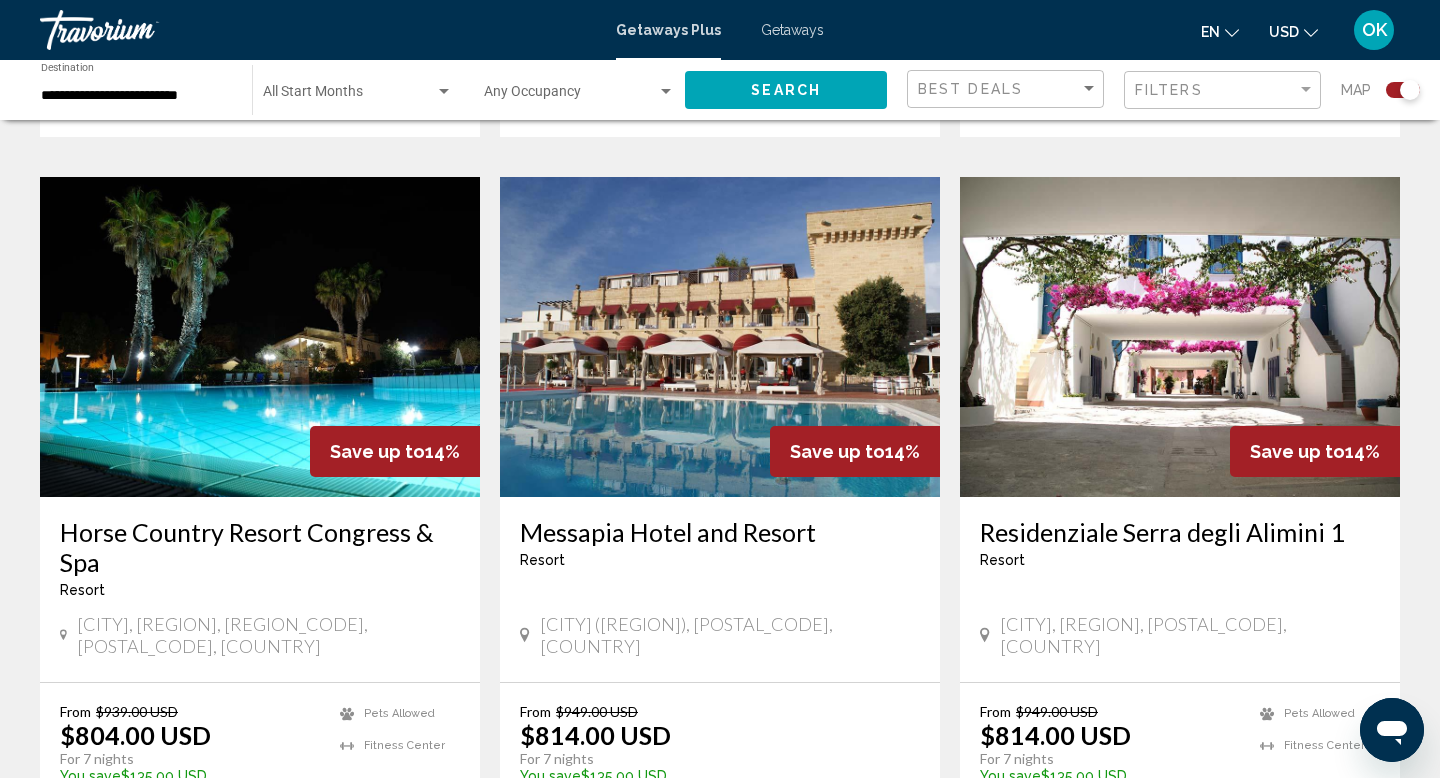 click at bounding box center [260, 337] 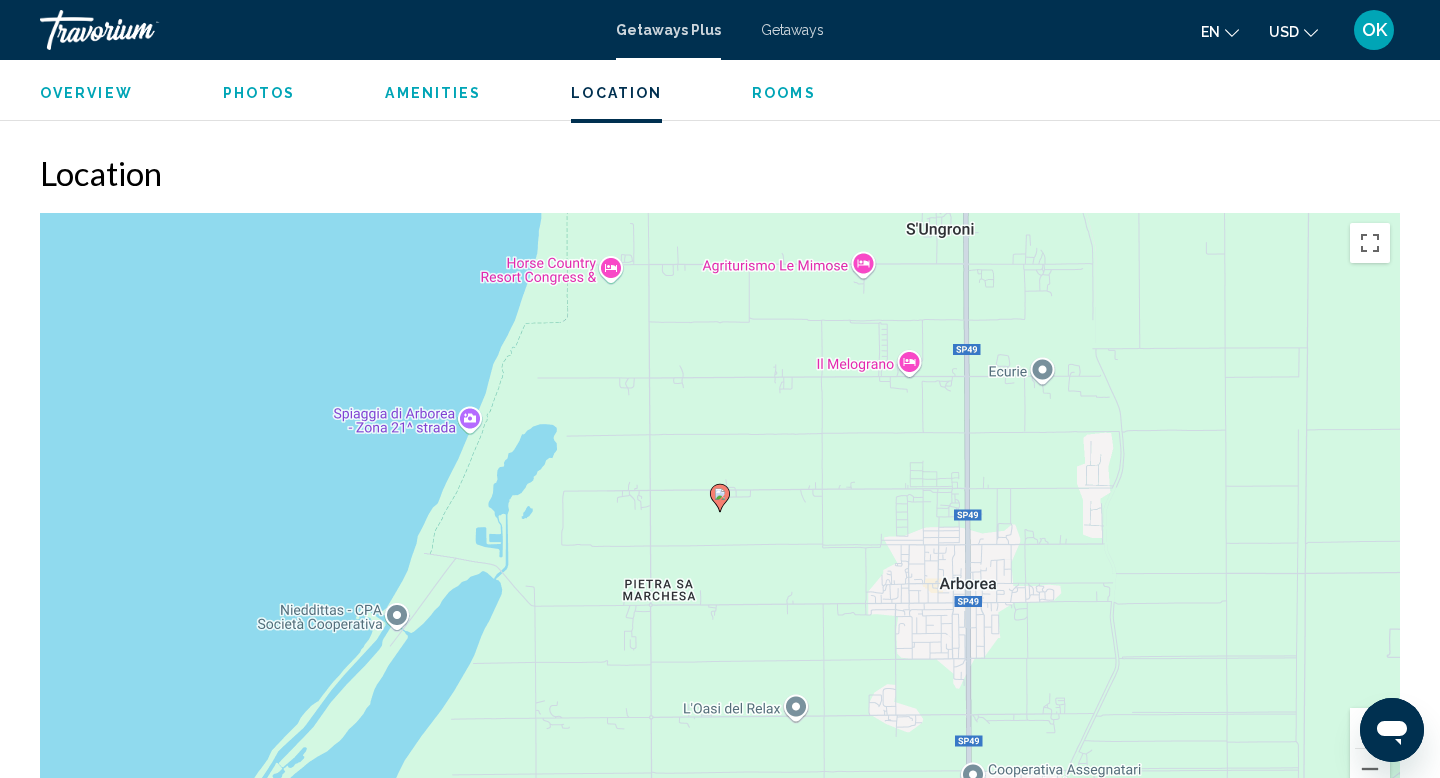 scroll, scrollTop: 2380, scrollLeft: 0, axis: vertical 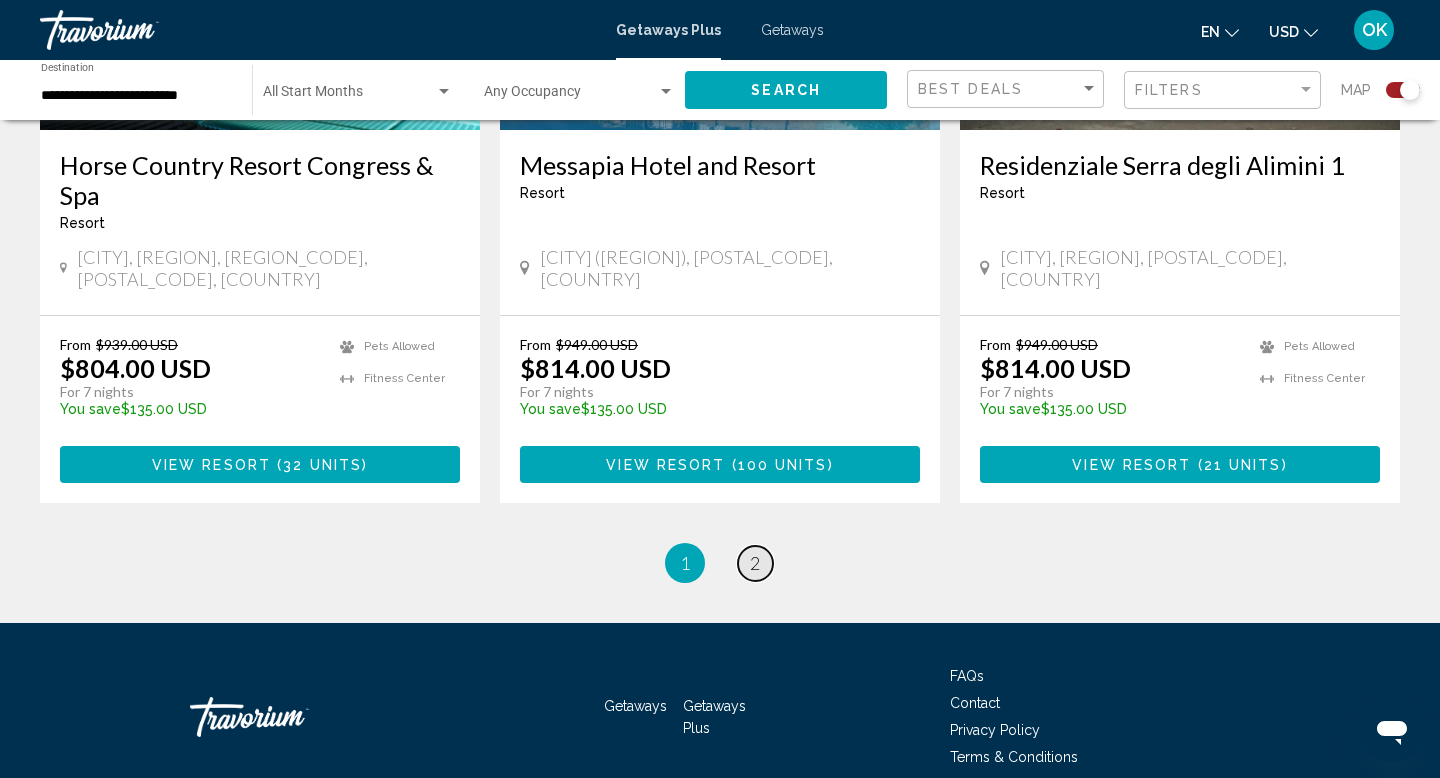 click on "page  2" at bounding box center (755, 563) 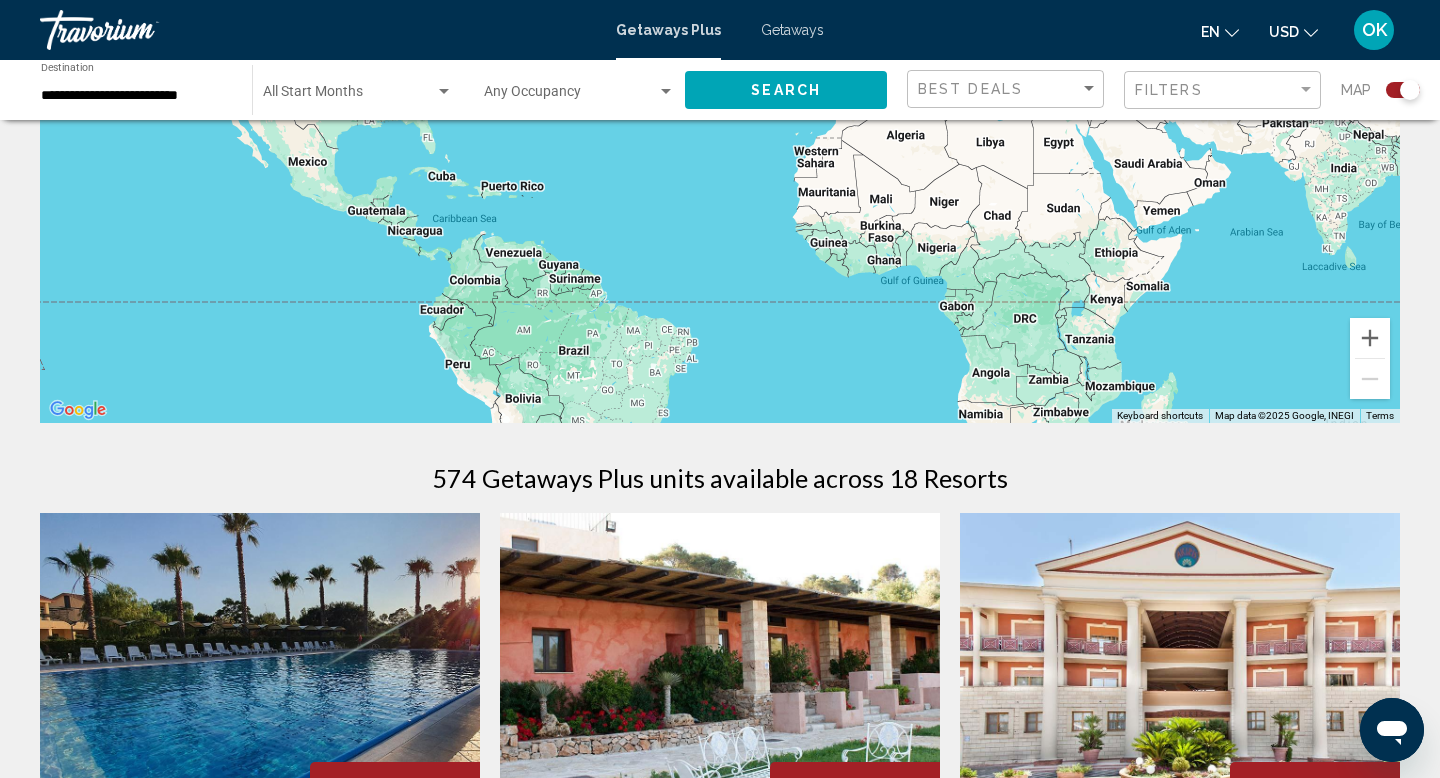 scroll, scrollTop: 0, scrollLeft: 0, axis: both 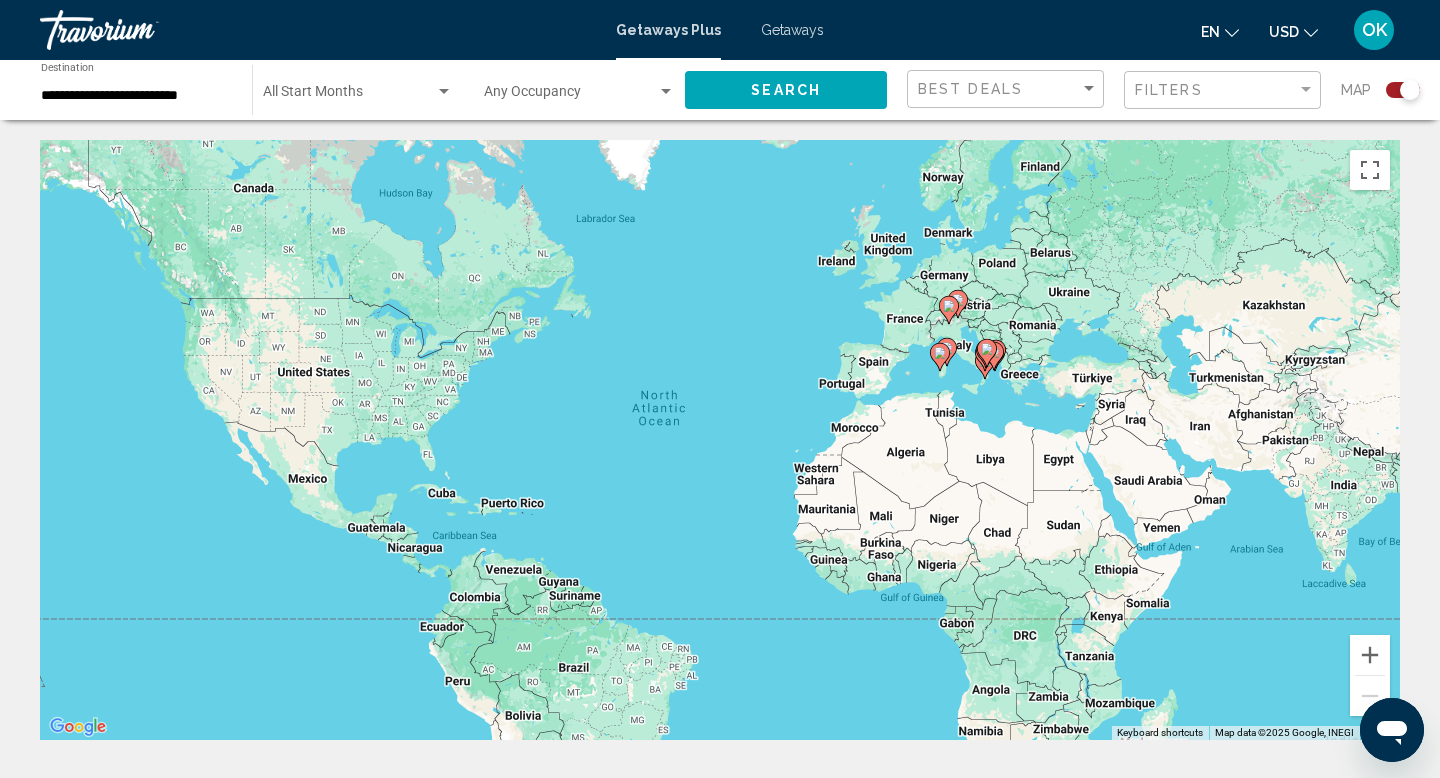 click on "**********" at bounding box center [136, 96] 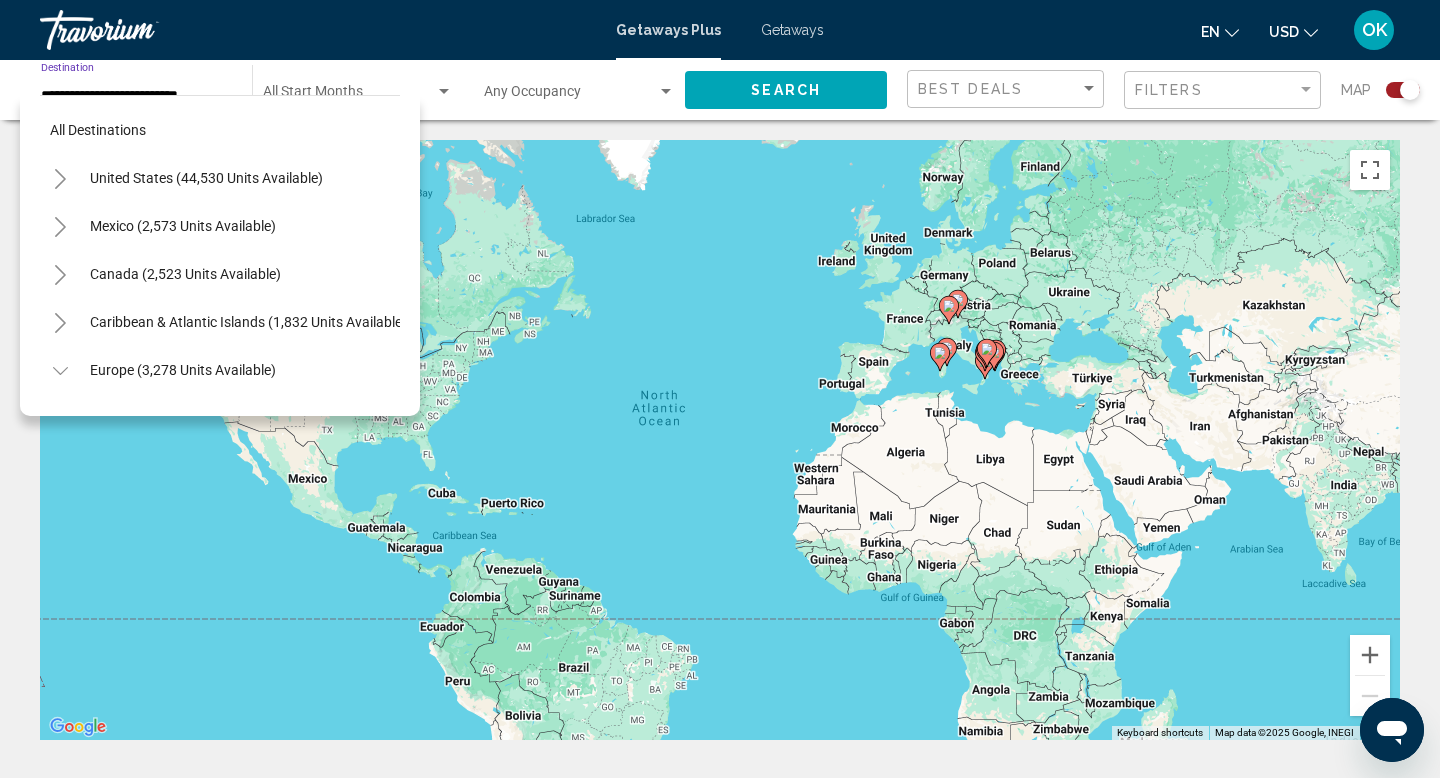 scroll, scrollTop: 551, scrollLeft: 0, axis: vertical 